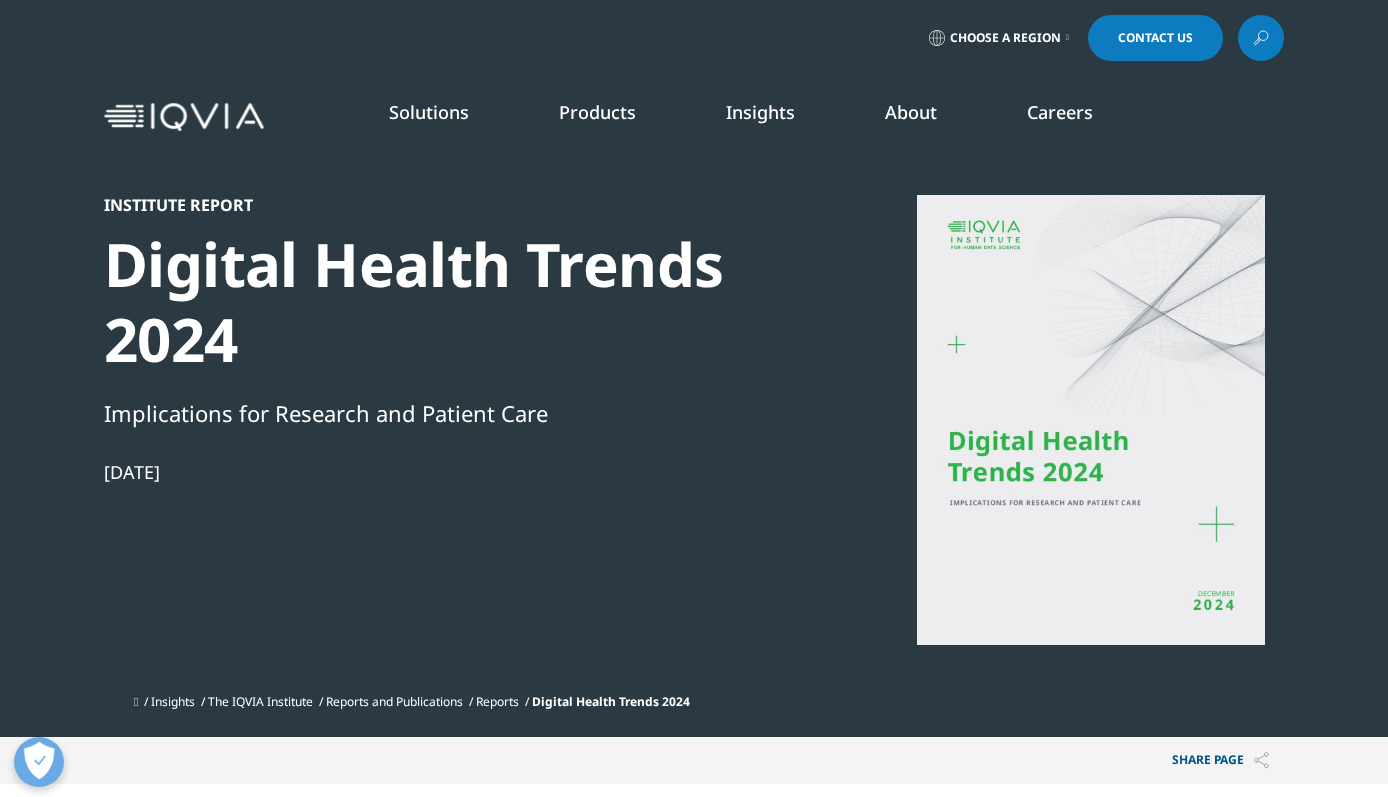 scroll, scrollTop: 0, scrollLeft: 0, axis: both 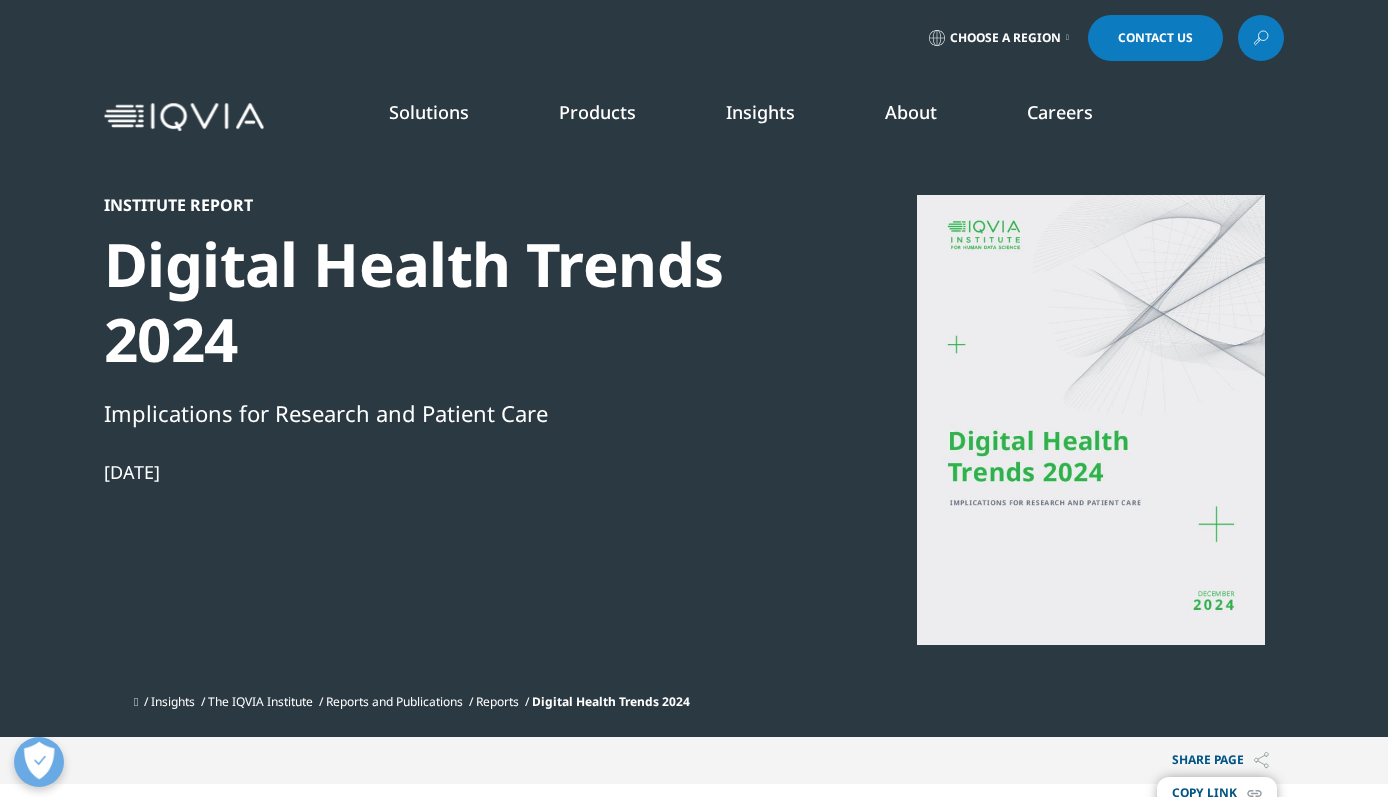 click on "Institute Report
Digital Health Trends 2024
Implications for Research and Patient Care
Dec 12, 2024
Insights
The IQVIA Institute
Reports and Publications
Reports" at bounding box center (694, 368) 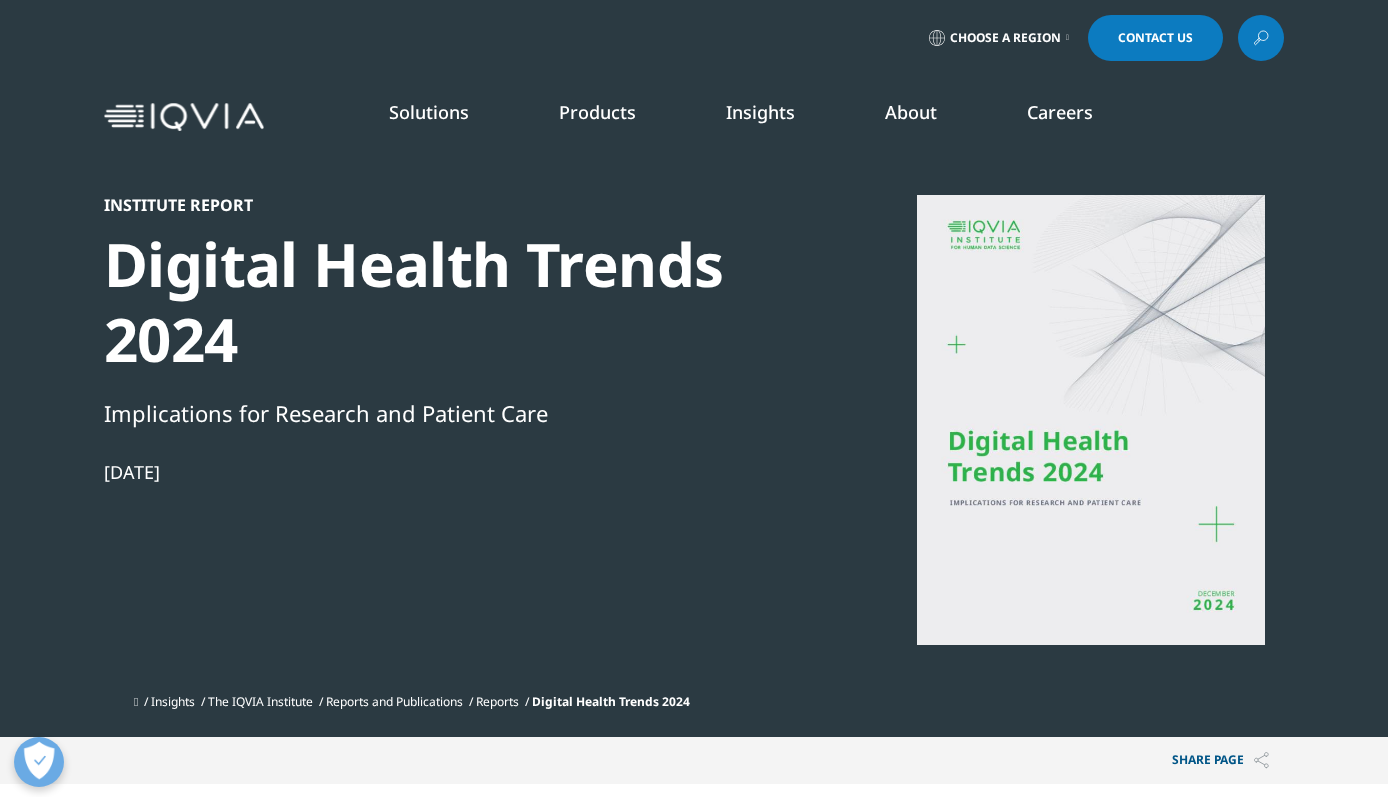scroll, scrollTop: 0, scrollLeft: 0, axis: both 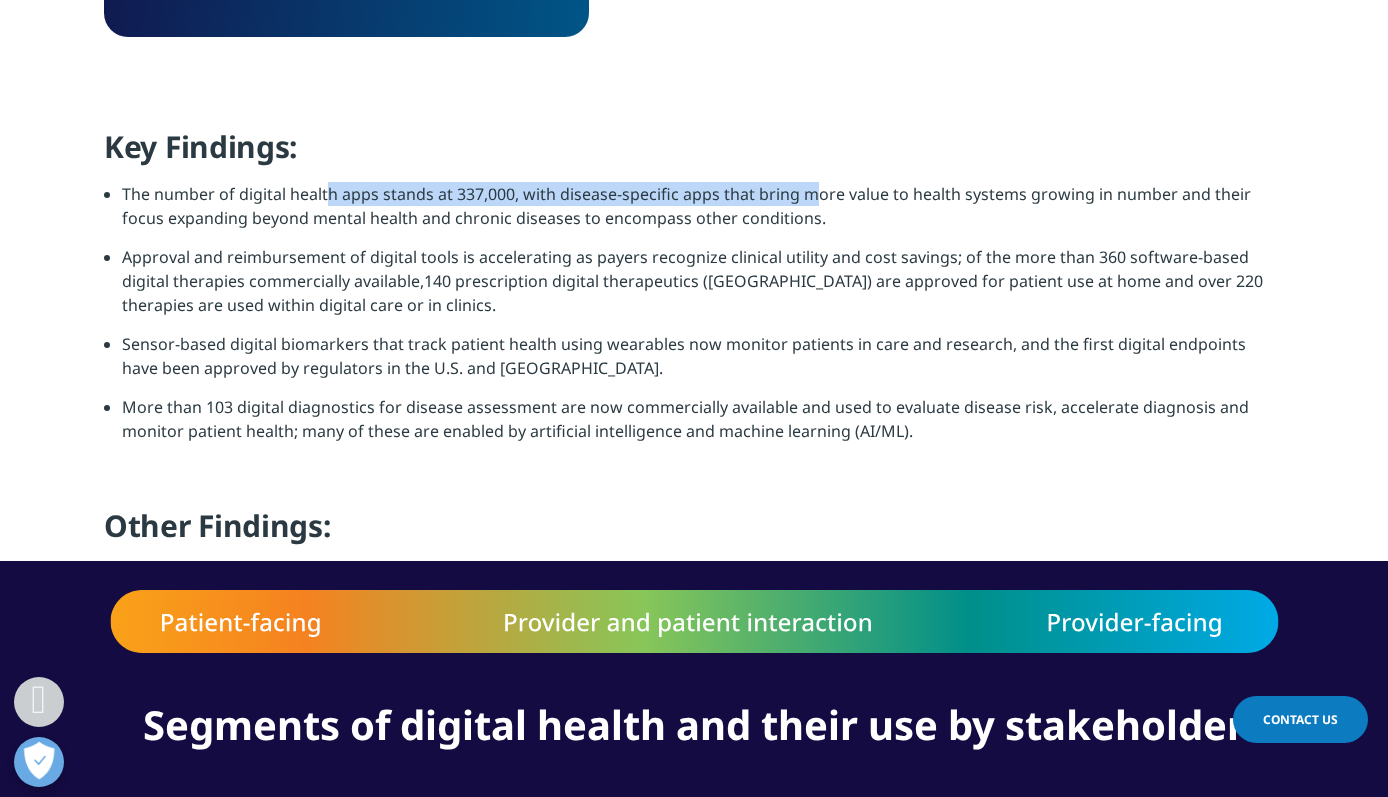 drag, startPoint x: 336, startPoint y: 200, endPoint x: 812, endPoint y: 193, distance: 476.05145 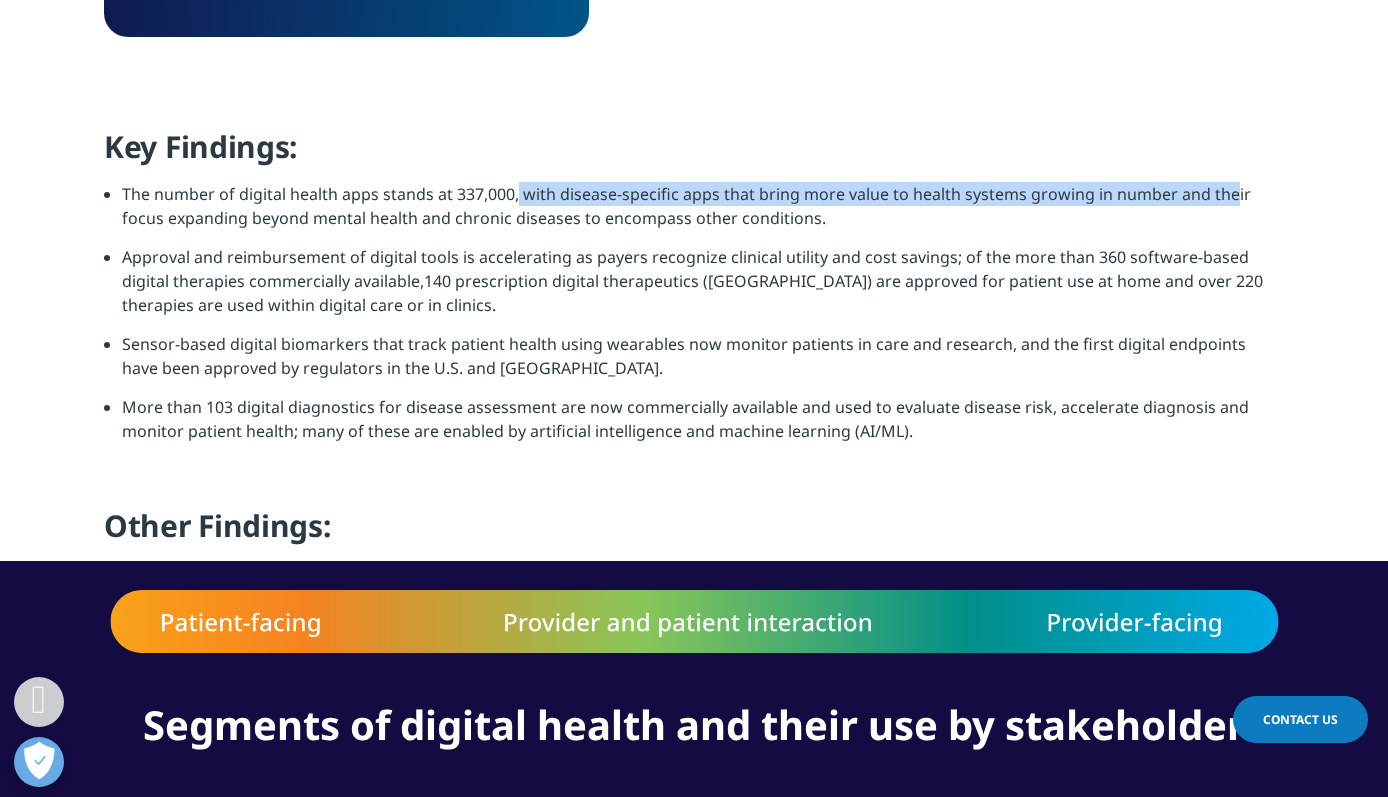 drag, startPoint x: 515, startPoint y: 191, endPoint x: 1228, endPoint y: 206, distance: 713.1578 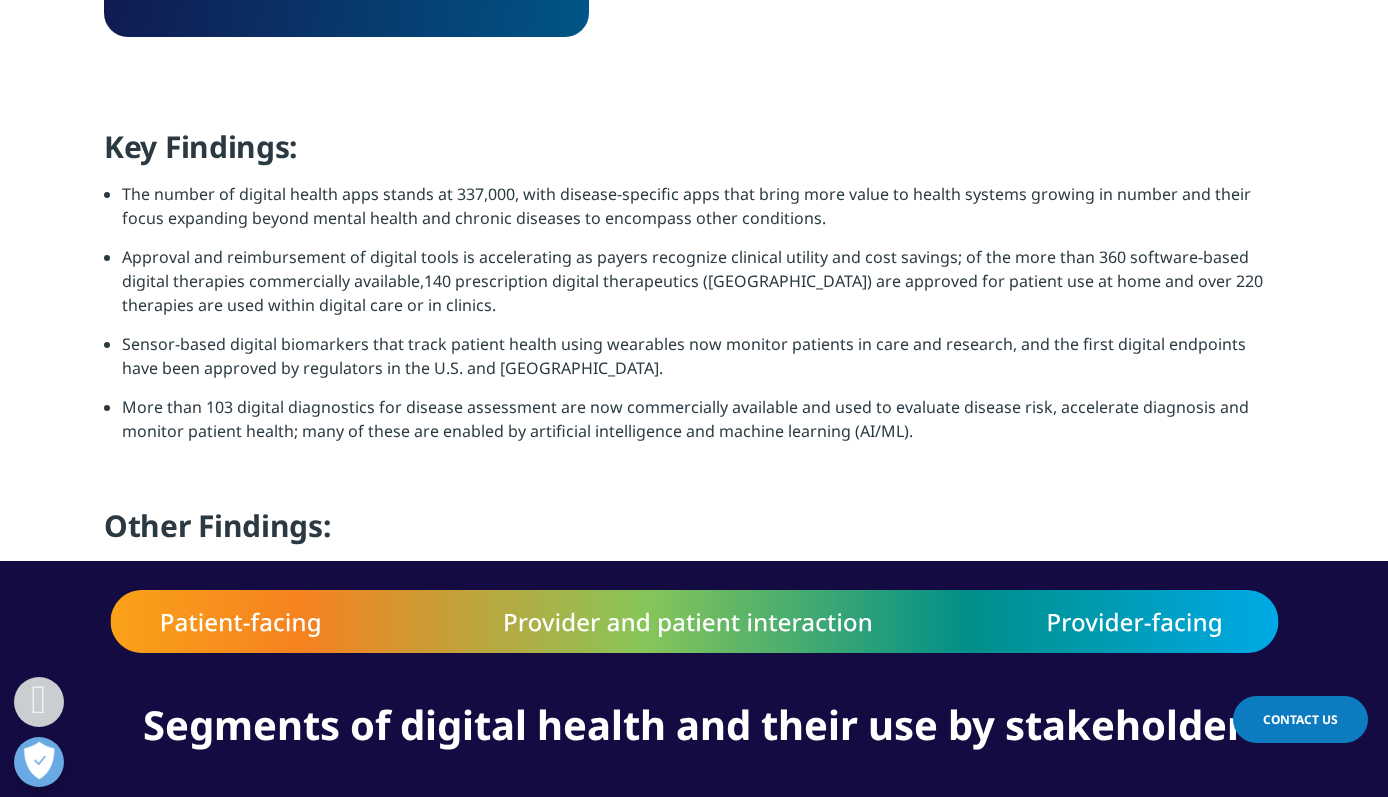 drag, startPoint x: 942, startPoint y: 195, endPoint x: 900, endPoint y: 198, distance: 42.107006 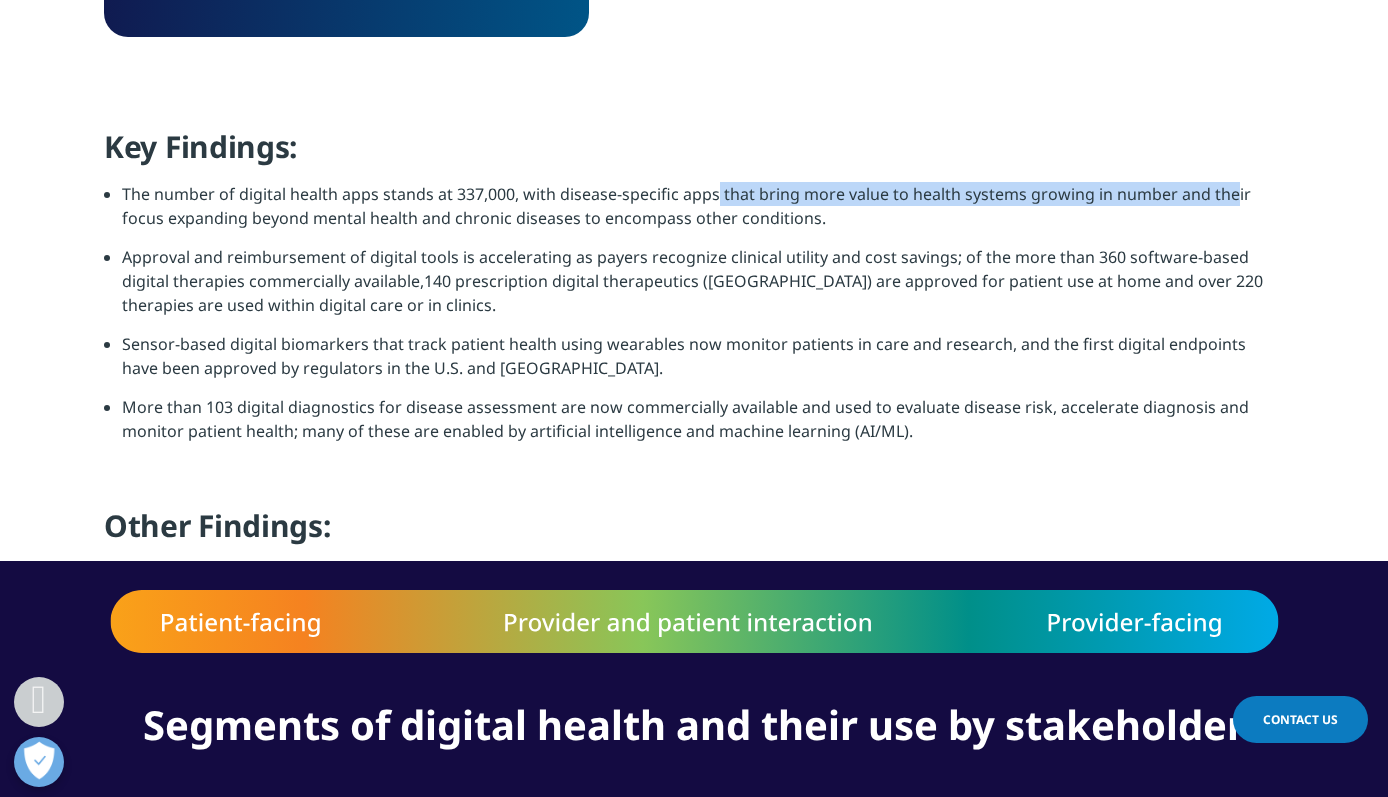 drag, startPoint x: 721, startPoint y: 196, endPoint x: 902, endPoint y: 218, distance: 182.3321 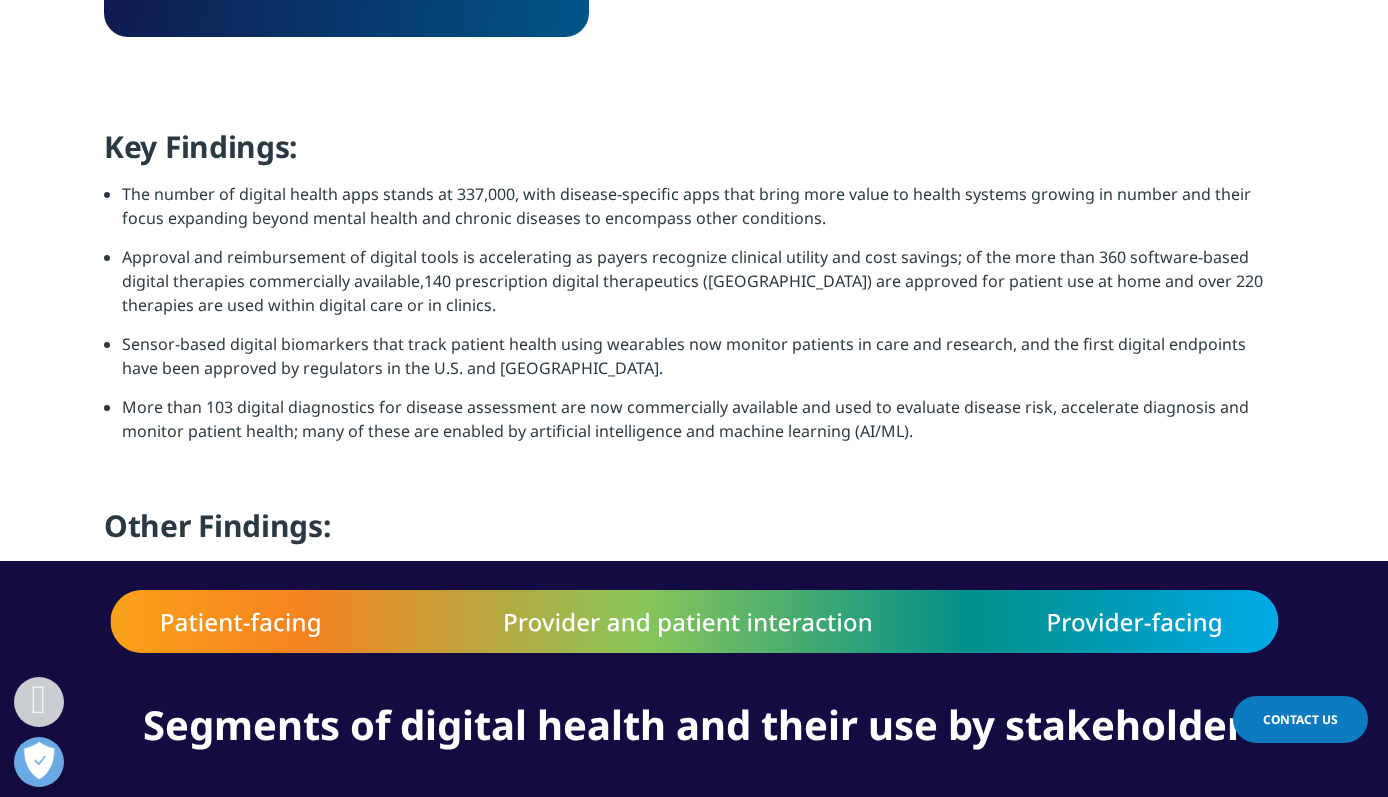 drag, startPoint x: 144, startPoint y: 206, endPoint x: 416, endPoint y: 202, distance: 272.02942 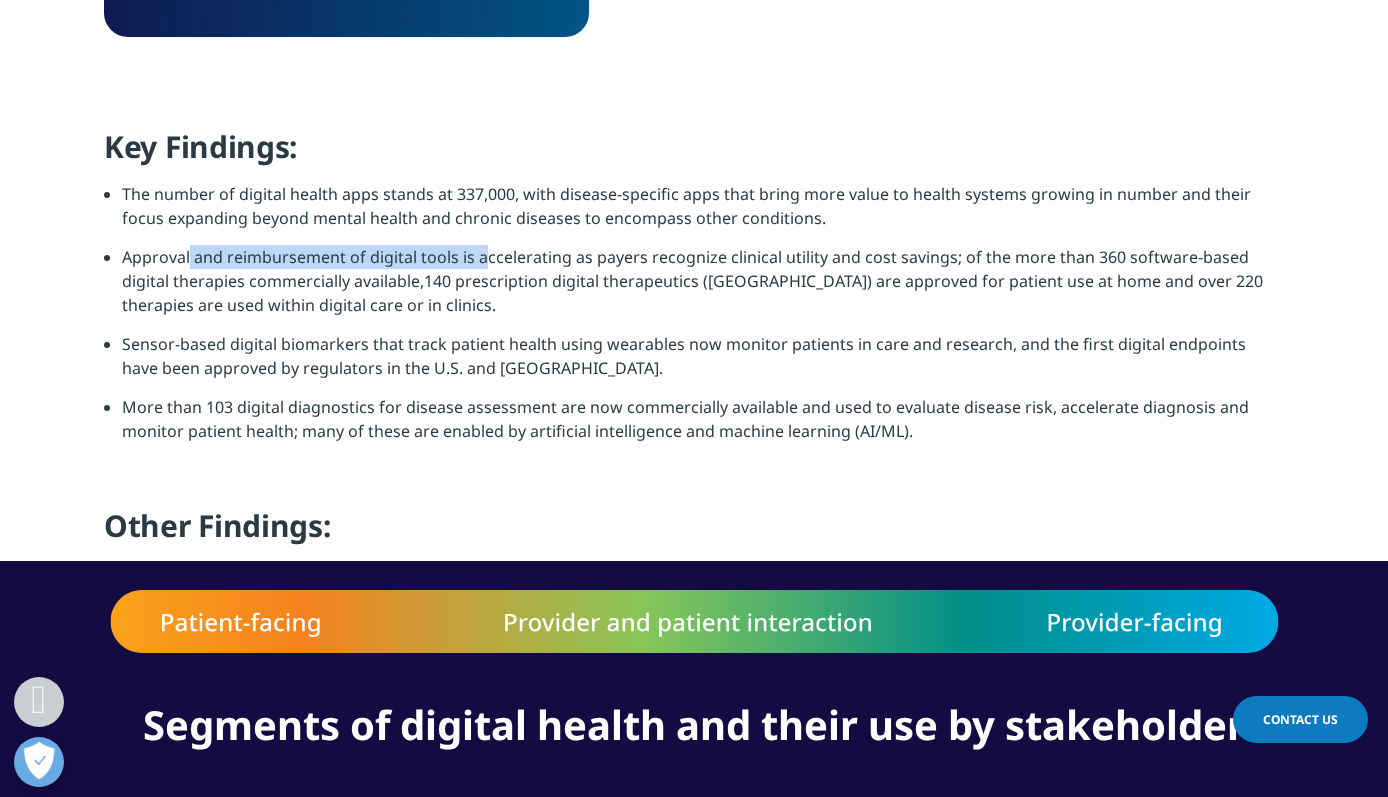 drag, startPoint x: 223, startPoint y: 254, endPoint x: 454, endPoint y: 258, distance: 231.03462 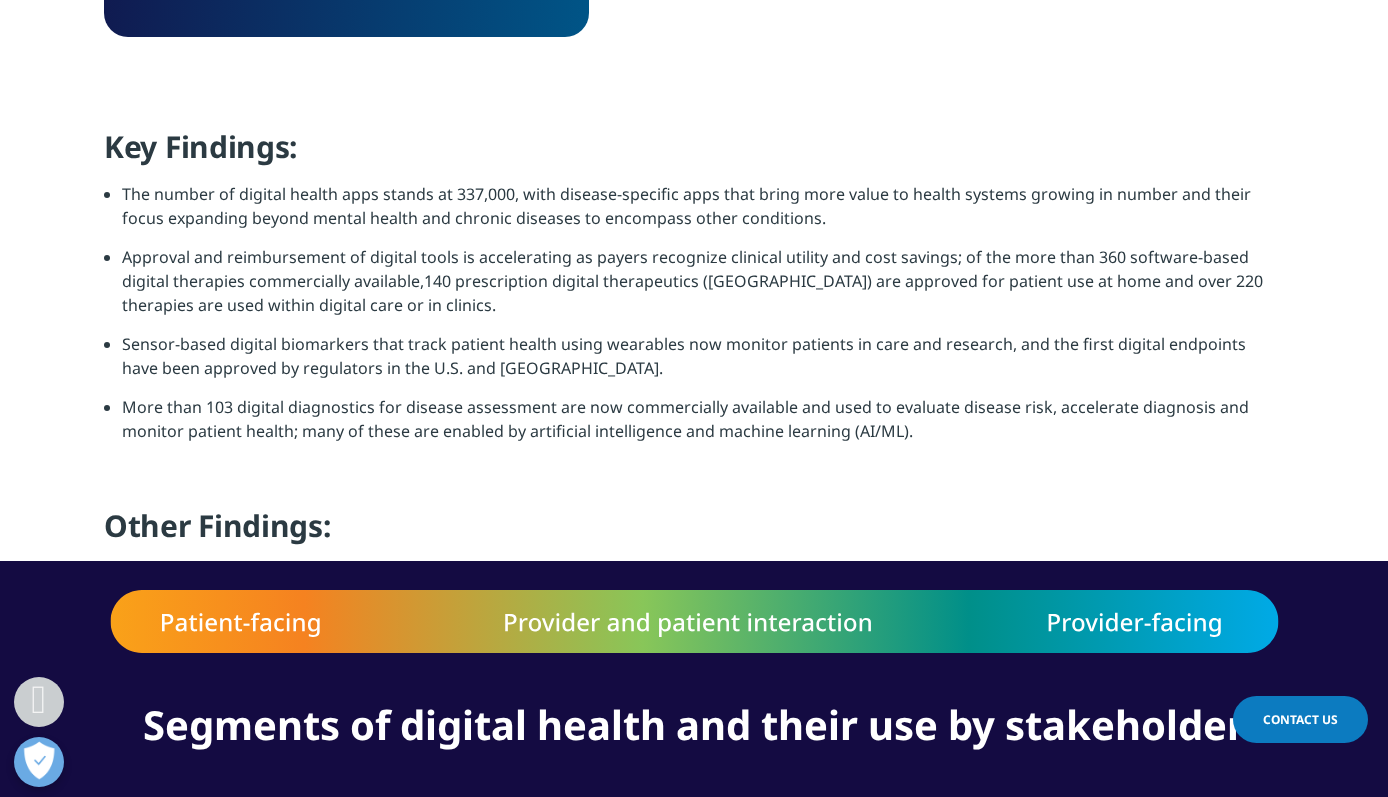 drag, startPoint x: 444, startPoint y: 258, endPoint x: 654, endPoint y: 264, distance: 210.0857 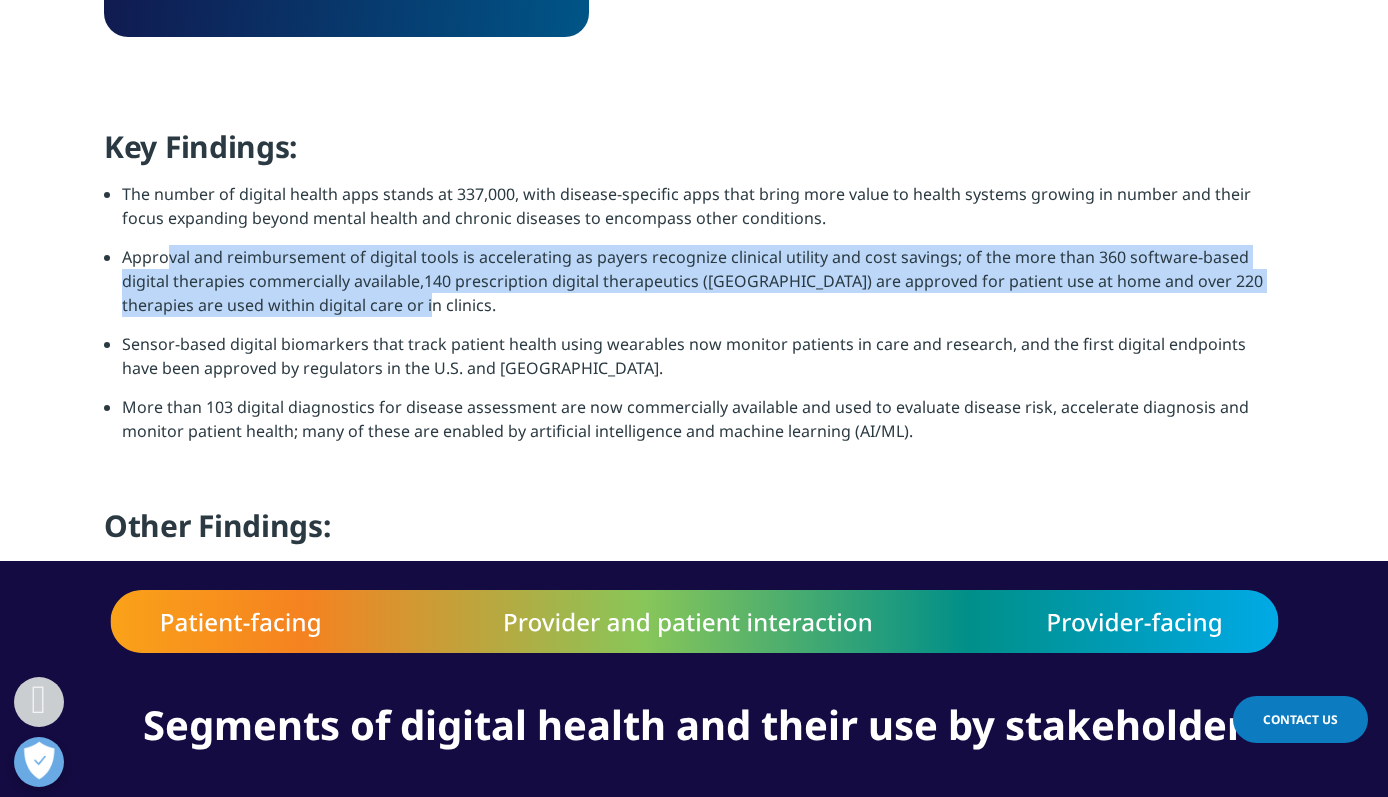 drag, startPoint x: 453, startPoint y: 295, endPoint x: 99, endPoint y: 251, distance: 356.72397 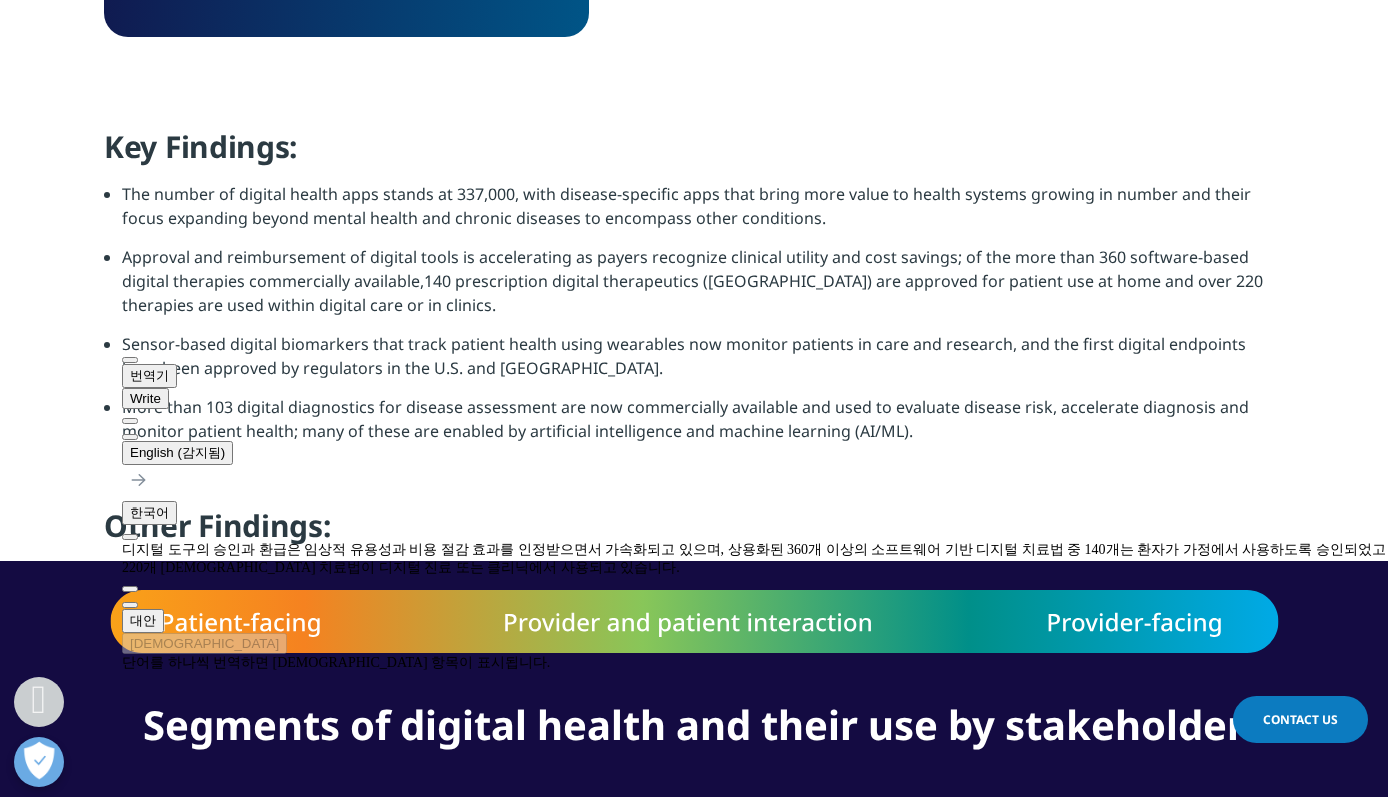 click on "The number of digital health apps stands at 337,000, with disease-specific apps that bring more value to health systems growing in number and their focus expanding beyond mental health and chronic diseases to encompass other conditions." at bounding box center [703, 213] 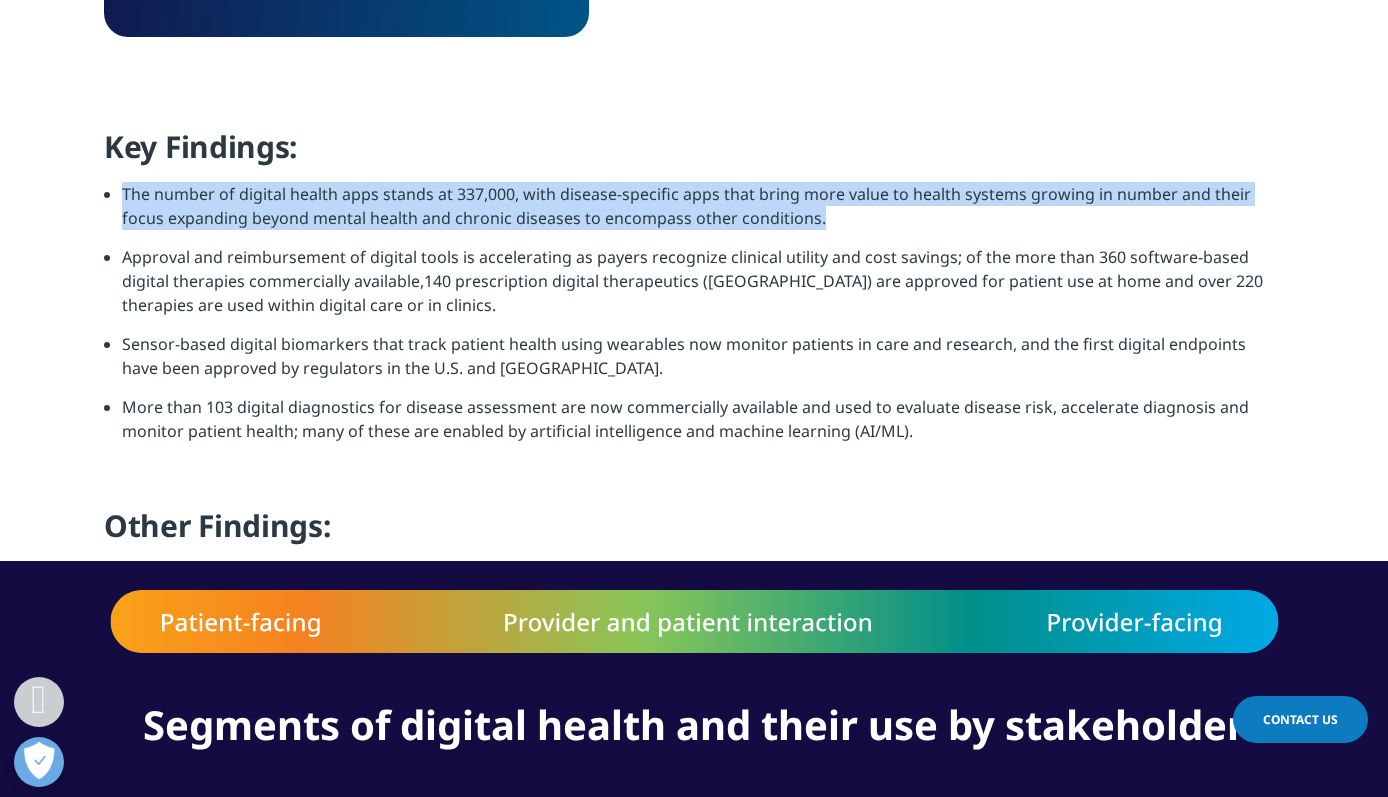 drag, startPoint x: 862, startPoint y: 221, endPoint x: 121, endPoint y: 195, distance: 741.456 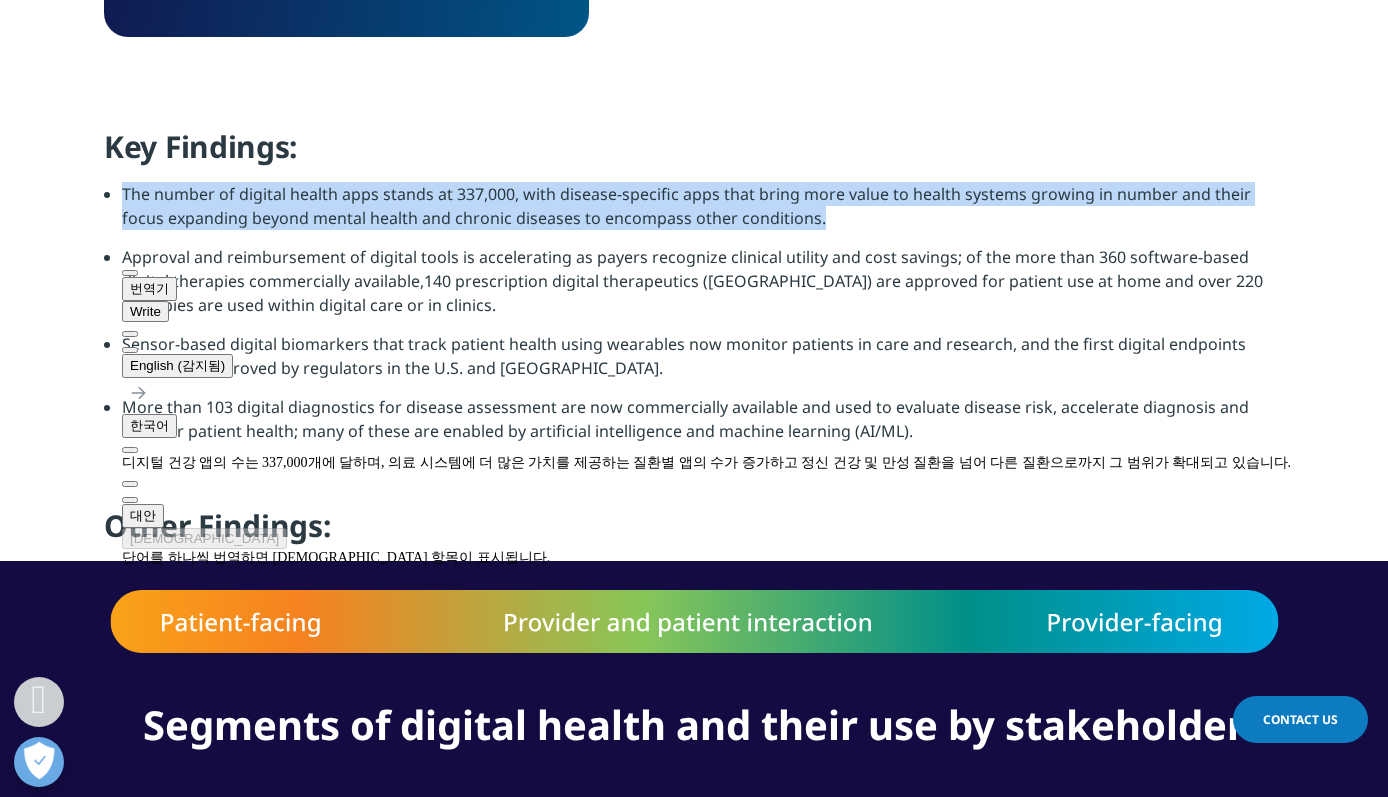 drag, startPoint x: 162, startPoint y: 400, endPoint x: 312, endPoint y: 403, distance: 150.03 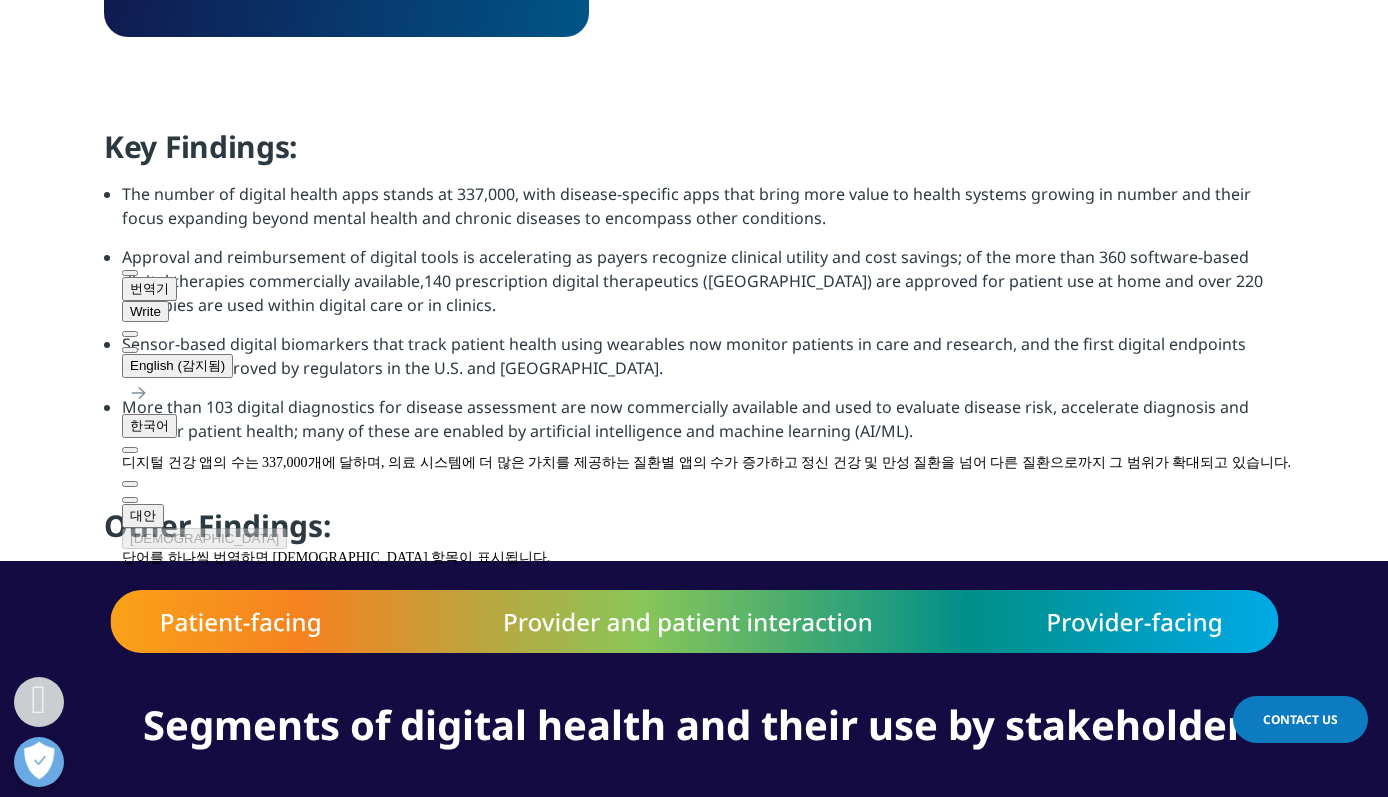 click on "More than 103 digital diagnostics for disease assessment are now commercially available and used to evaluate disease risk, accelerate diagnosis and monitor patient health; many of these are enabled by artificial intelligence and machine learning (AI/ML)." at bounding box center (703, 426) 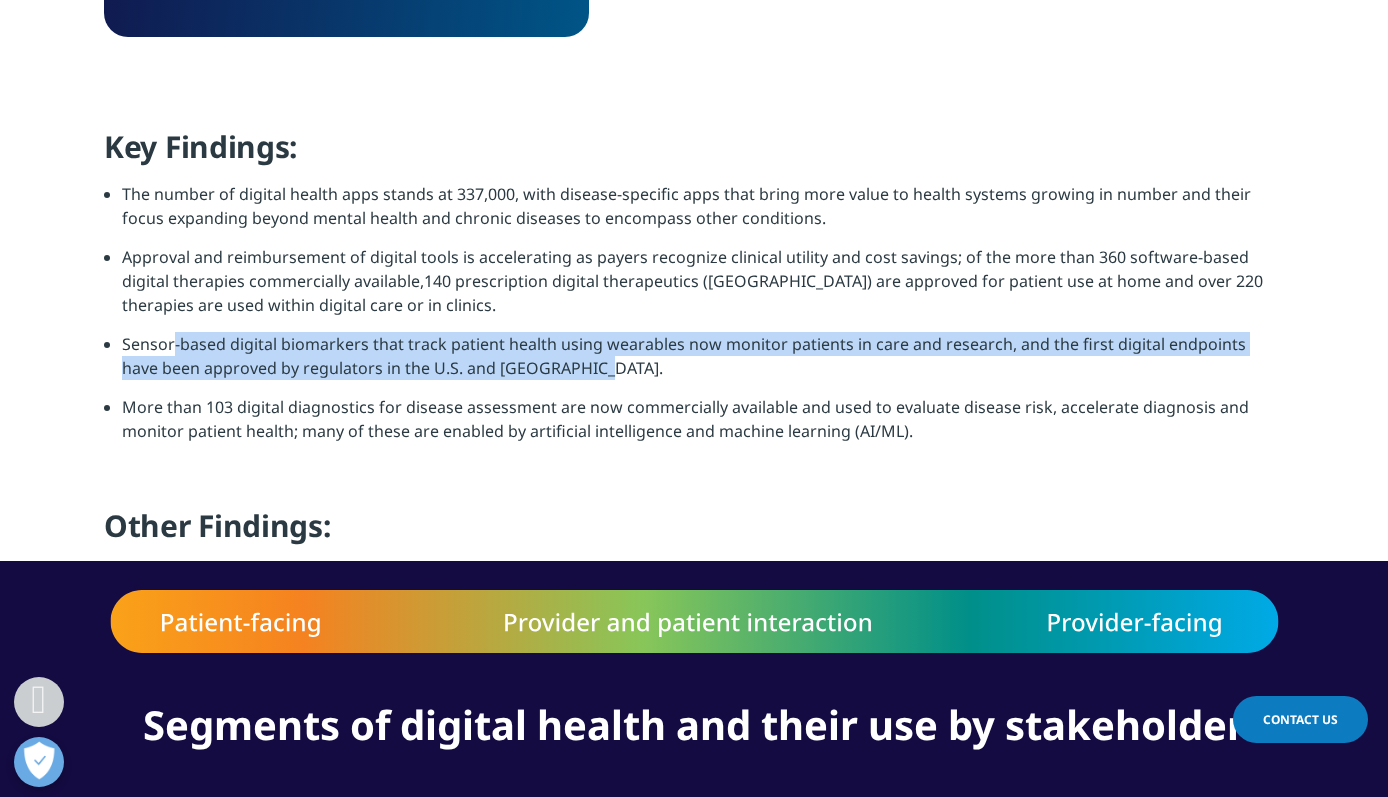 drag, startPoint x: 129, startPoint y: 346, endPoint x: 520, endPoint y: 367, distance: 391.56354 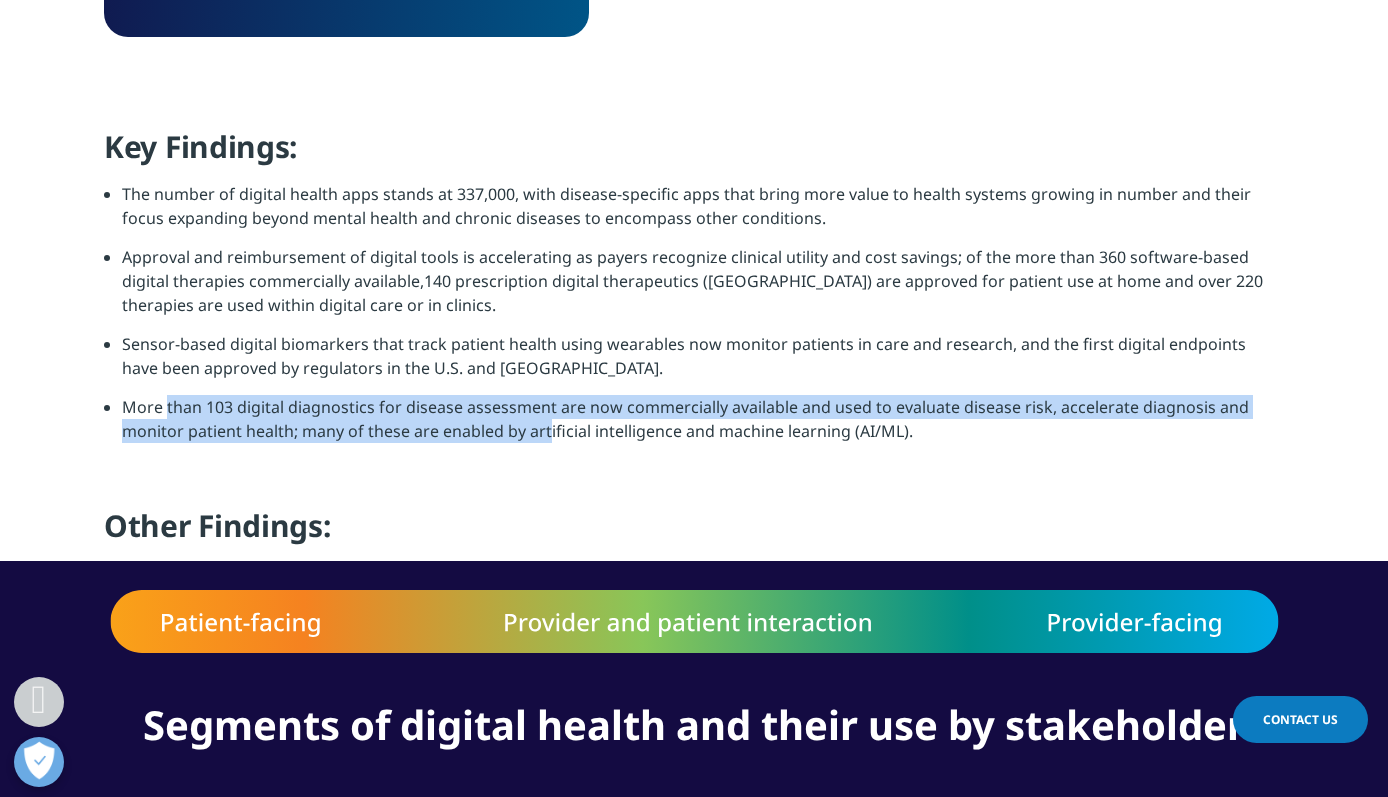 drag, startPoint x: 128, startPoint y: 409, endPoint x: 533, endPoint y: 420, distance: 405.14935 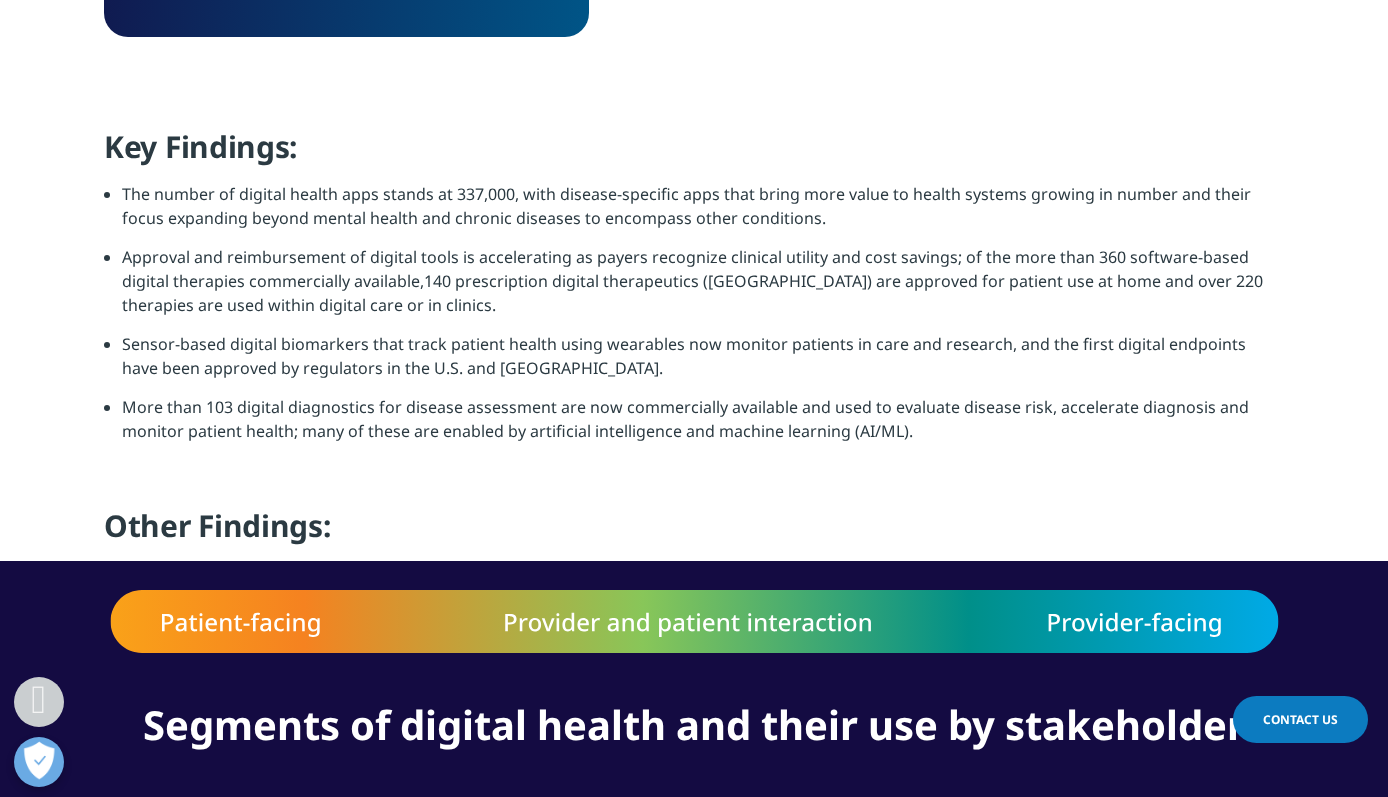click on "More than 103 digital diagnostics for disease assessment are now commercially available and used to evaluate disease risk, accelerate diagnosis and monitor patient health; many of these are enabled by artificial intelligence and machine learning (AI/ML)." at bounding box center [703, 426] 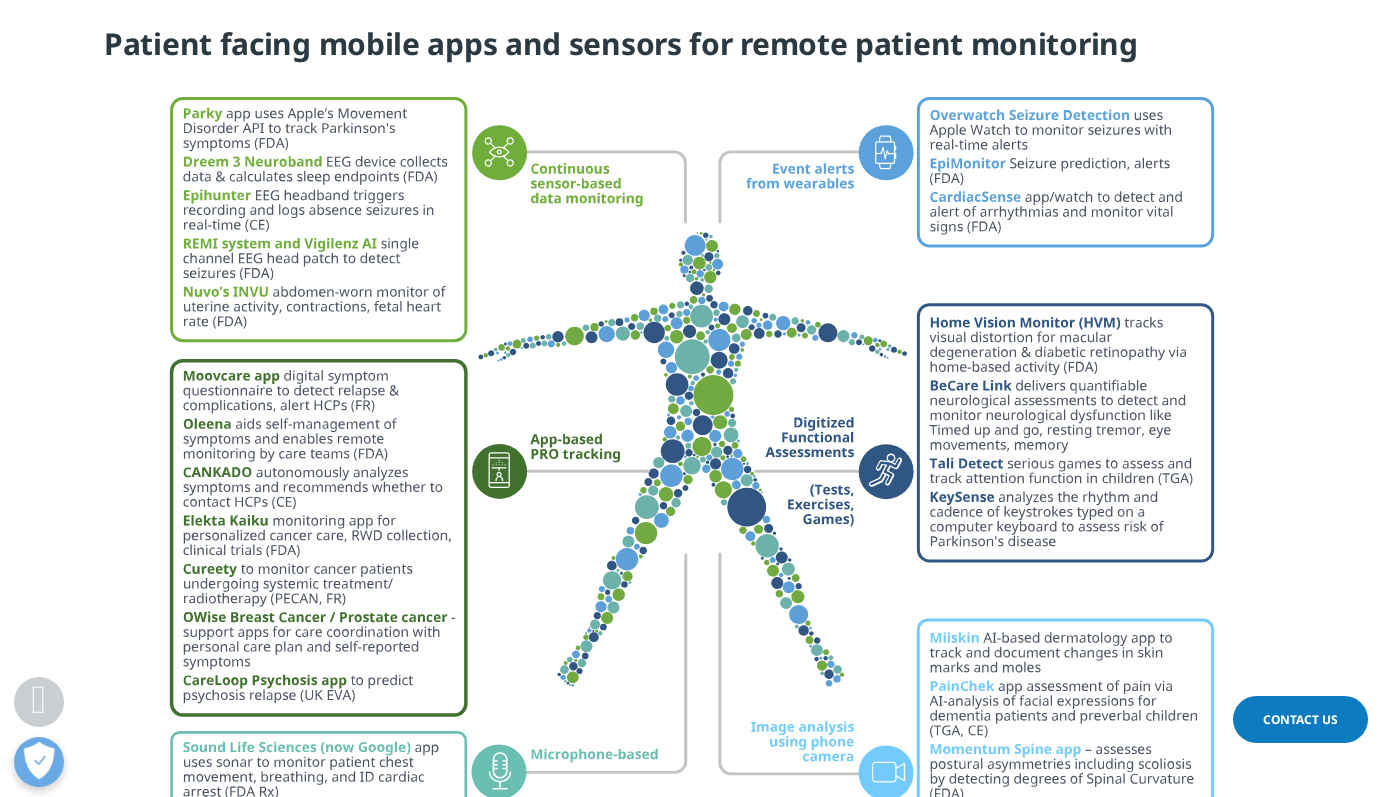 scroll, scrollTop: 7505, scrollLeft: 0, axis: vertical 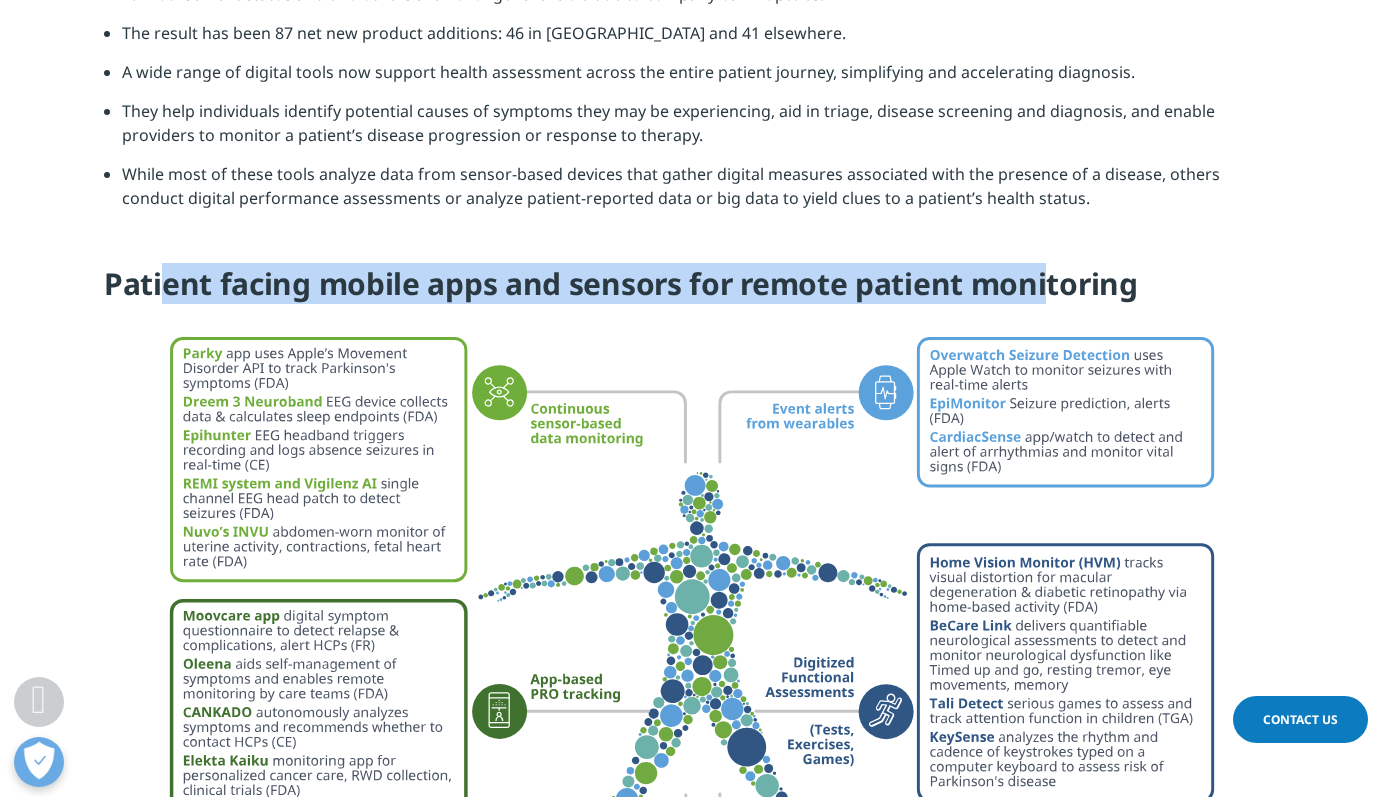 drag, startPoint x: 227, startPoint y: 266, endPoint x: 1040, endPoint y: 280, distance: 813.12054 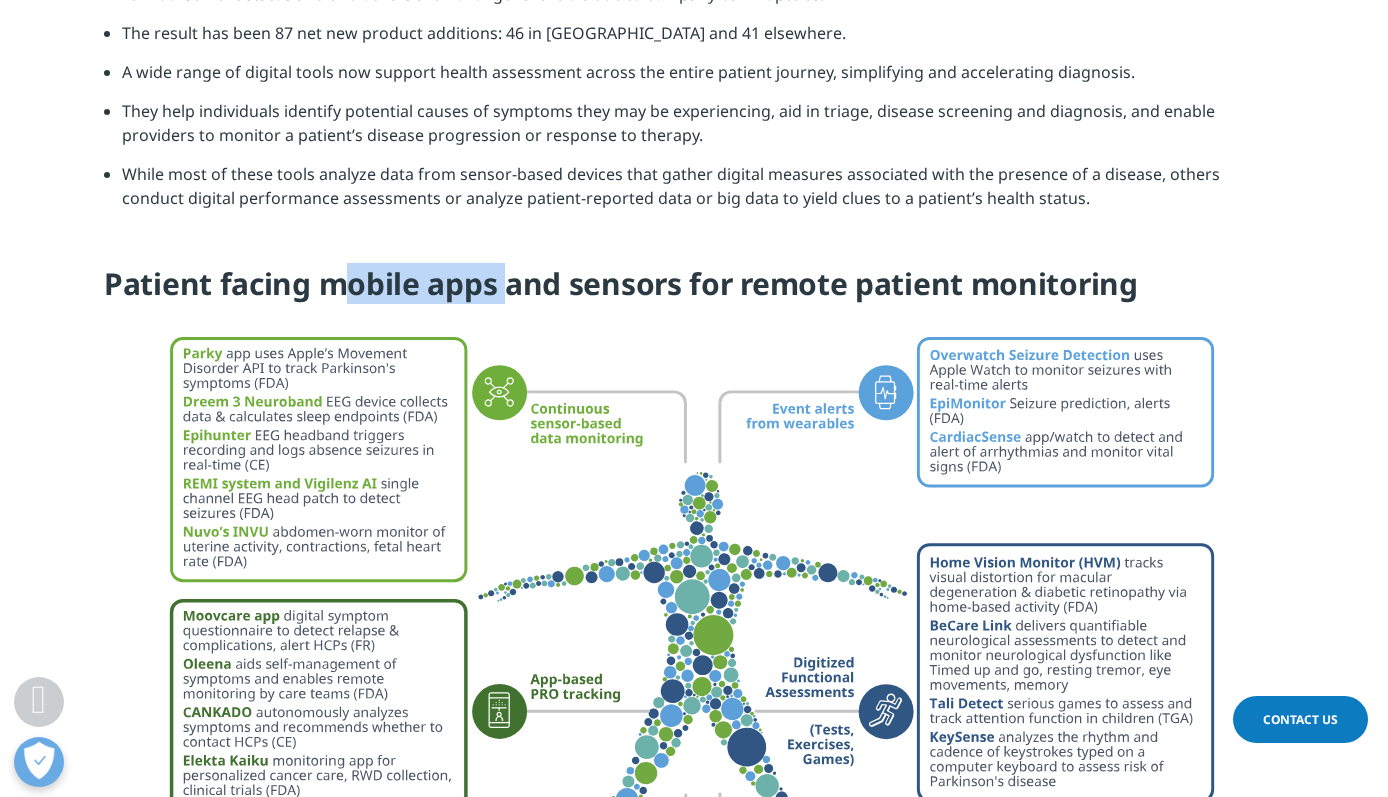 drag, startPoint x: 504, startPoint y: 268, endPoint x: 335, endPoint y: 269, distance: 169.00296 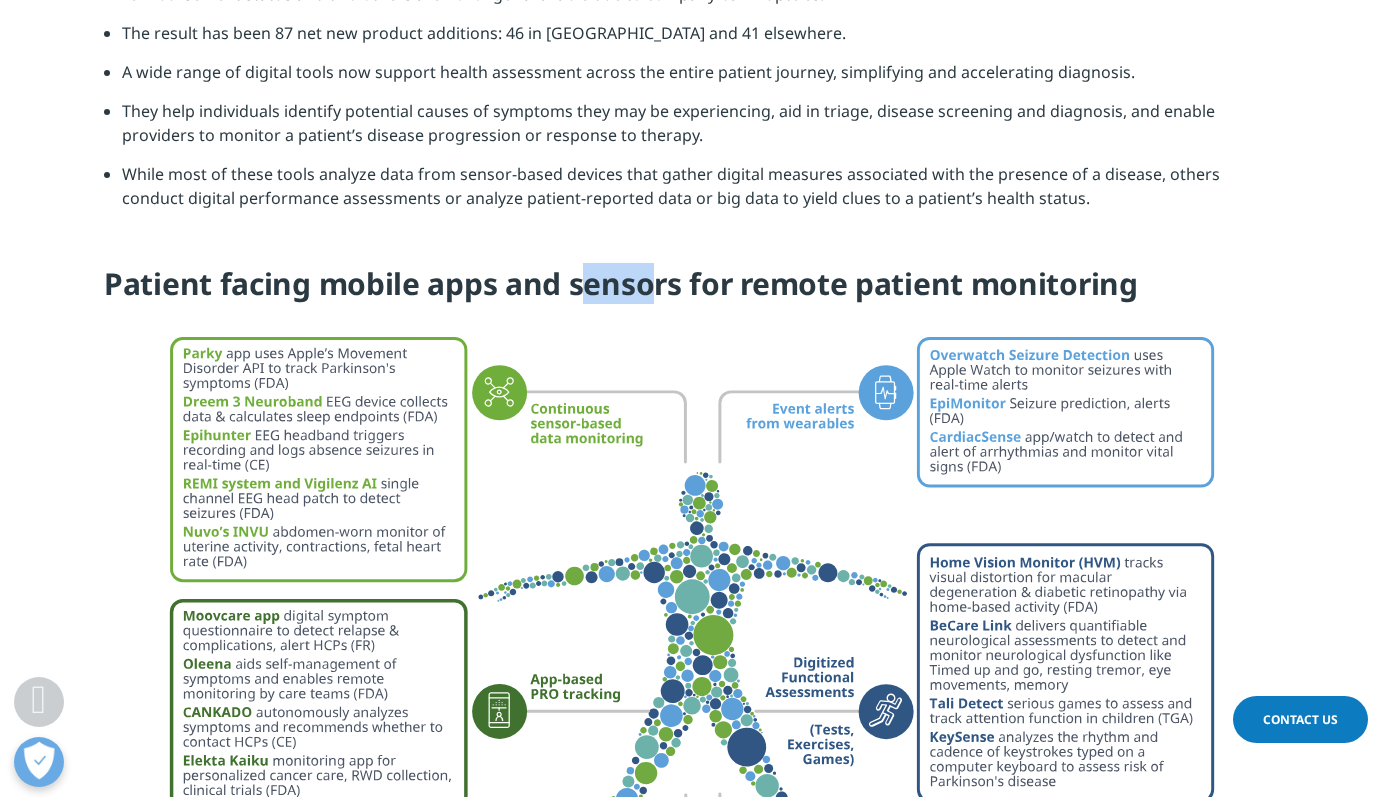 drag, startPoint x: 578, startPoint y: 264, endPoint x: 647, endPoint y: 264, distance: 69 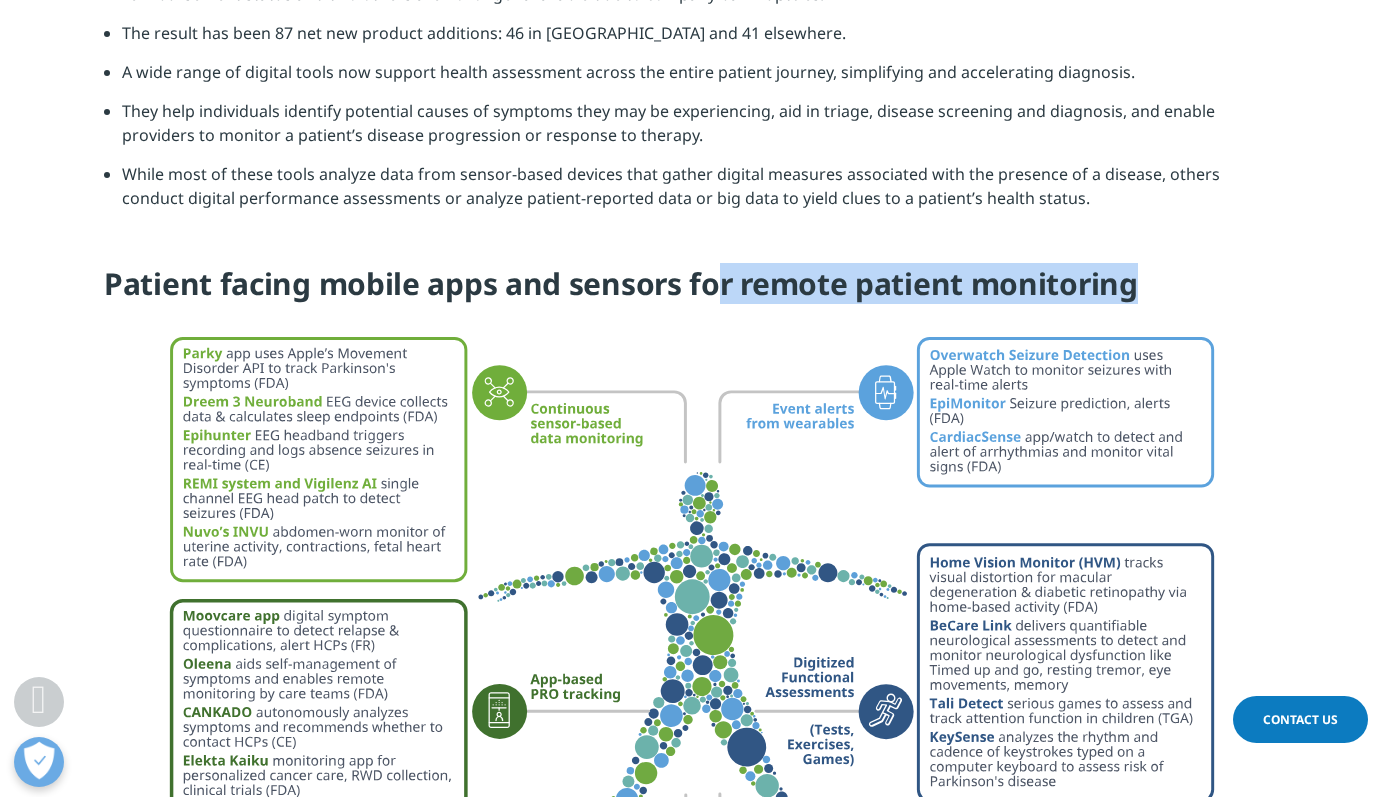 drag, startPoint x: 719, startPoint y: 265, endPoint x: 1196, endPoint y: 274, distance: 477.0849 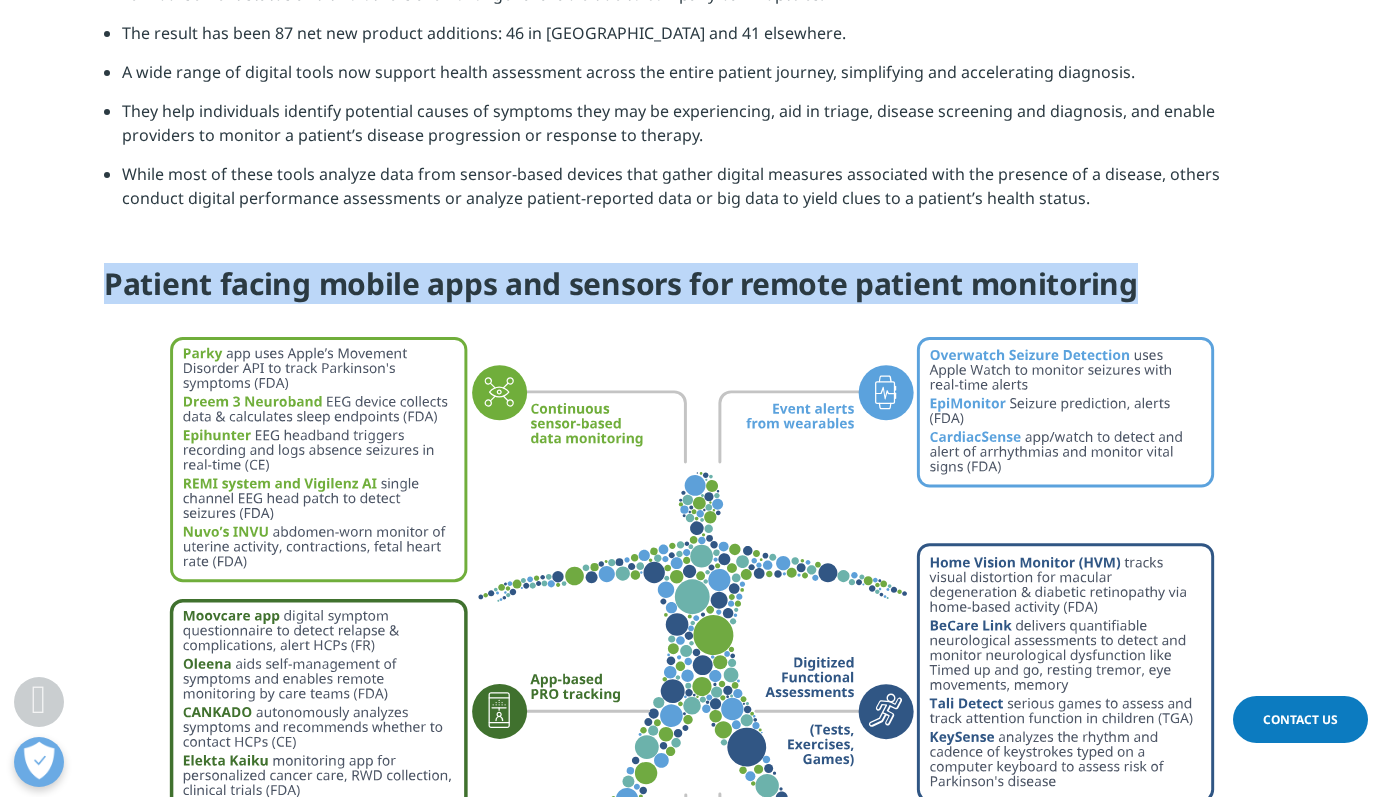 drag, startPoint x: 1161, startPoint y: 273, endPoint x: 107, endPoint y: 265, distance: 1054.0304 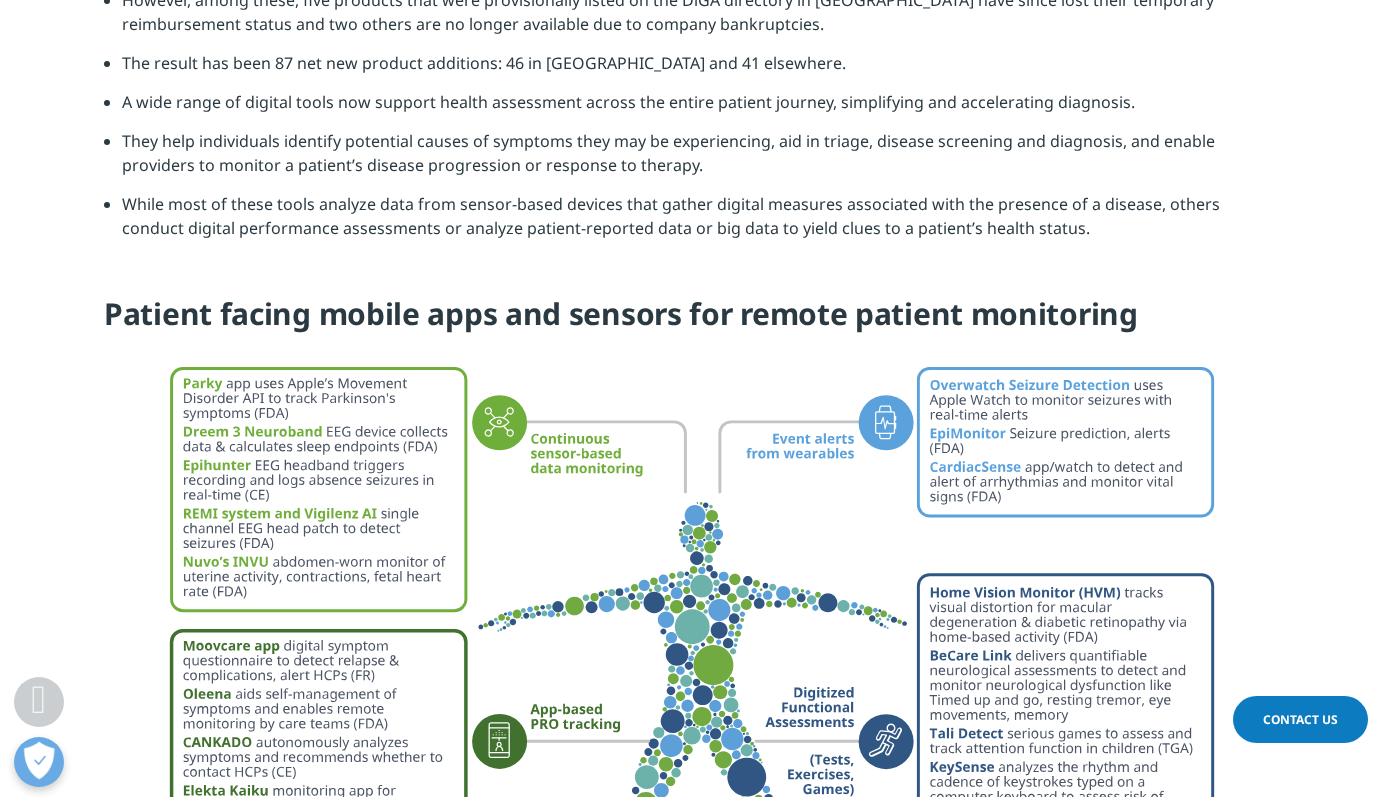 scroll, scrollTop: 8014, scrollLeft: 0, axis: vertical 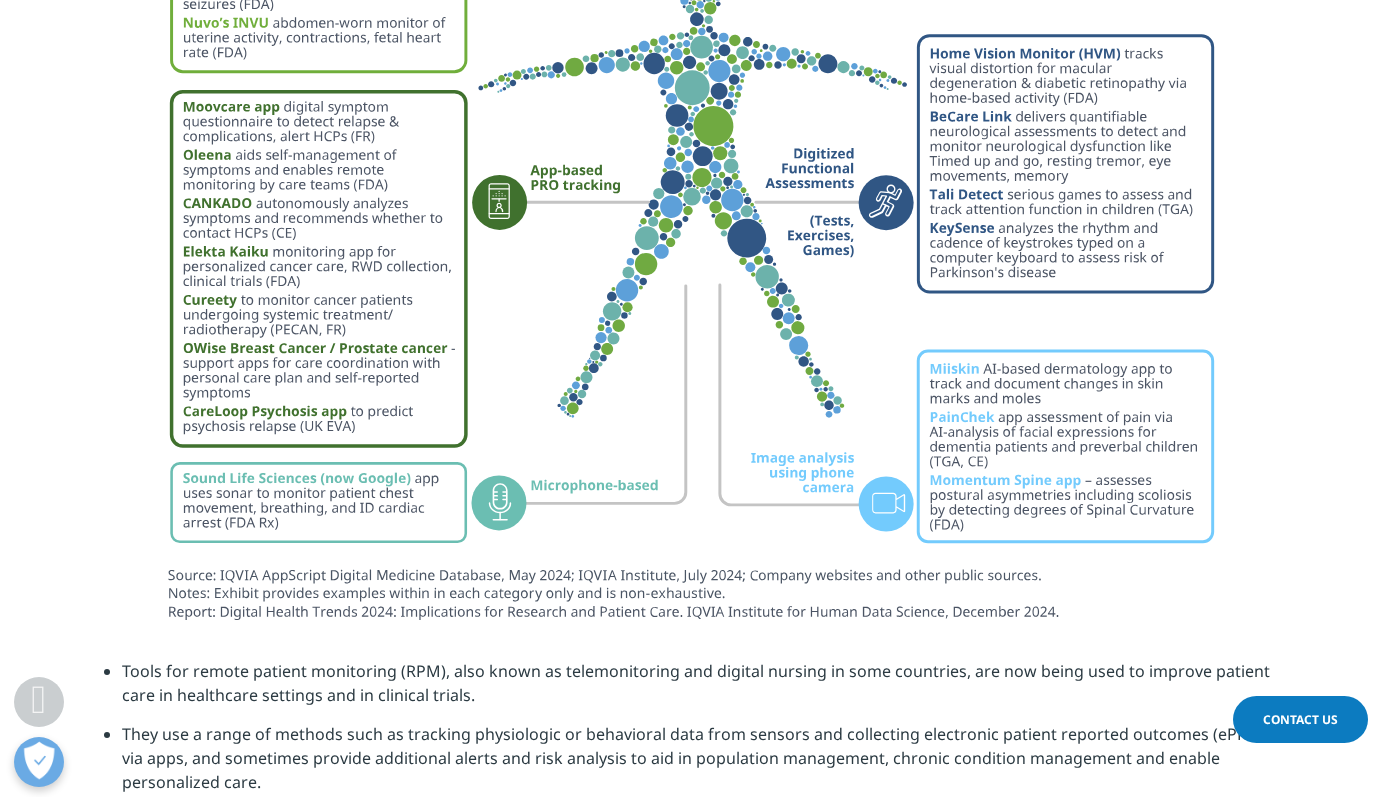 click at bounding box center (694, 220) 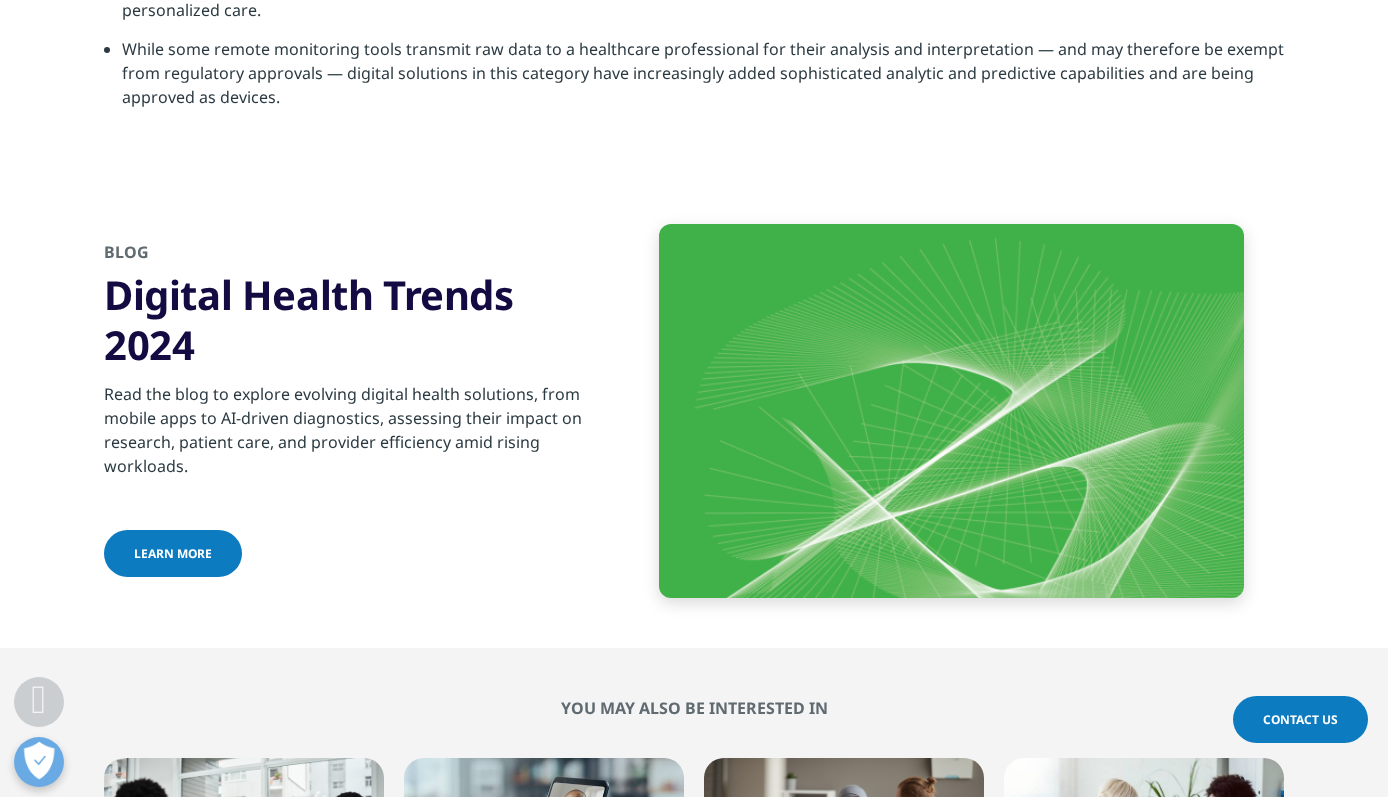 scroll, scrollTop: 8991, scrollLeft: 0, axis: vertical 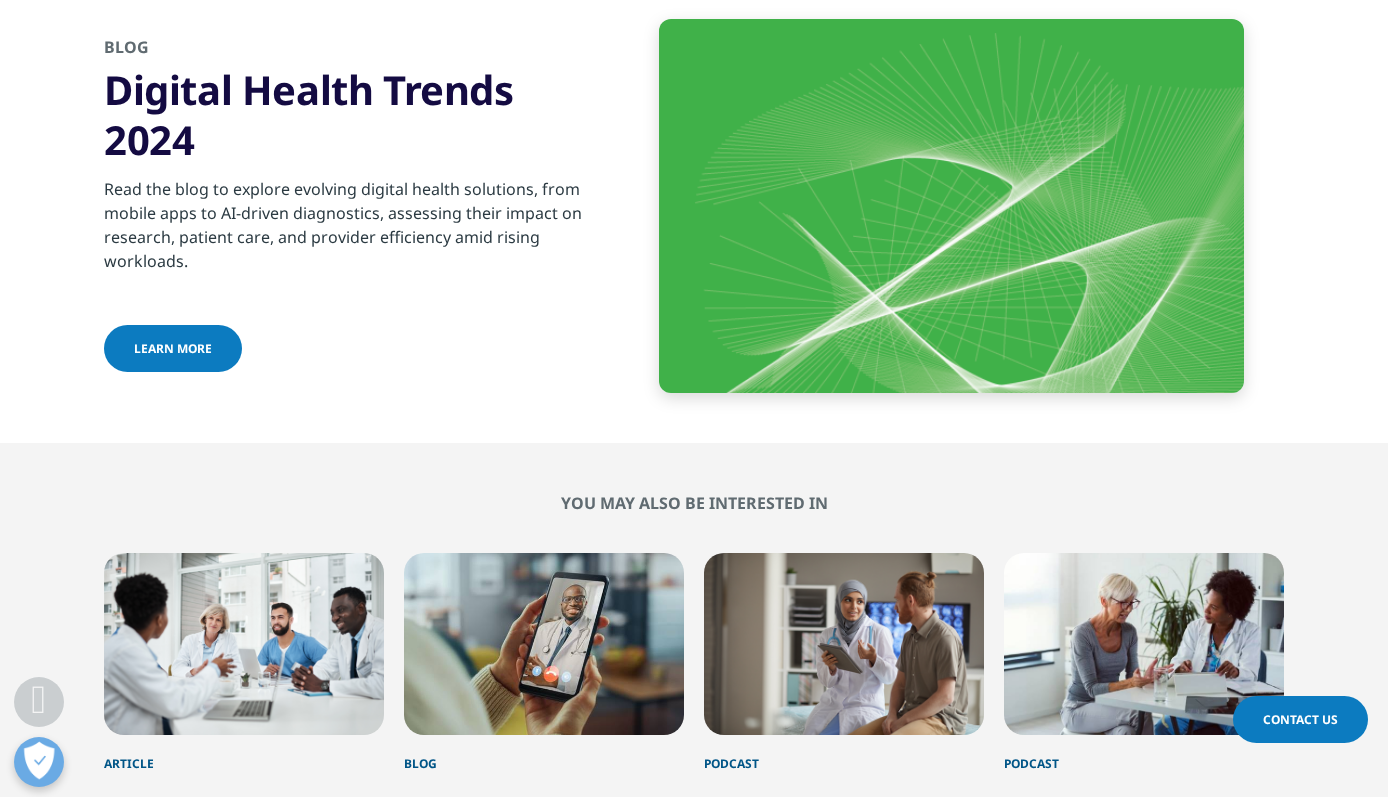 click on "Learn more" at bounding box center [173, 348] 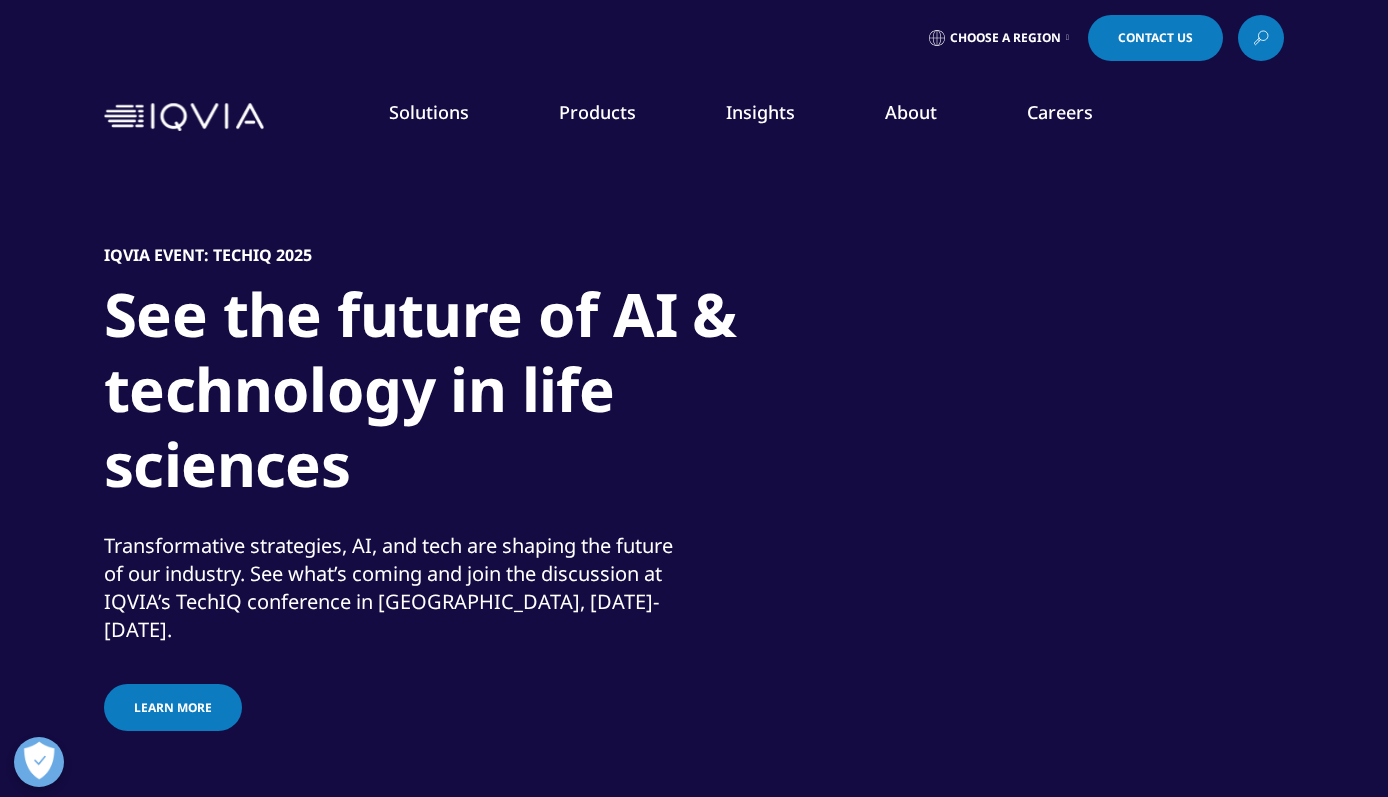 scroll, scrollTop: 0, scrollLeft: 0, axis: both 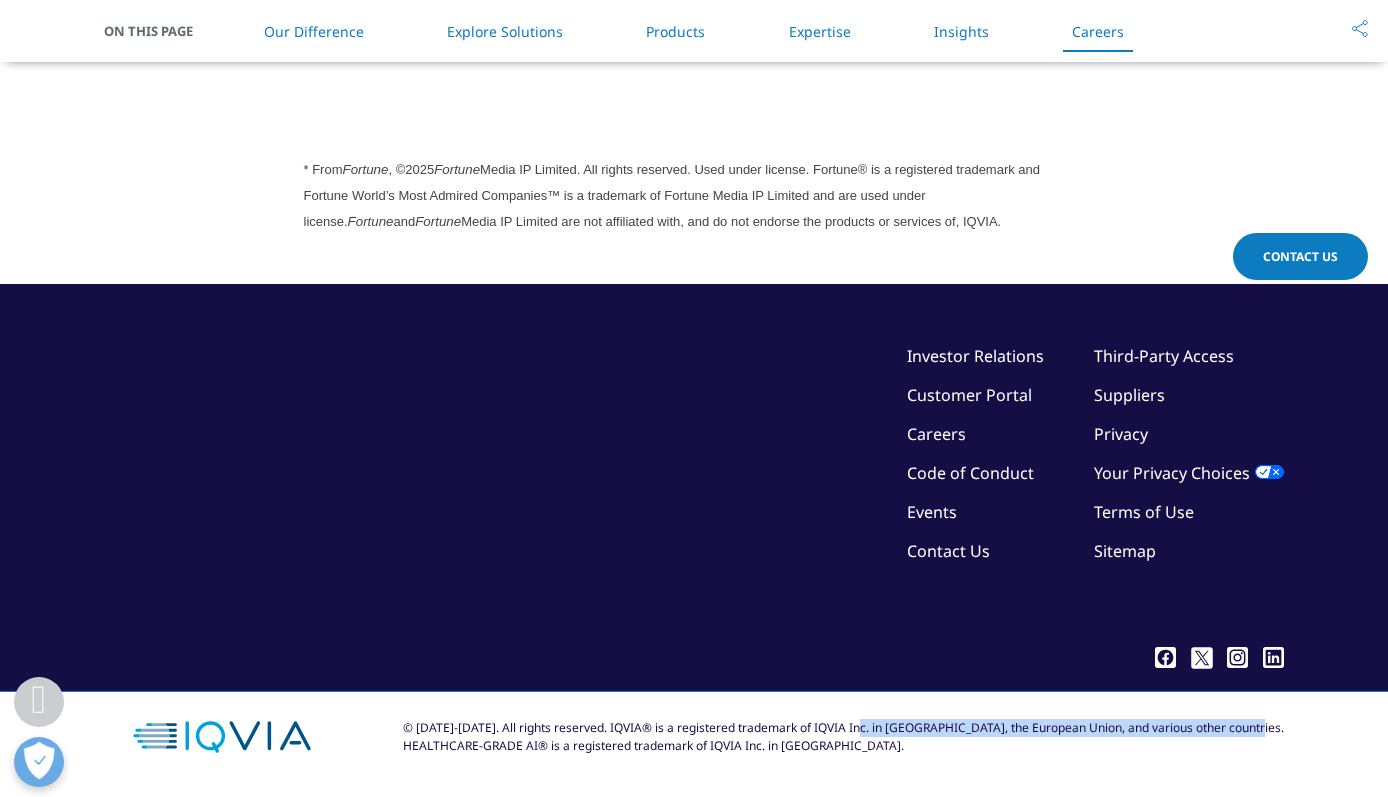 drag, startPoint x: 891, startPoint y: 728, endPoint x: 1287, endPoint y: 726, distance: 396.00504 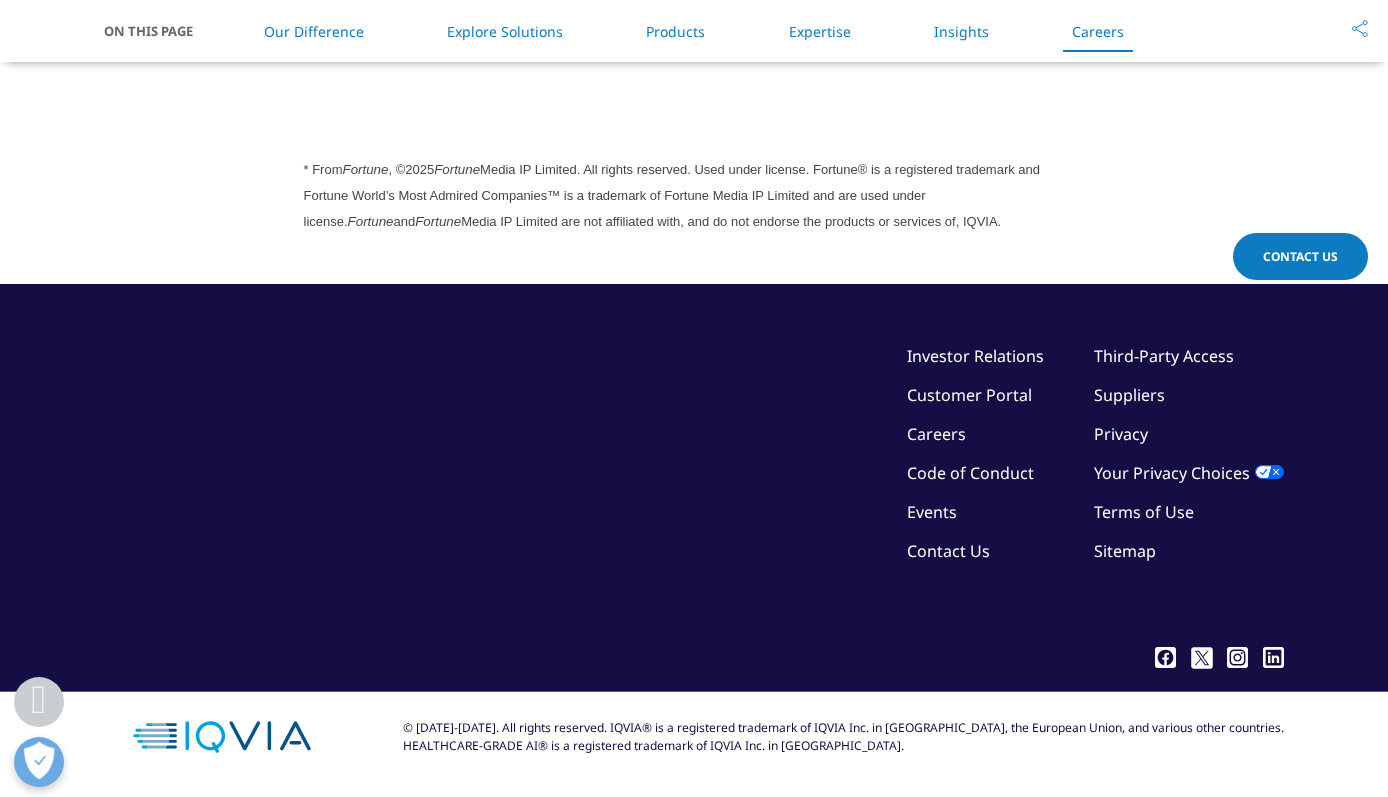 click at bounding box center (222, 737) 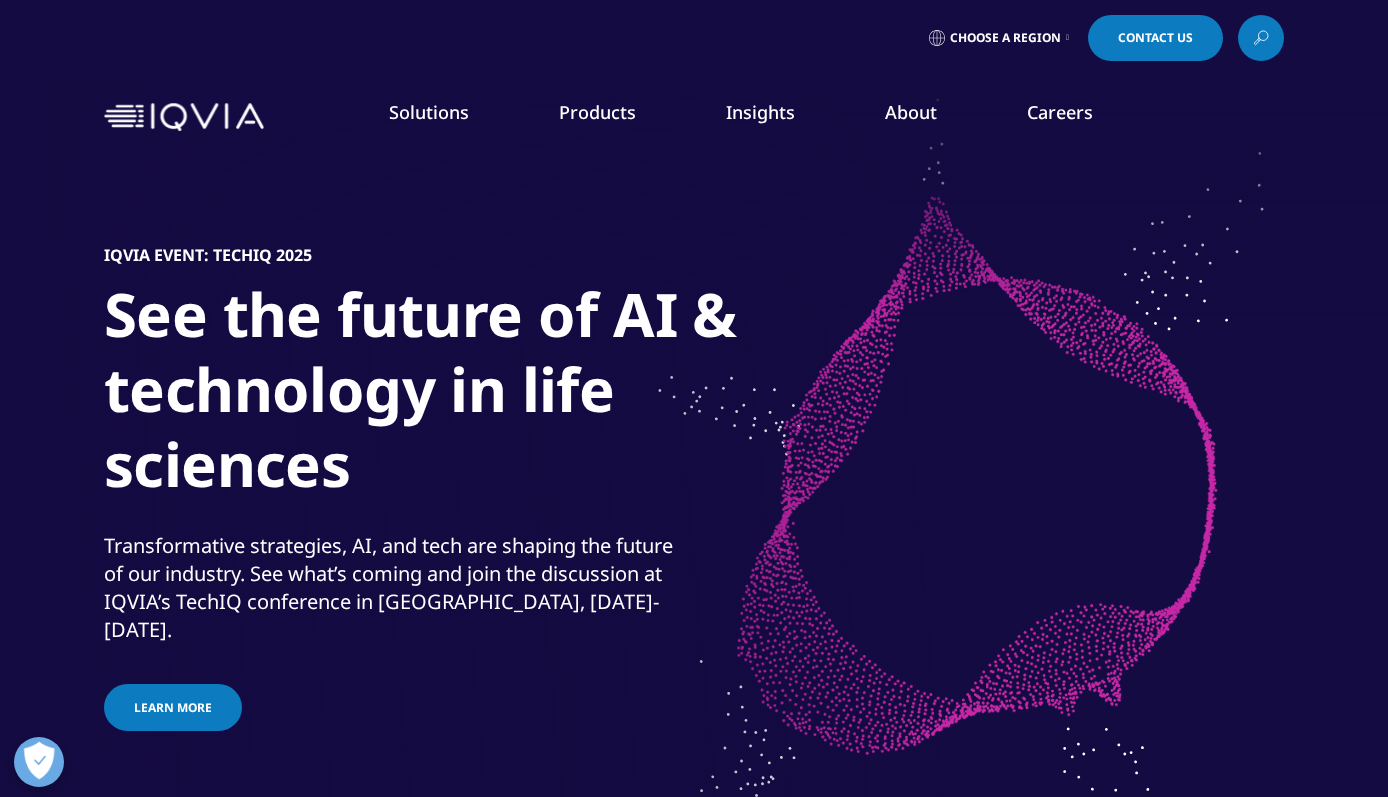scroll, scrollTop: 0, scrollLeft: 0, axis: both 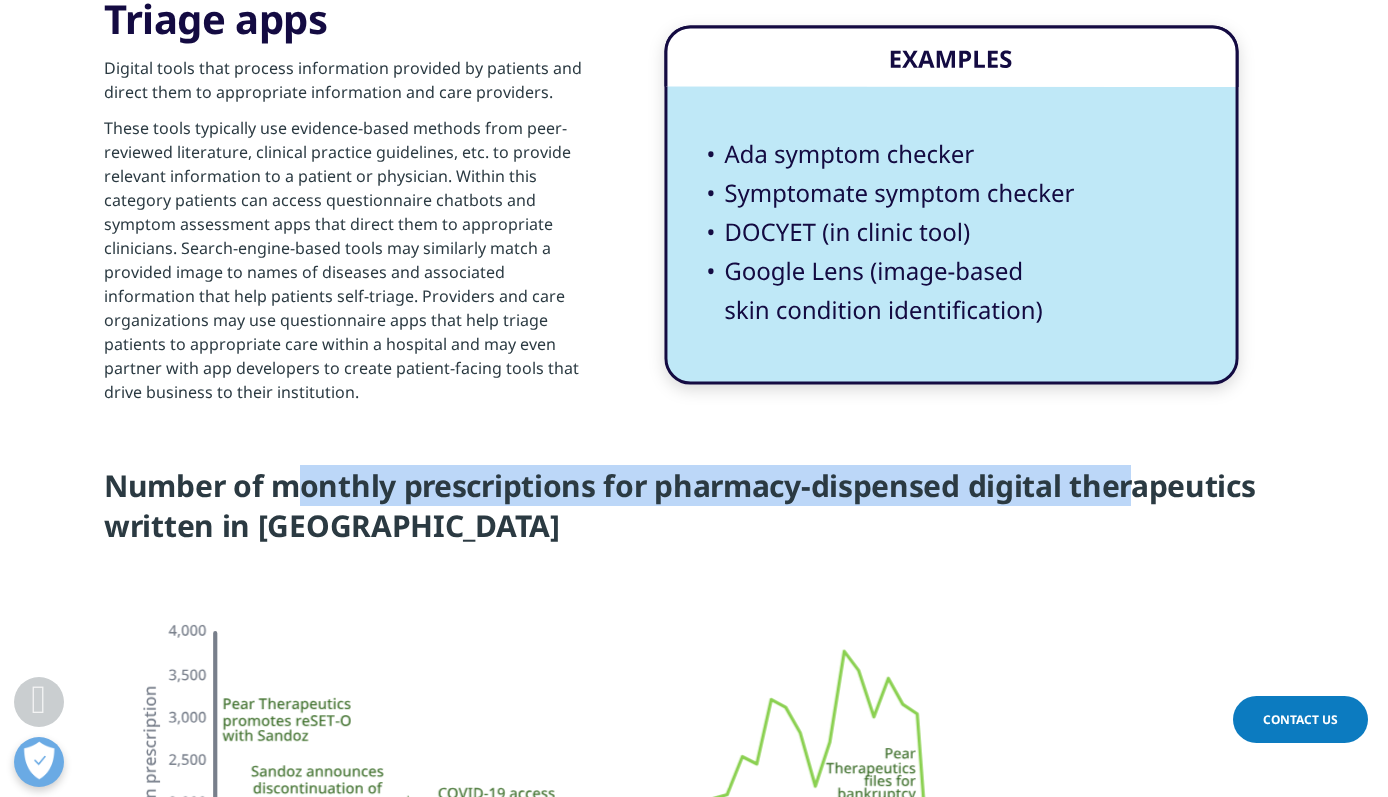 drag, startPoint x: 287, startPoint y: 467, endPoint x: 1134, endPoint y: 452, distance: 847.1328 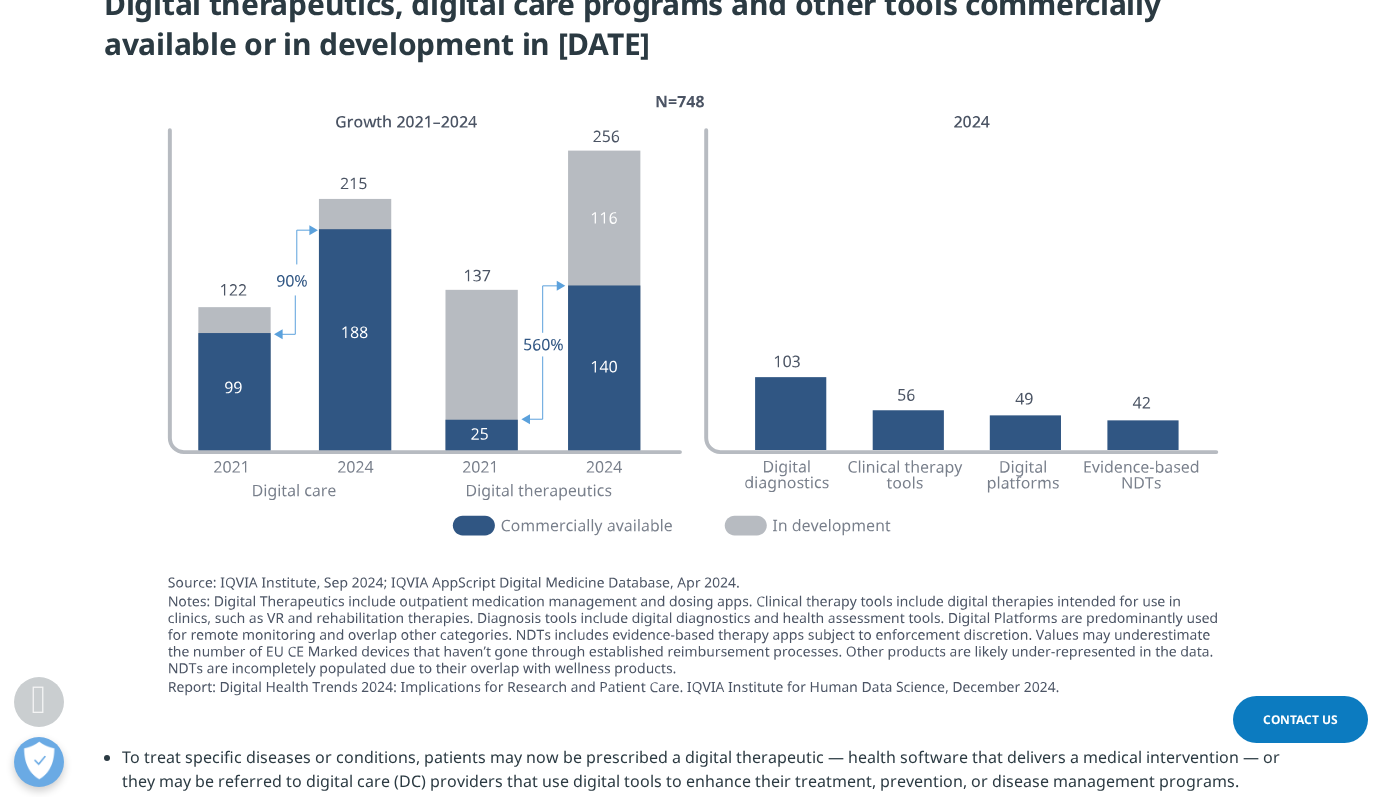 scroll, scrollTop: 4769, scrollLeft: 0, axis: vertical 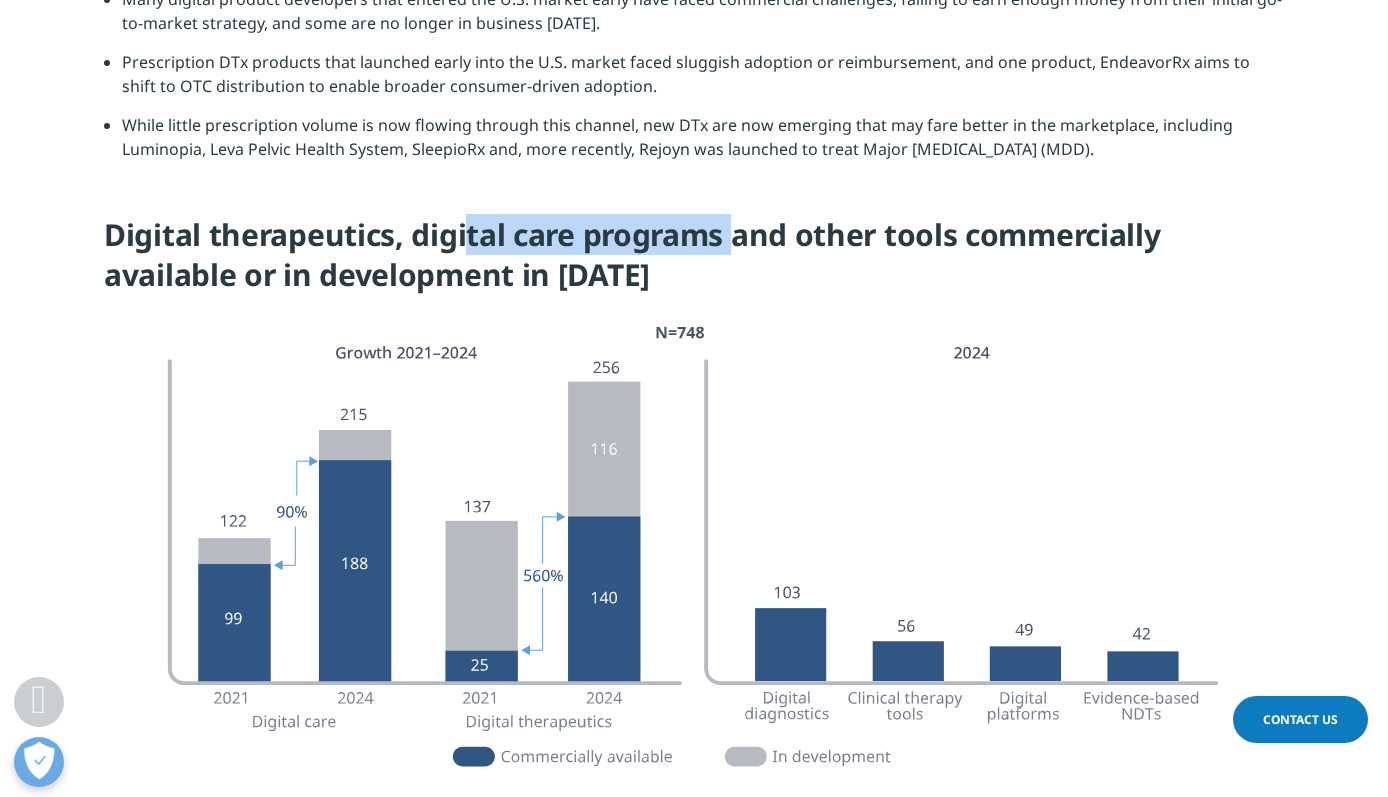 drag, startPoint x: 487, startPoint y: 231, endPoint x: 722, endPoint y: 229, distance: 235.00851 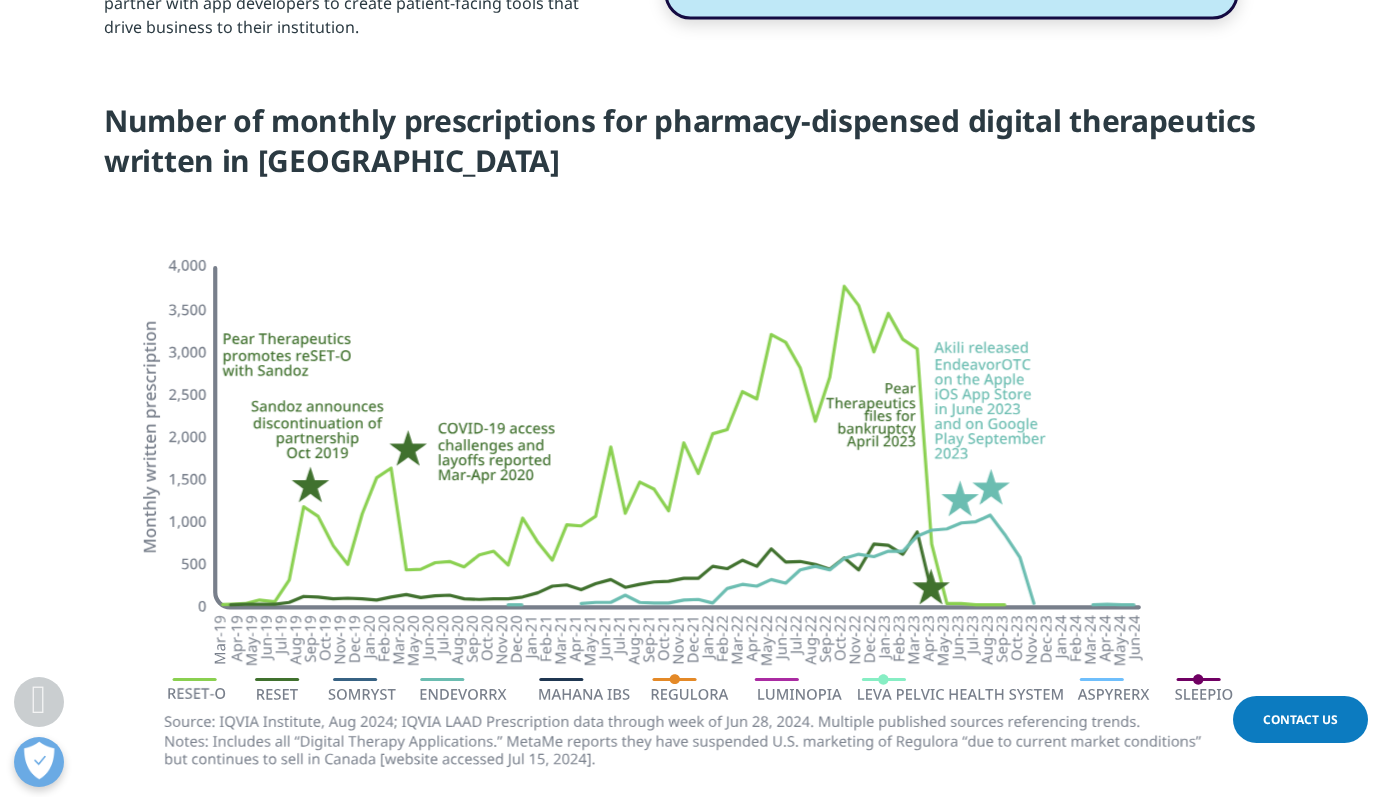scroll, scrollTop: 3822, scrollLeft: 0, axis: vertical 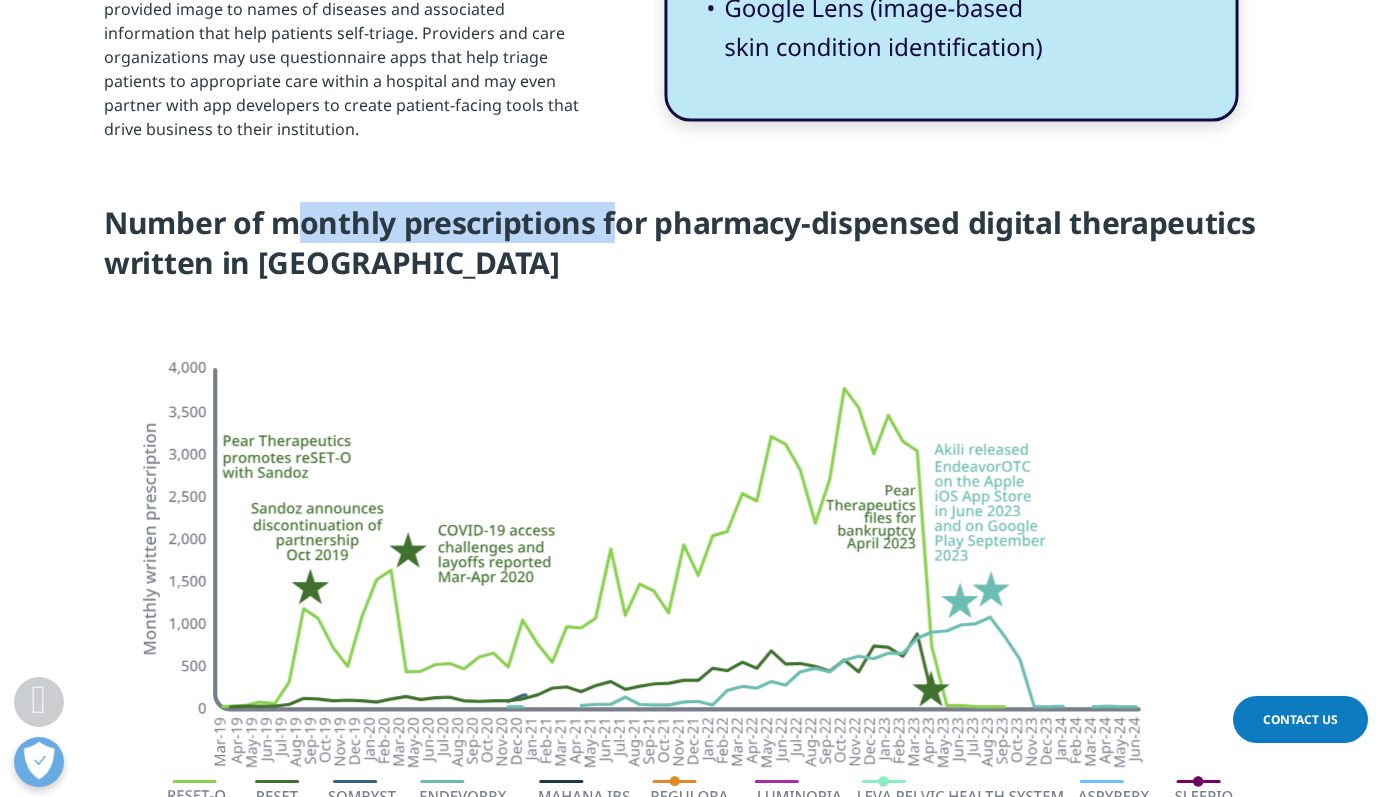 drag, startPoint x: 303, startPoint y: 204, endPoint x: 616, endPoint y: 195, distance: 313.12936 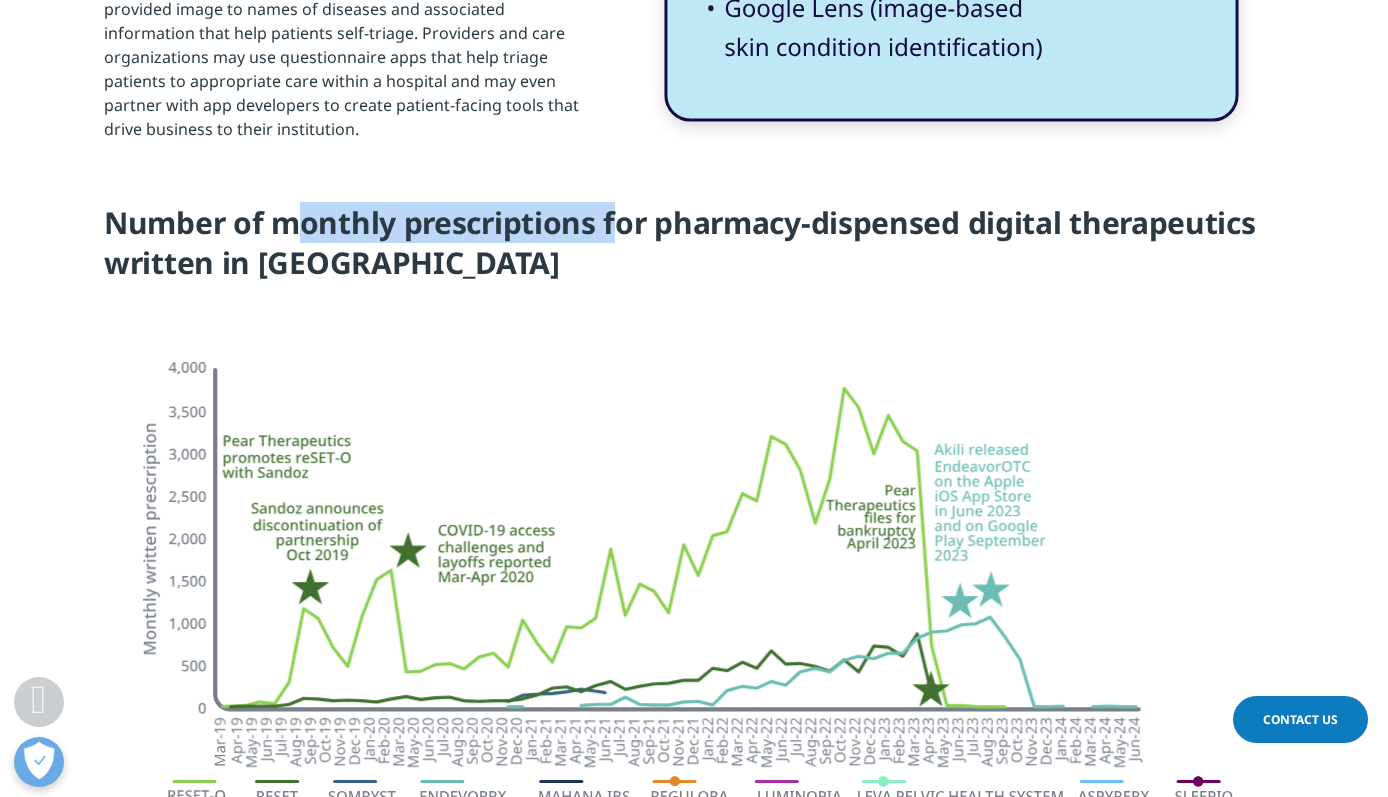 click on "Number of monthly prescriptions for pharmacy-dispensed digital therapeutics written in [GEOGRAPHIC_DATA]" at bounding box center [694, 250] 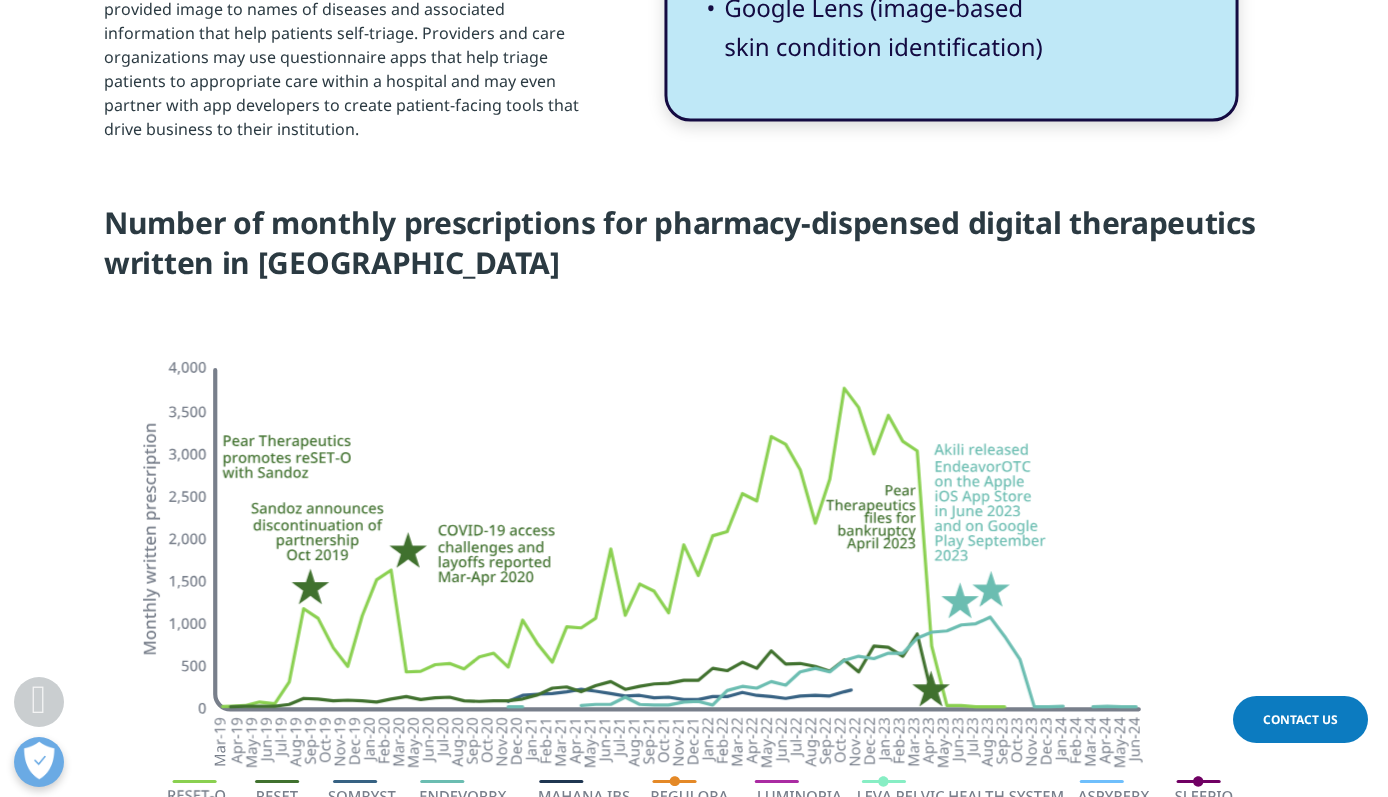 scroll, scrollTop: 3060, scrollLeft: 0, axis: vertical 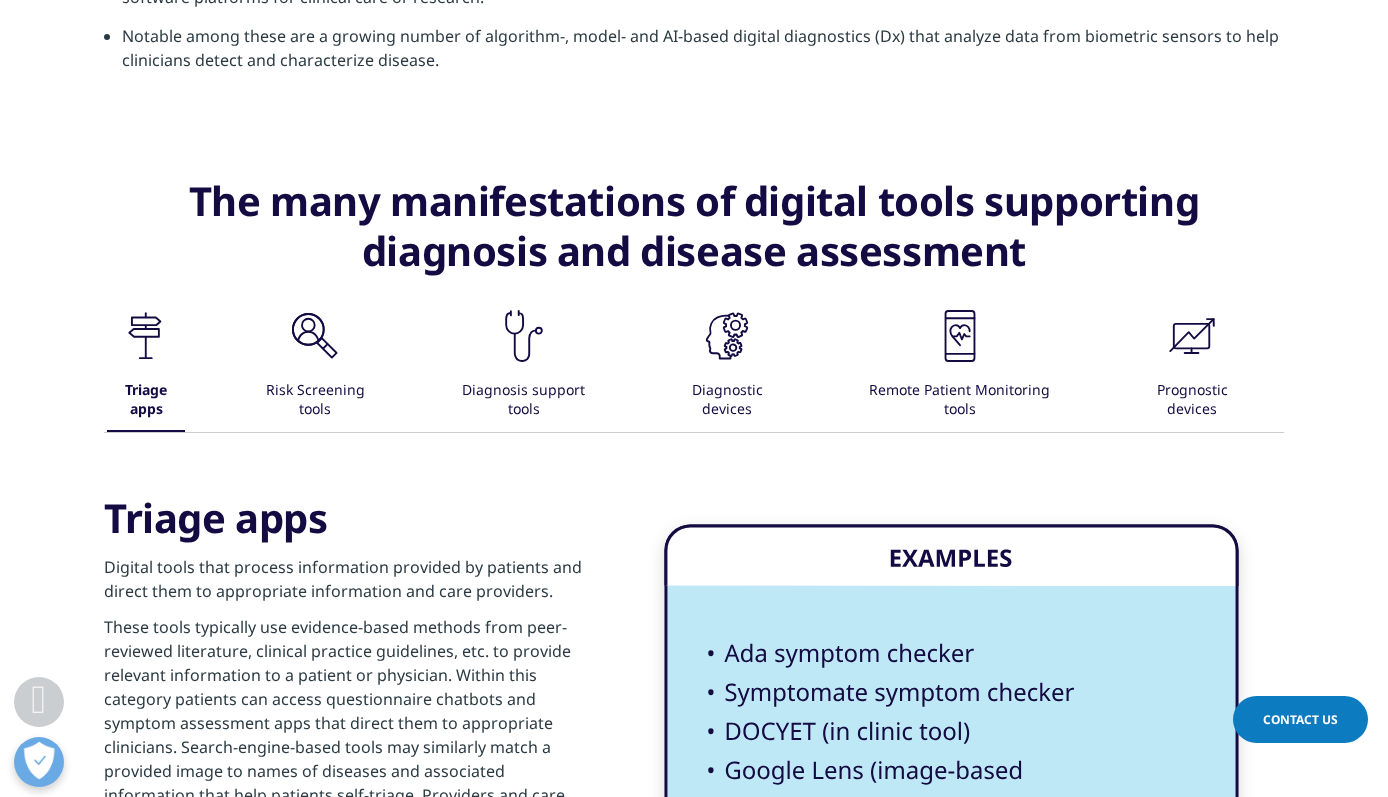 click on ".cls-1{fill:#231f20;}" 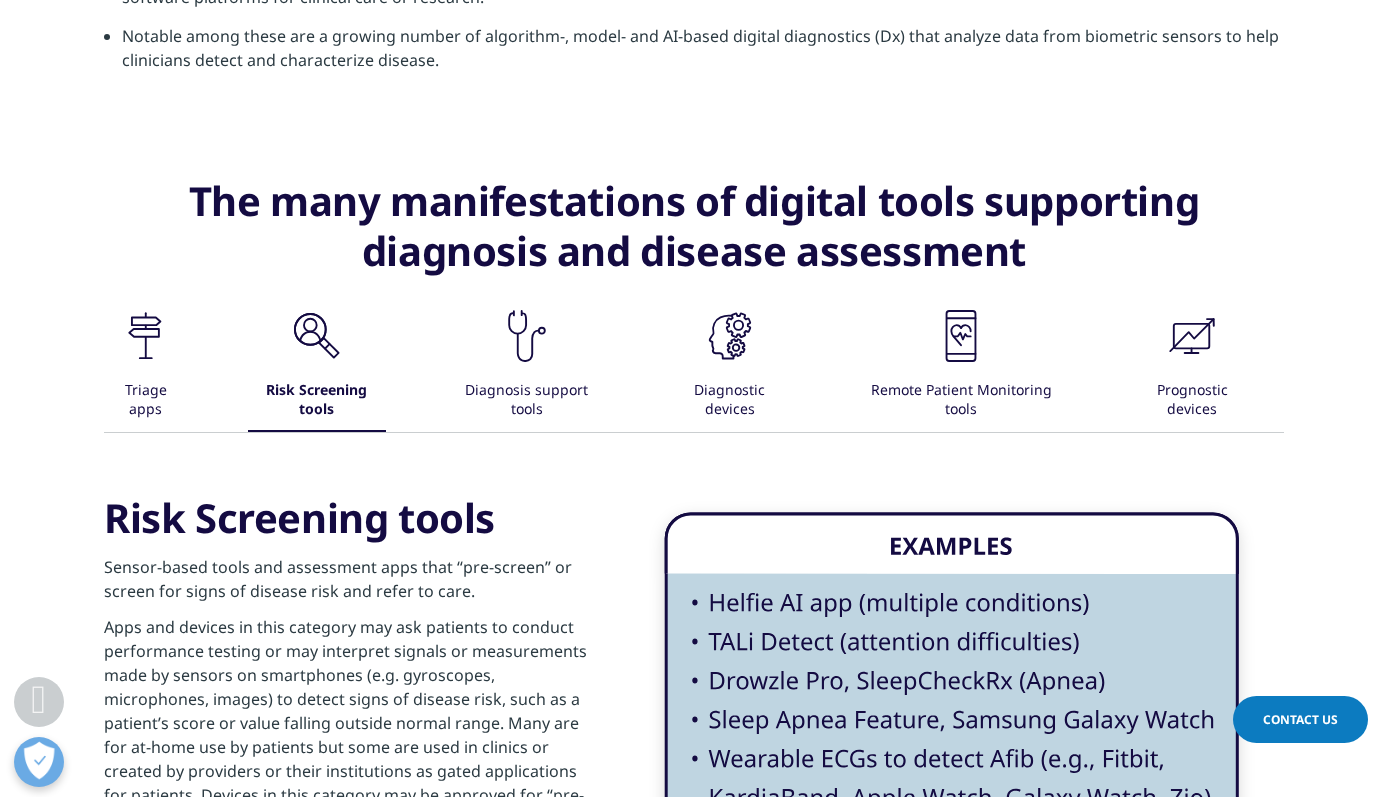 click on ".cls-1{fill:#231f20;}" 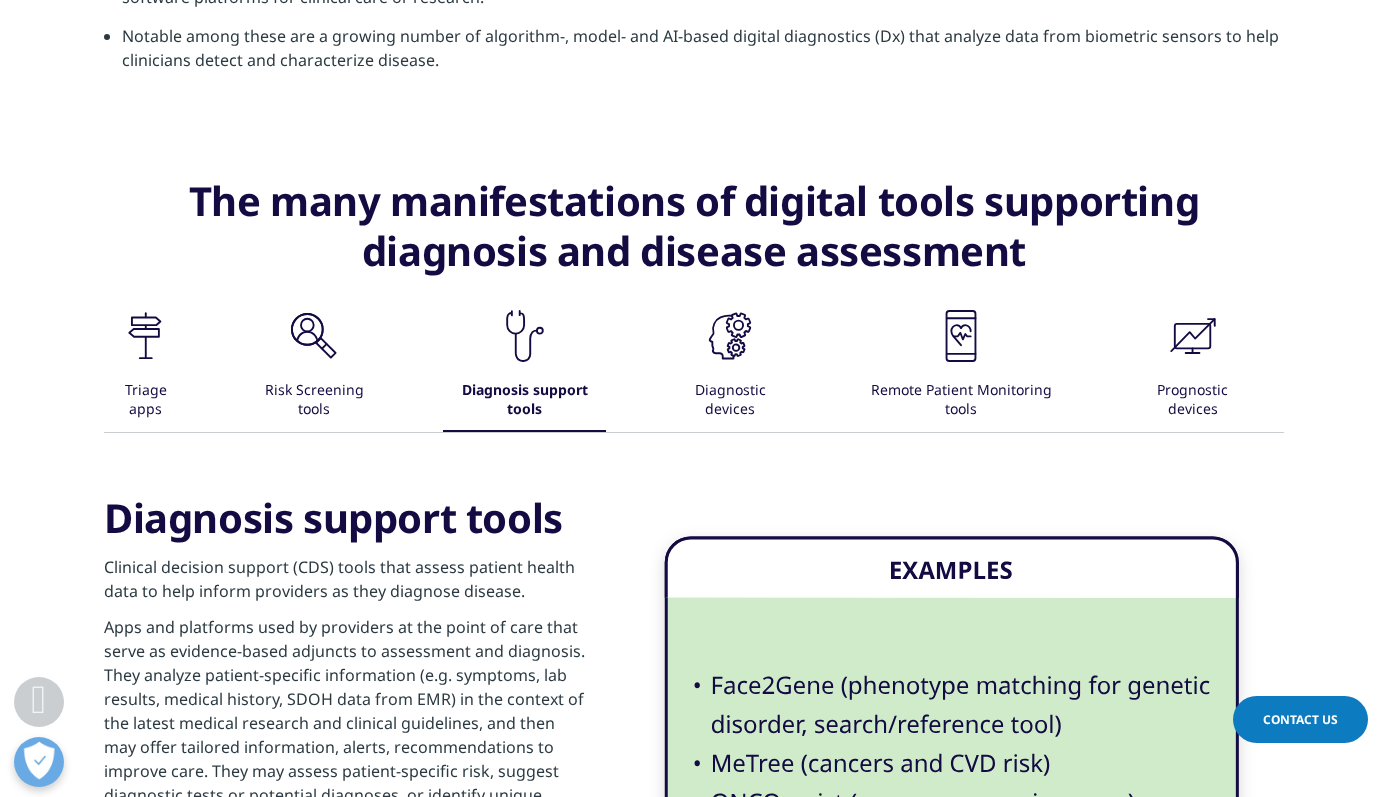 click on ".cls-1{fill:#231f20;}
Triage apps
.cls-1{fill:#231f20;}
Risk Screening tools
.cls-1{fill:#231f20;}" at bounding box center (694, 369) 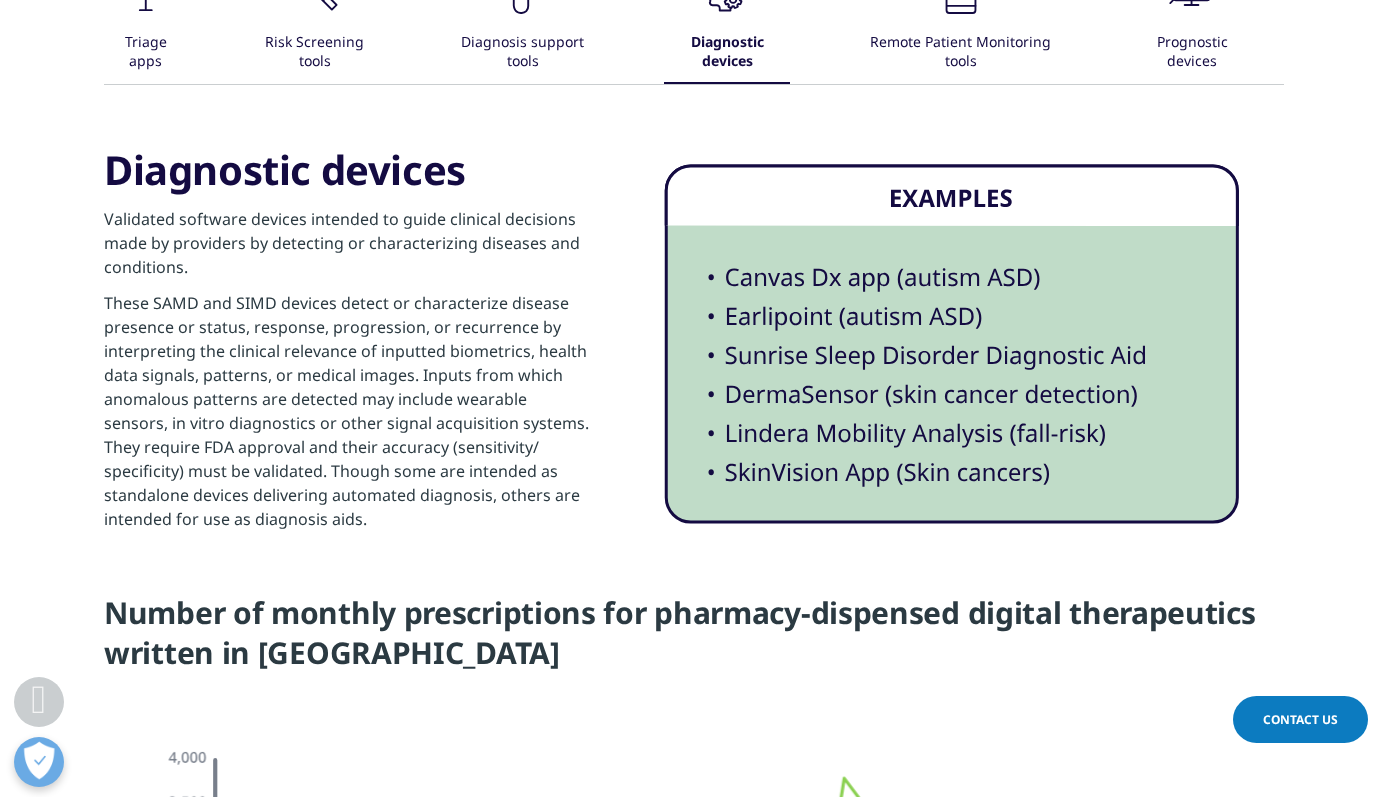 scroll, scrollTop: 2779, scrollLeft: 0, axis: vertical 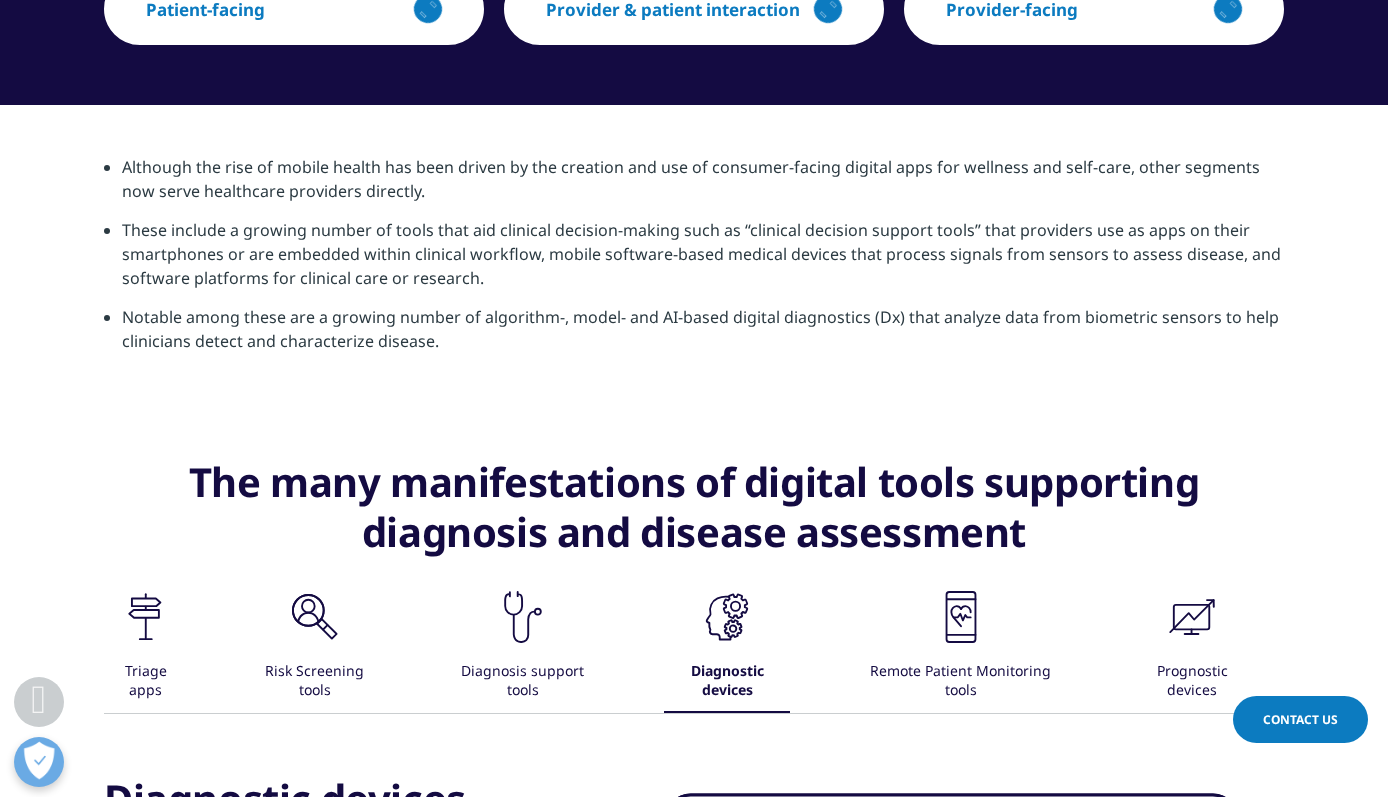 click on ".cls-1{fill:#231f20;}" 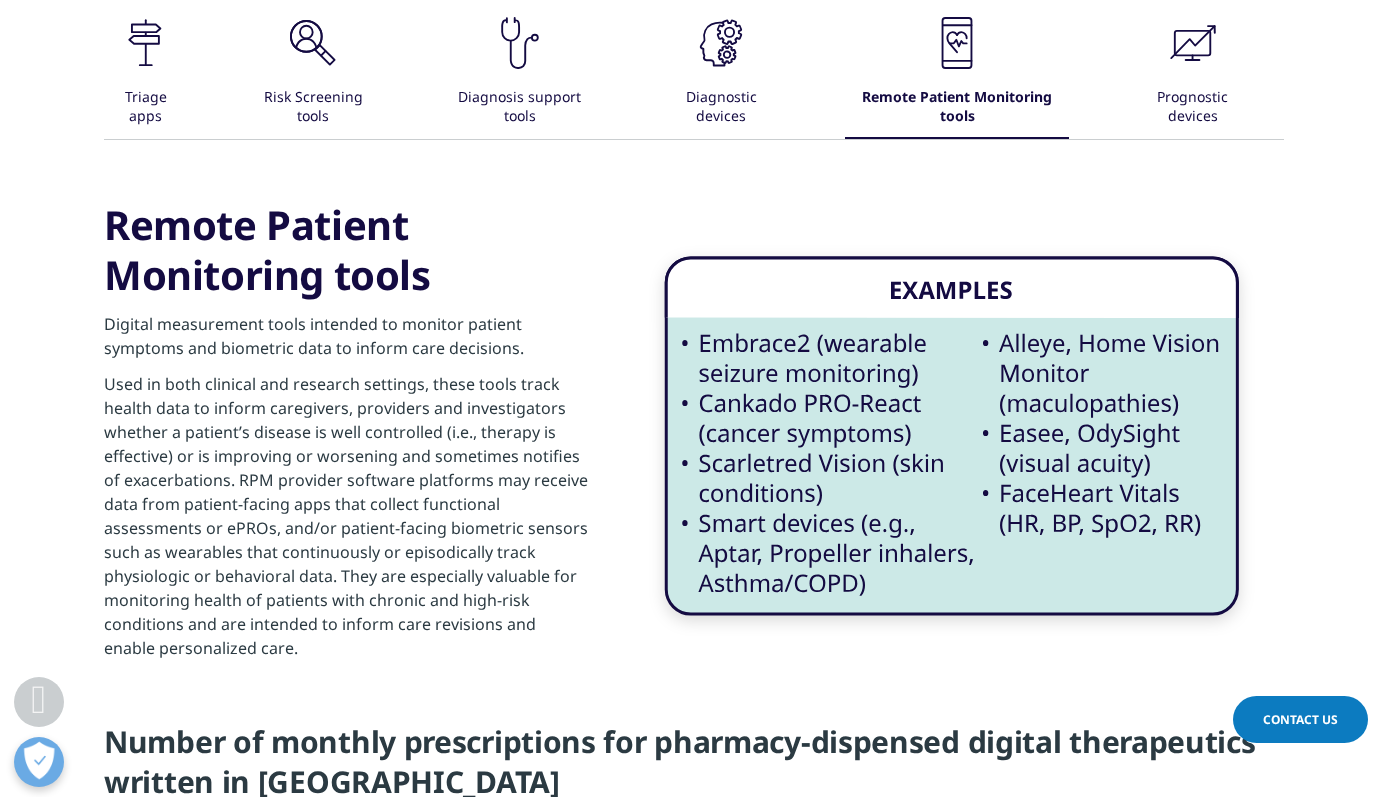 scroll, scrollTop: 3340, scrollLeft: 0, axis: vertical 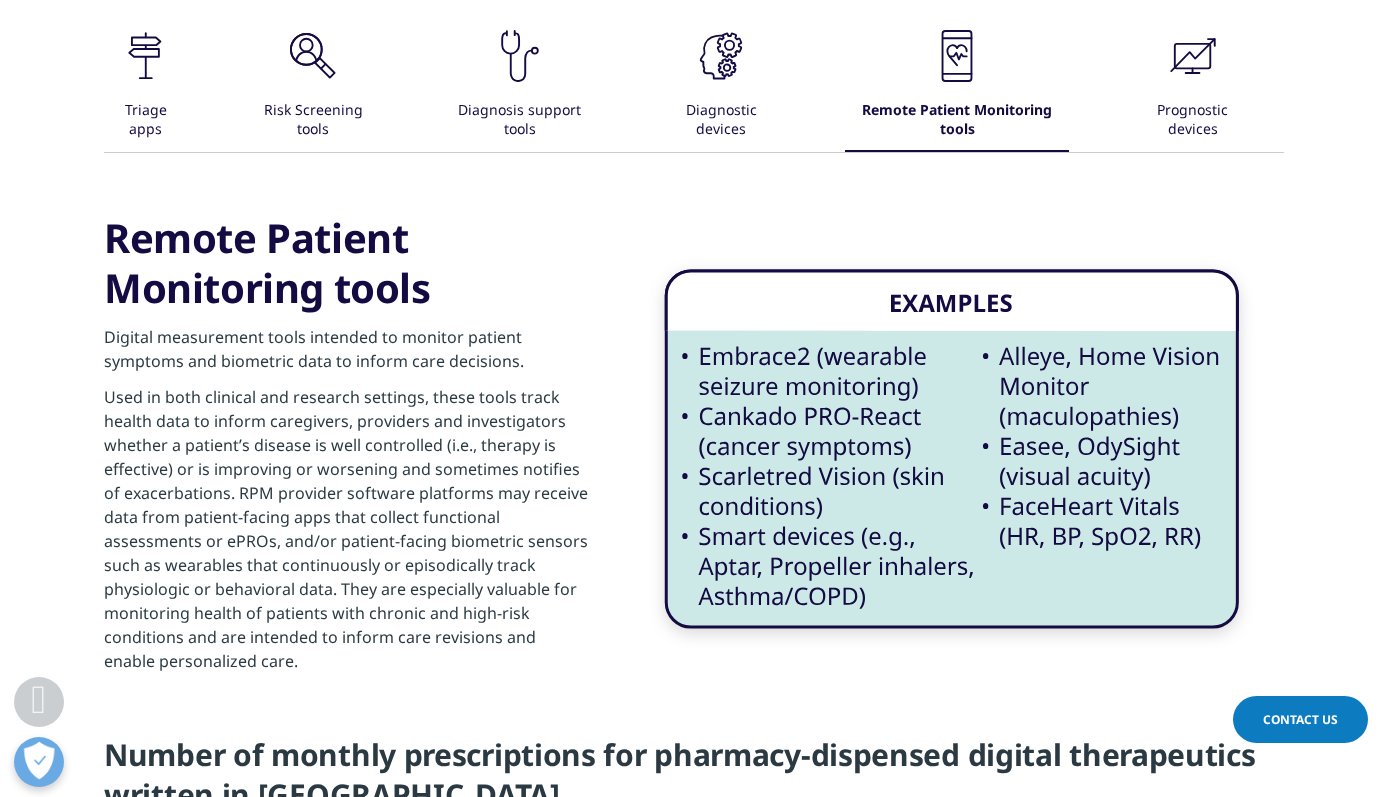 click on "Prognostic devices" at bounding box center (1193, 121) 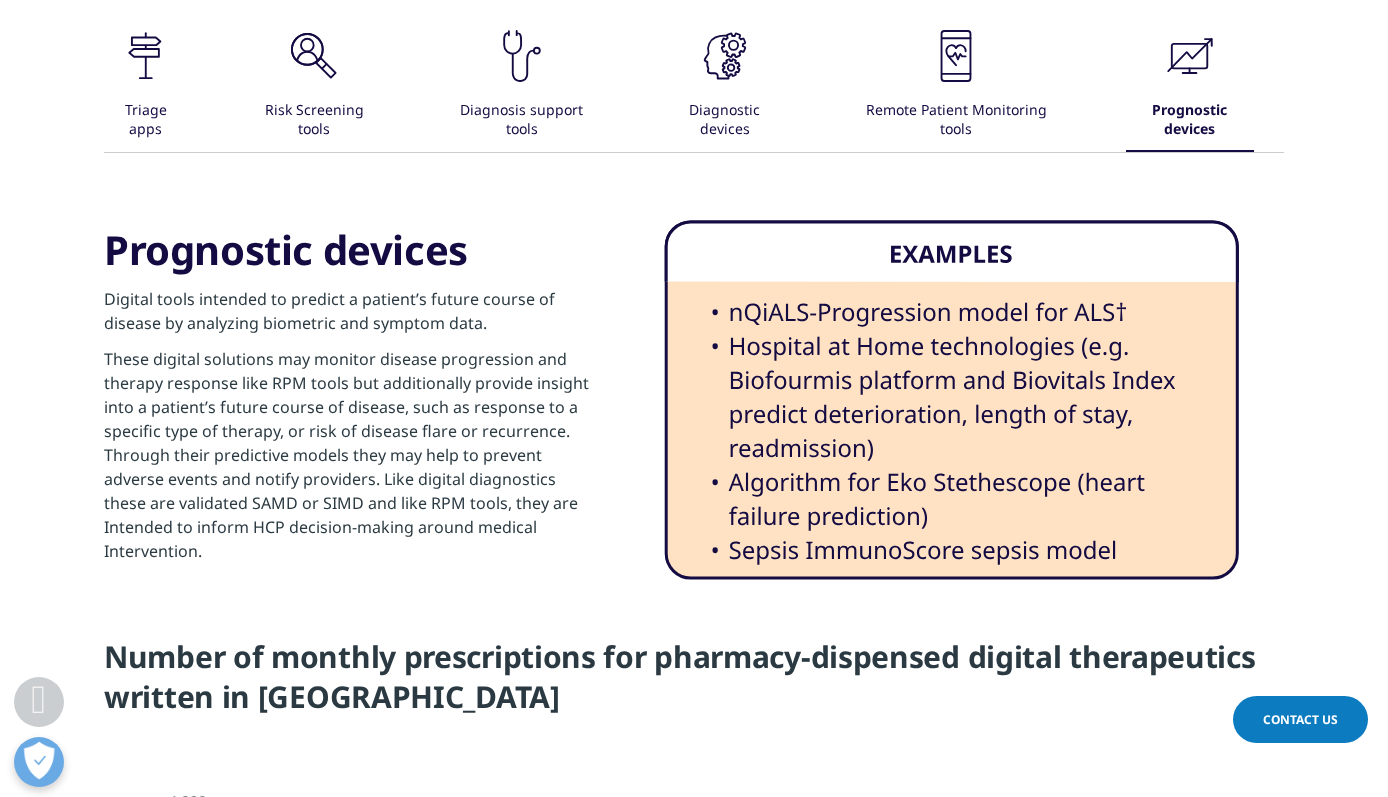 drag, startPoint x: 93, startPoint y: 233, endPoint x: 505, endPoint y: 234, distance: 412.00122 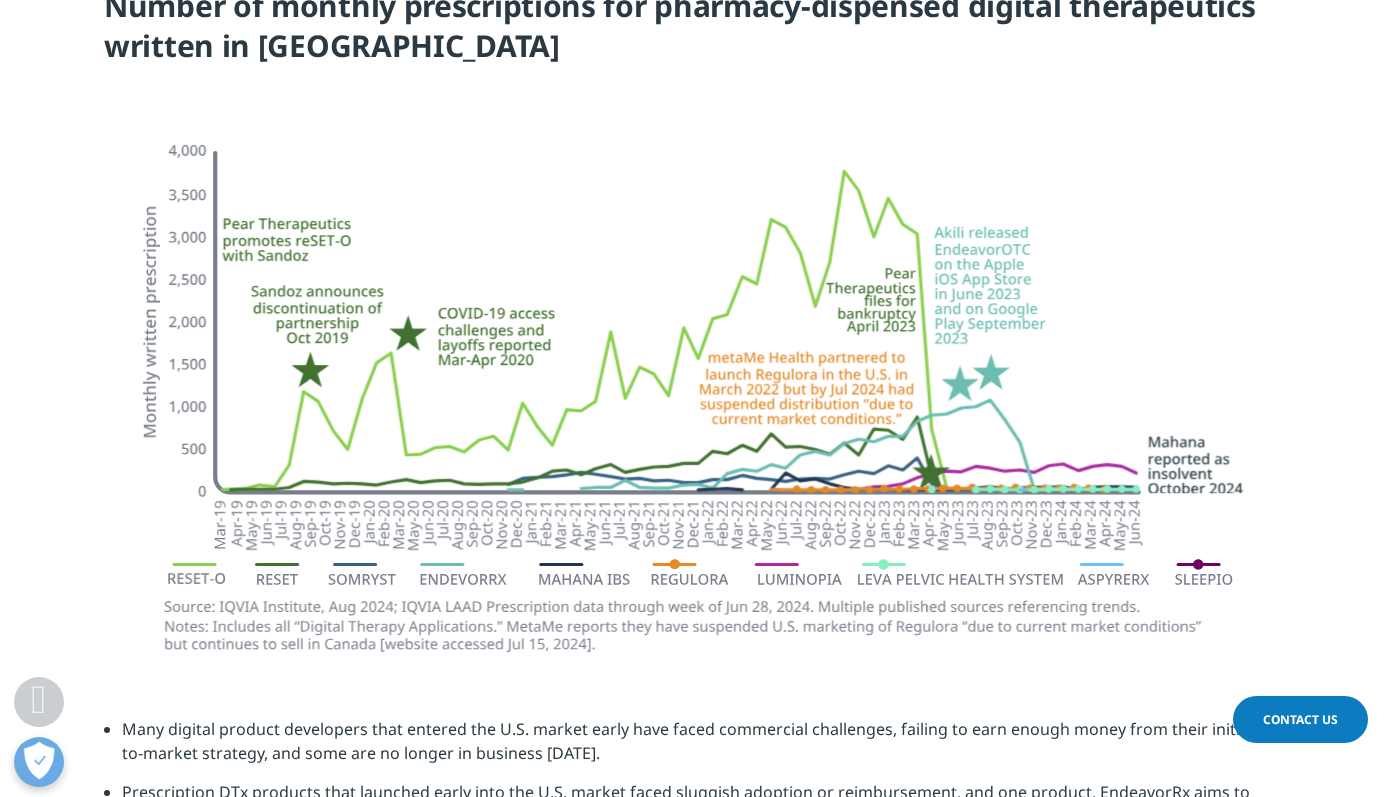scroll, scrollTop: 3259, scrollLeft: 0, axis: vertical 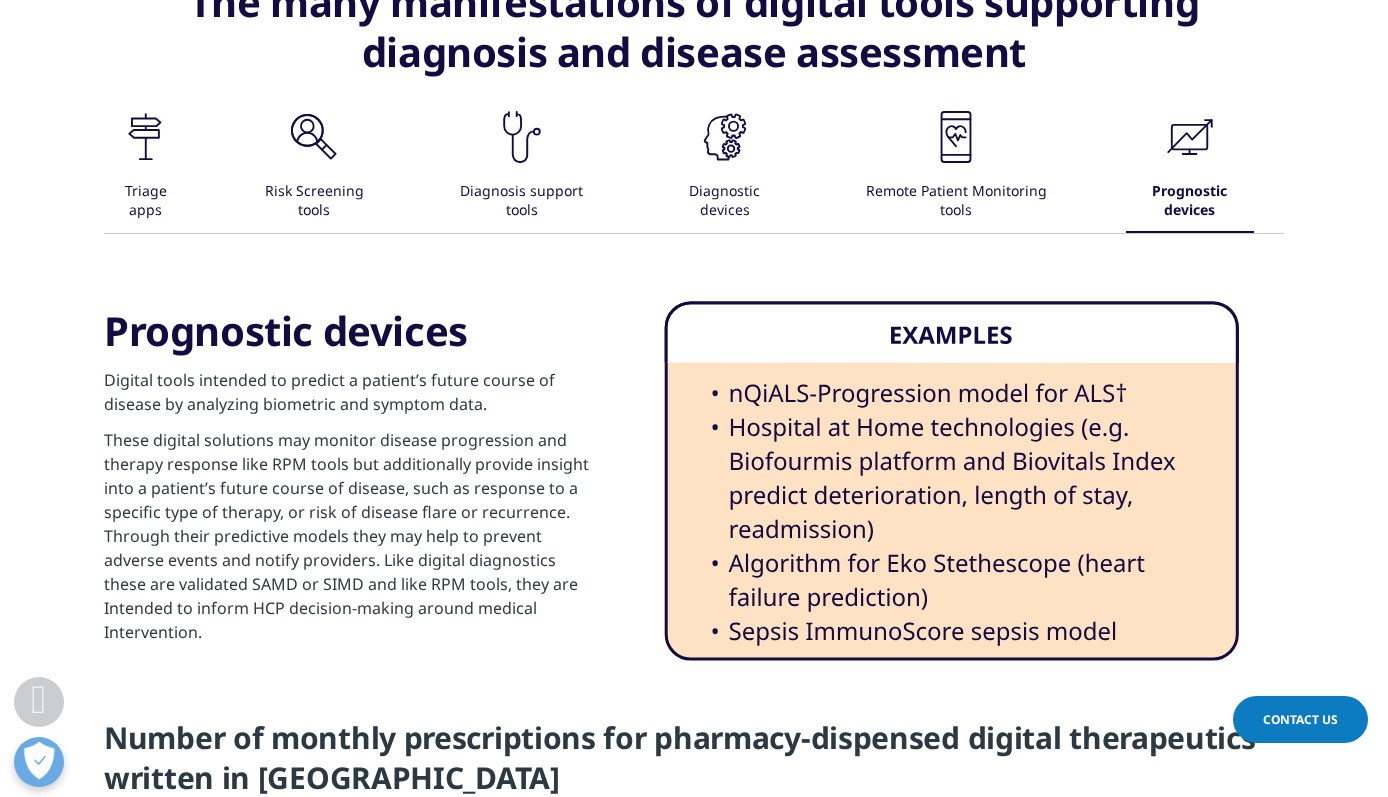 click on ".cls-1{fill:#231f20;}" 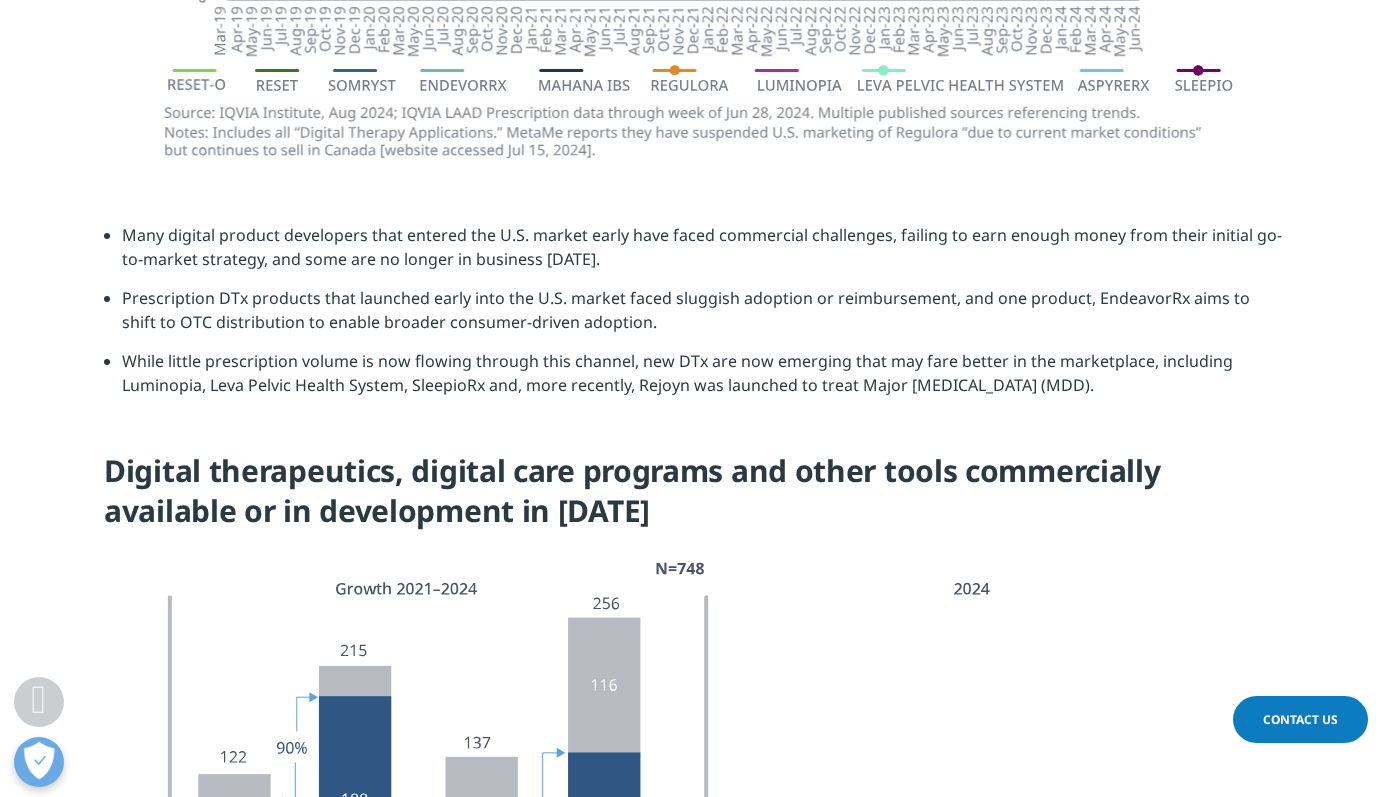 scroll, scrollTop: 5185, scrollLeft: 0, axis: vertical 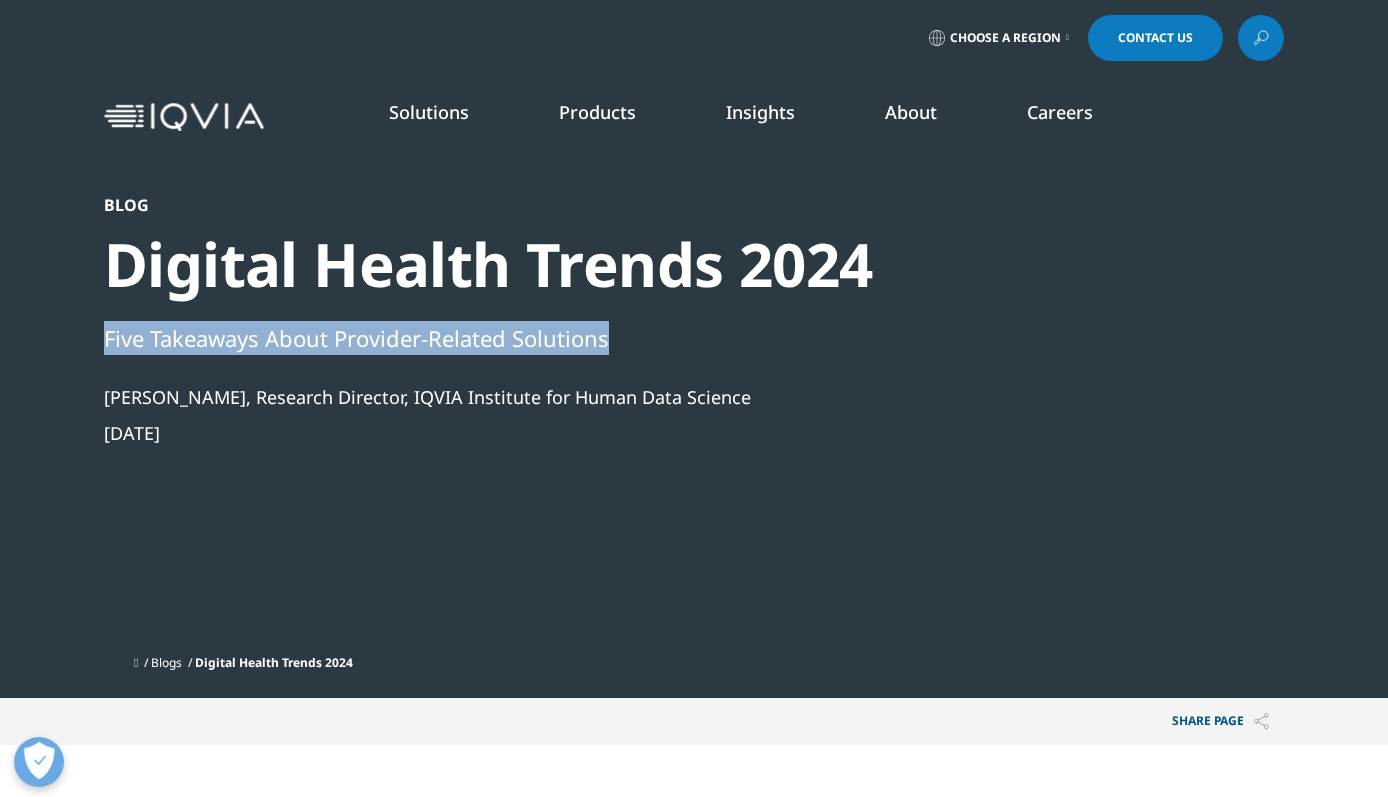drag, startPoint x: 109, startPoint y: 340, endPoint x: 642, endPoint y: 342, distance: 533.0037 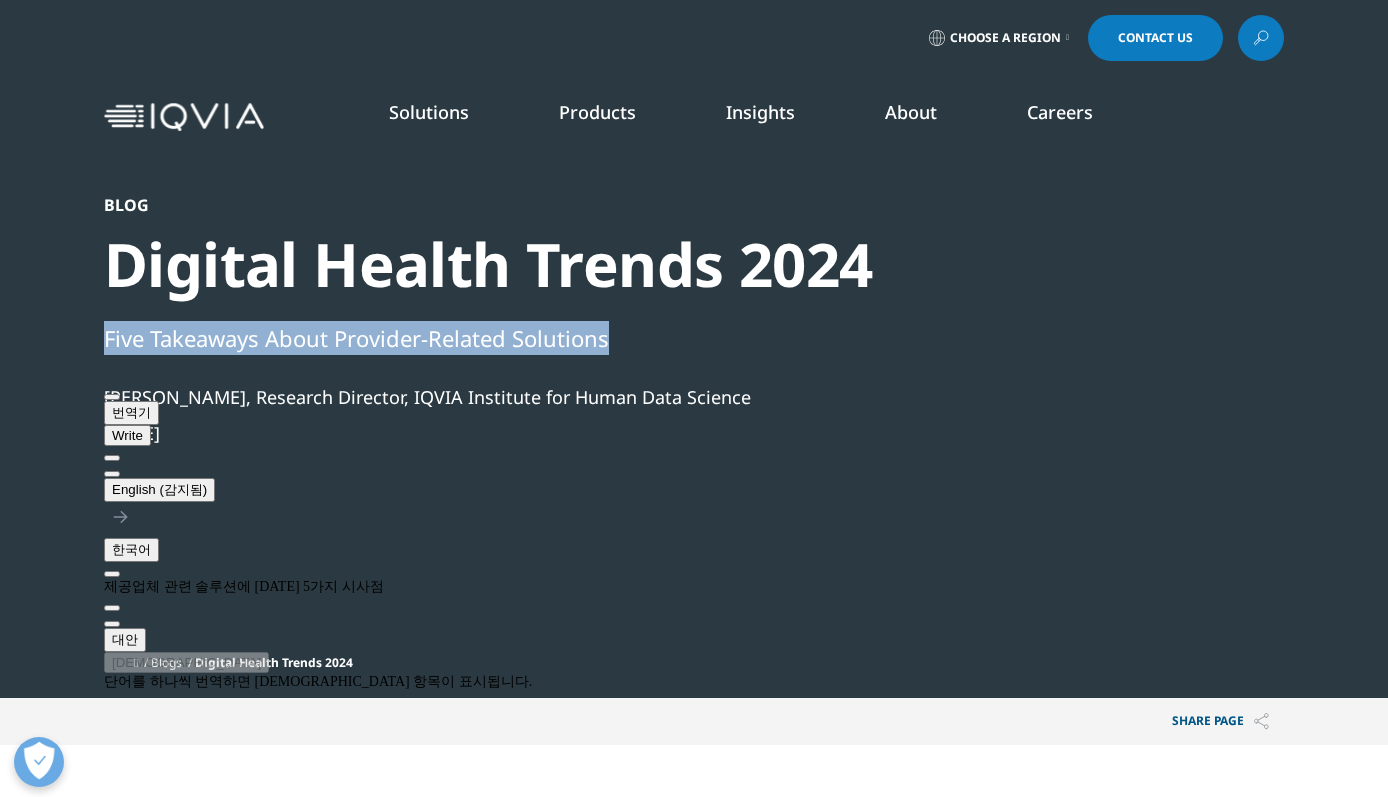 drag, startPoint x: 141, startPoint y: 522, endPoint x: 376, endPoint y: 527, distance: 235.05319 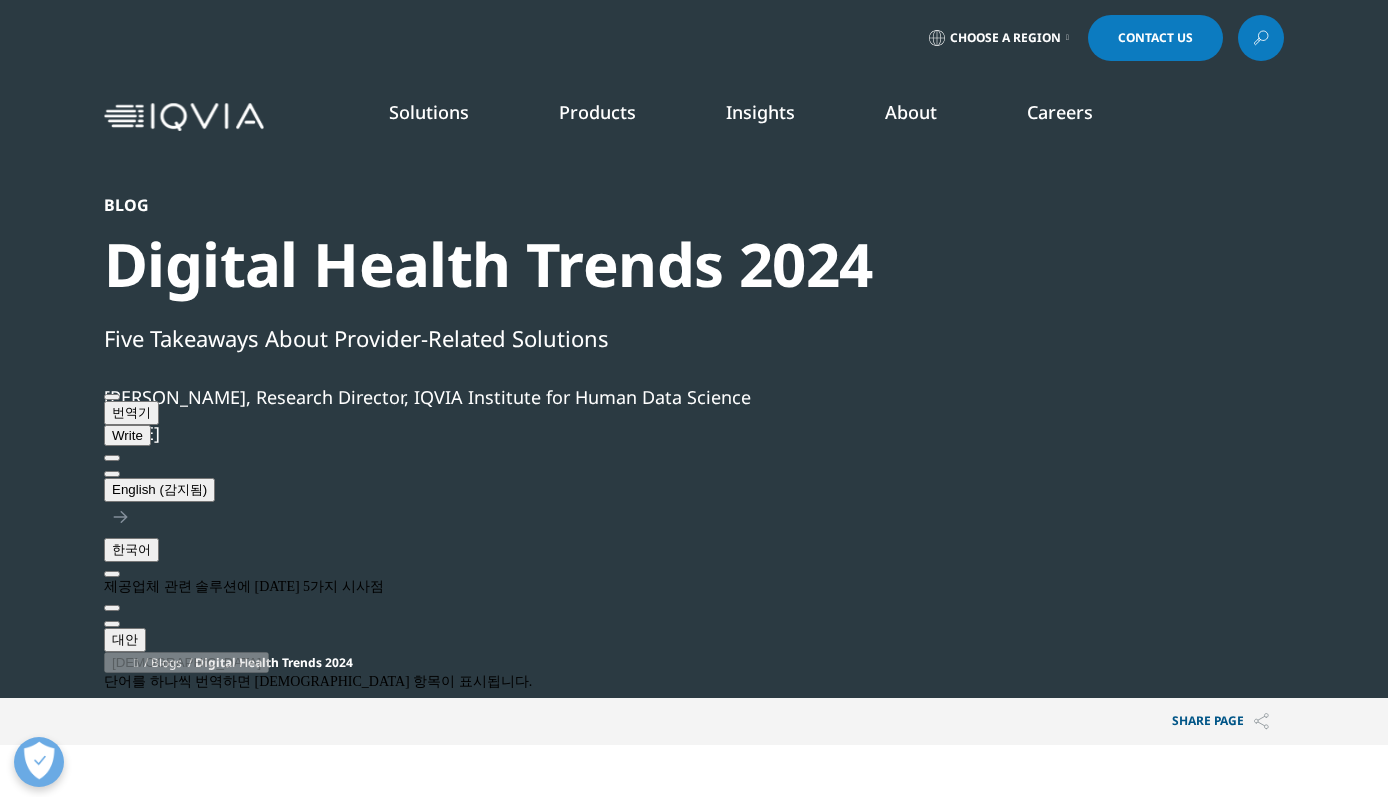 click on "Blog
Digital Health Trends 2024
Five Takeaways About Provider-Related Solutions
Deanna Nass, Research Director, IQVIA Institute for Human Data Science
Jan 29, 2025" at bounding box center (640, 420) 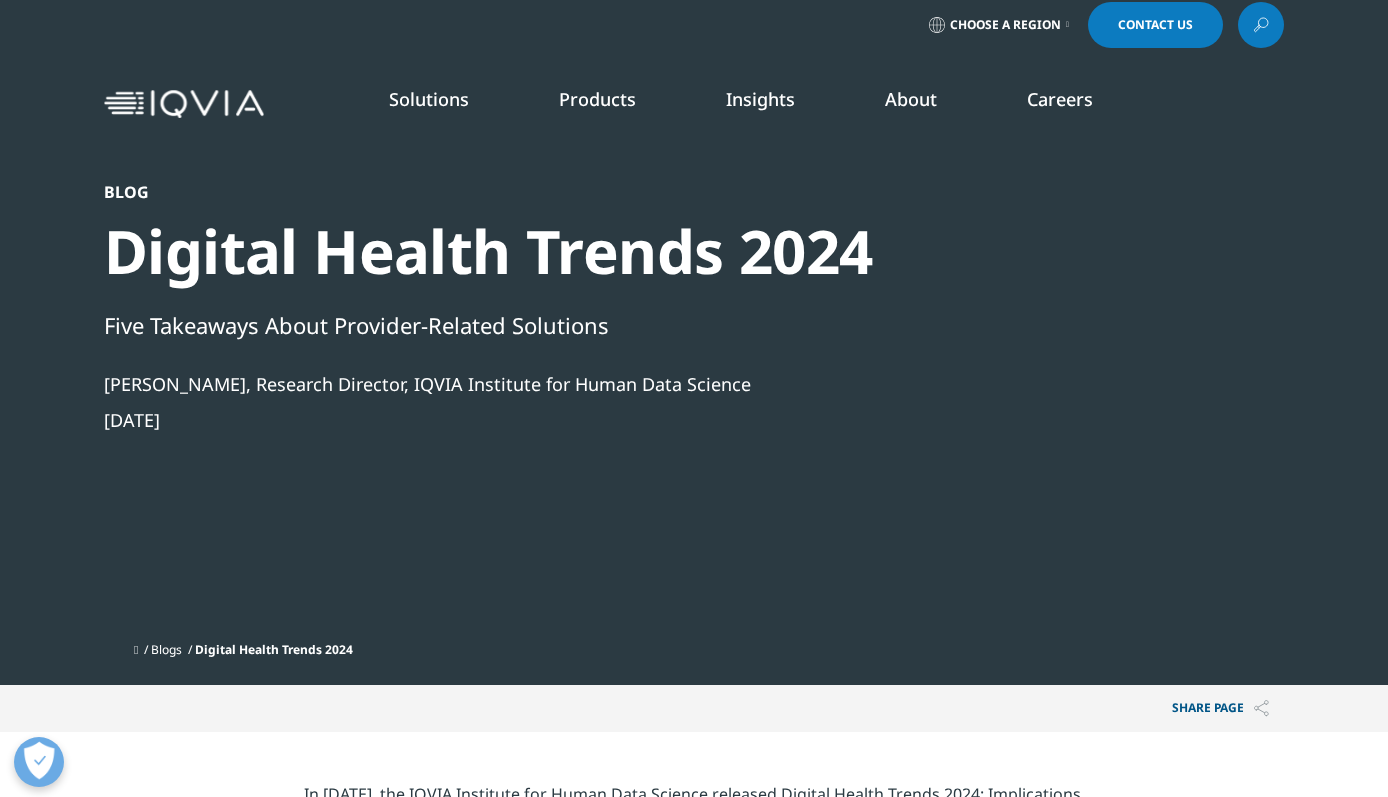 scroll, scrollTop: 0, scrollLeft: 0, axis: both 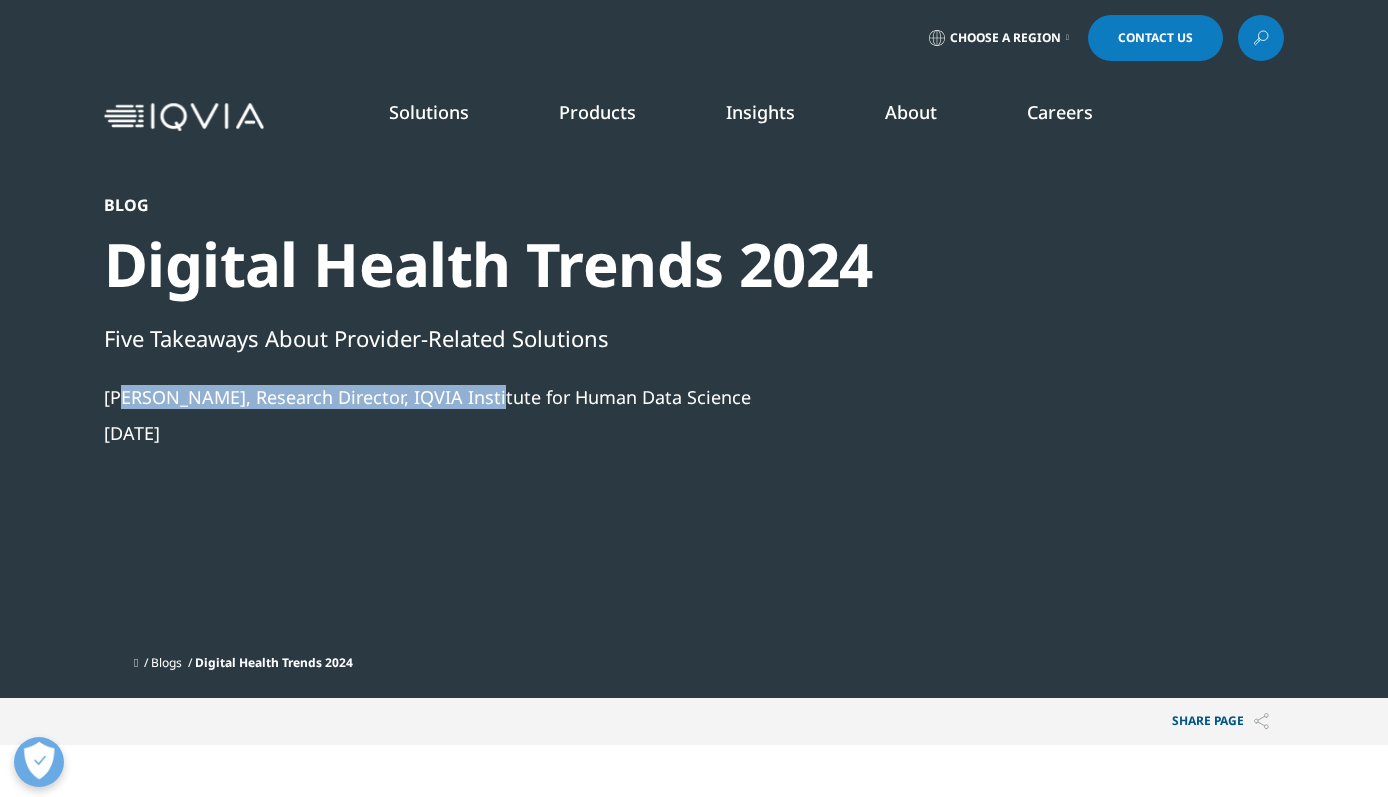 drag, startPoint x: 284, startPoint y: 396, endPoint x: 490, endPoint y: 400, distance: 206.03883 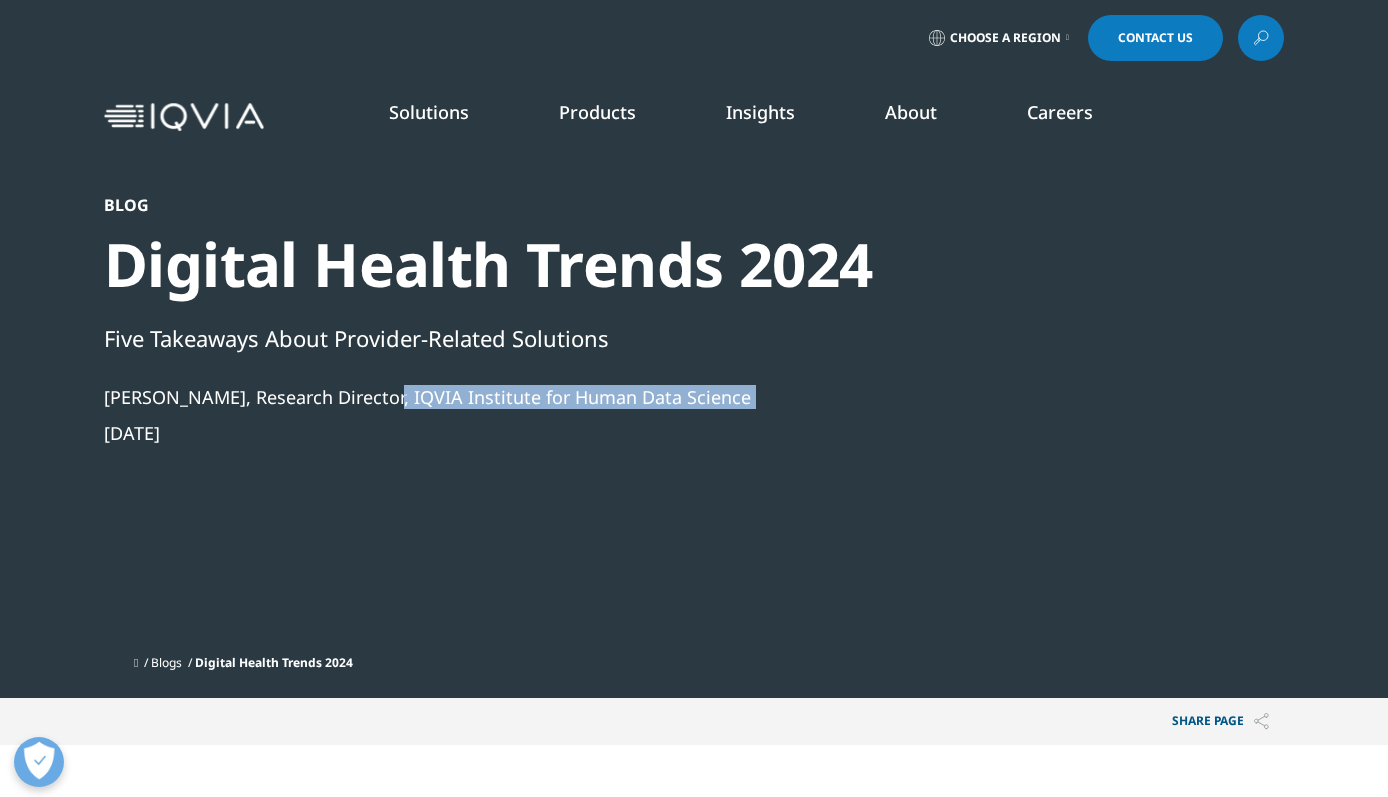drag, startPoint x: 419, startPoint y: 397, endPoint x: 762, endPoint y: 413, distance: 343.373 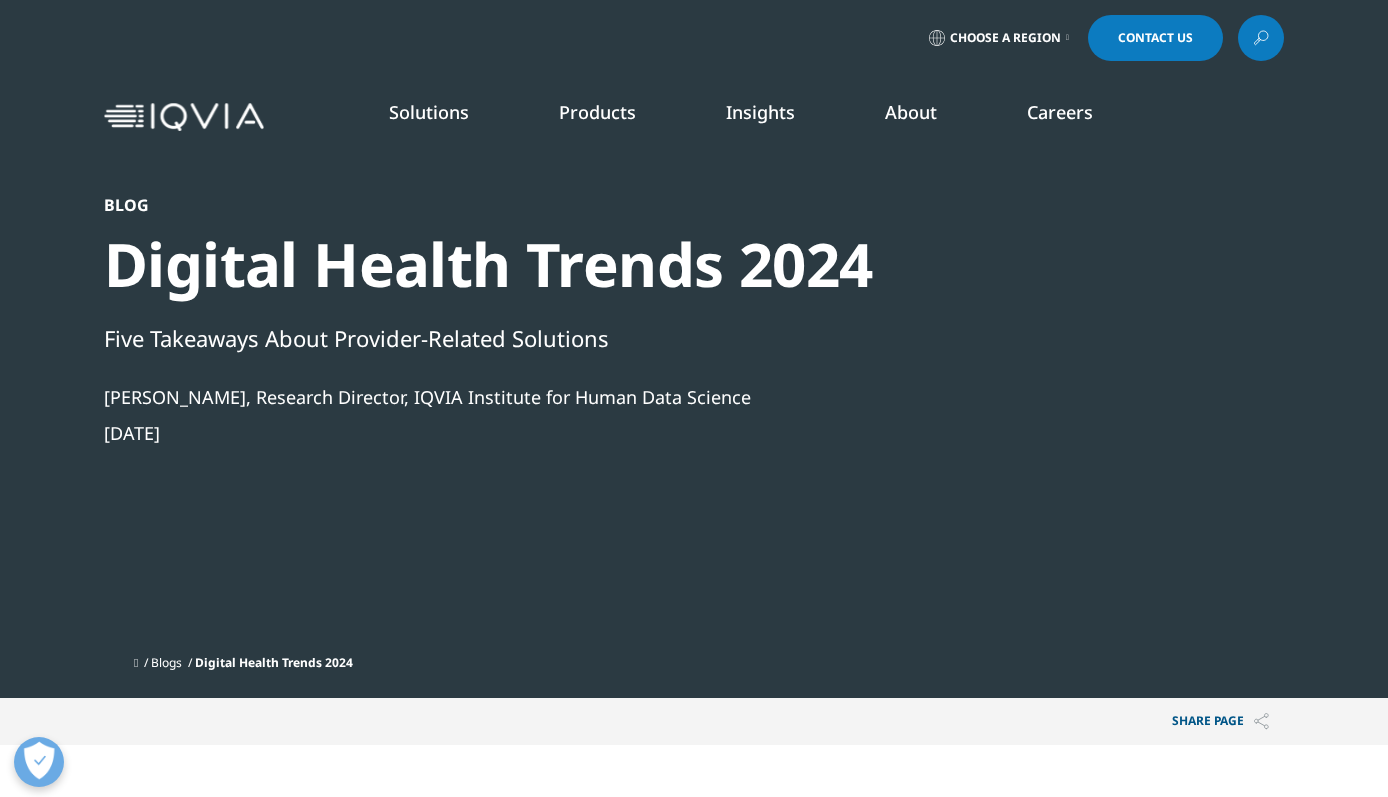 click on "Blog
Digital Health Trends 2024
Five Takeaways About Provider-Related Solutions
Deanna Nass, Research Director, IQVIA Institute for Human Data Science
Jan 29, 2025" at bounding box center [640, 420] 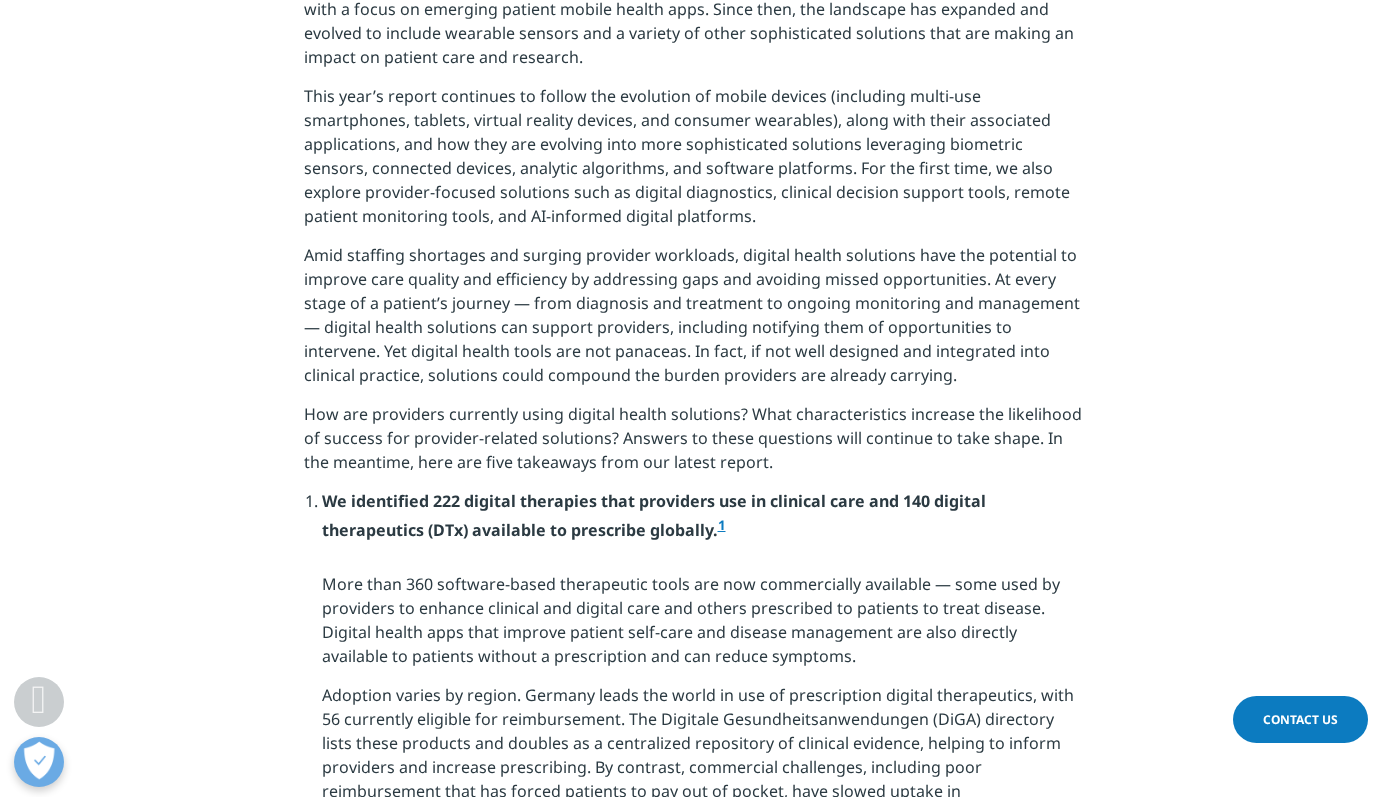scroll, scrollTop: 949, scrollLeft: 0, axis: vertical 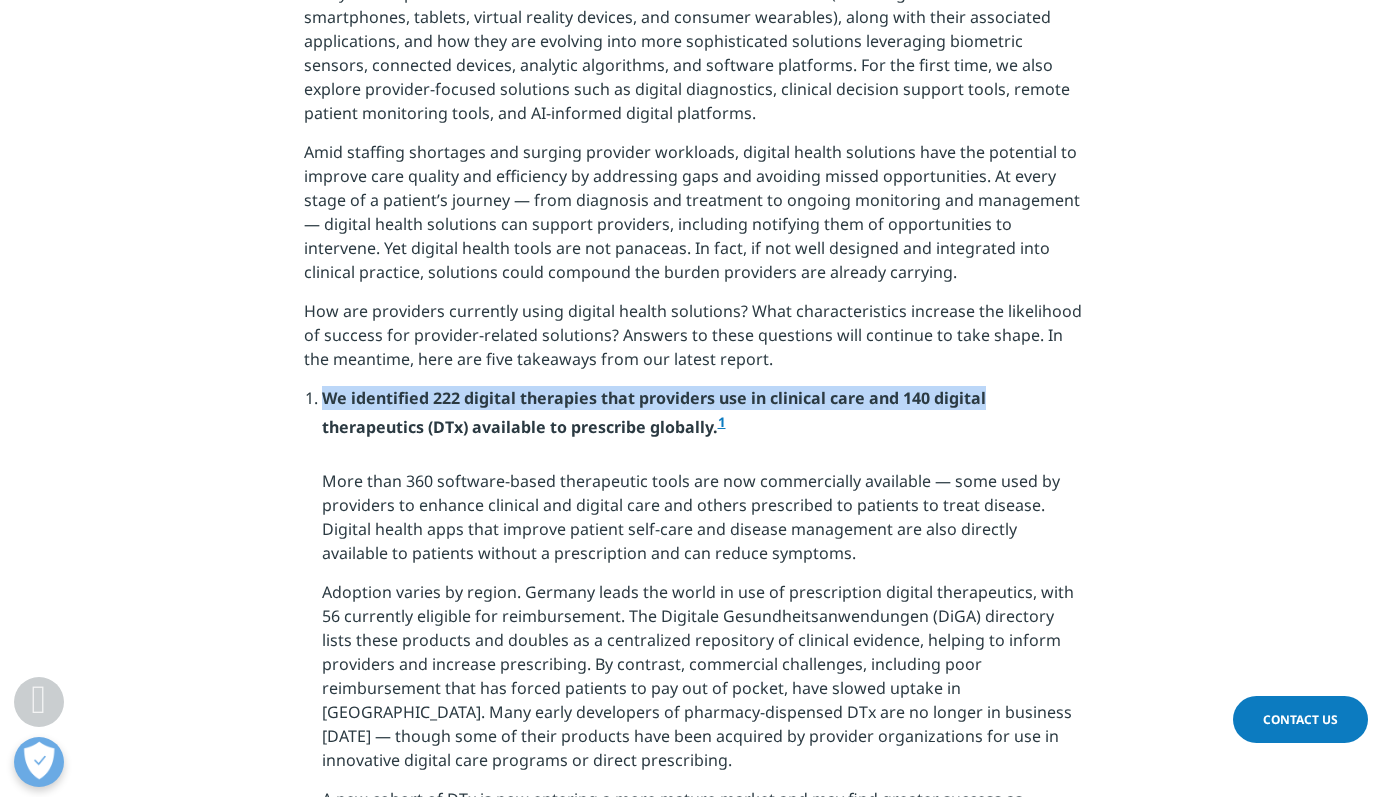 drag, startPoint x: 327, startPoint y: 401, endPoint x: 754, endPoint y: 420, distance: 427.42252 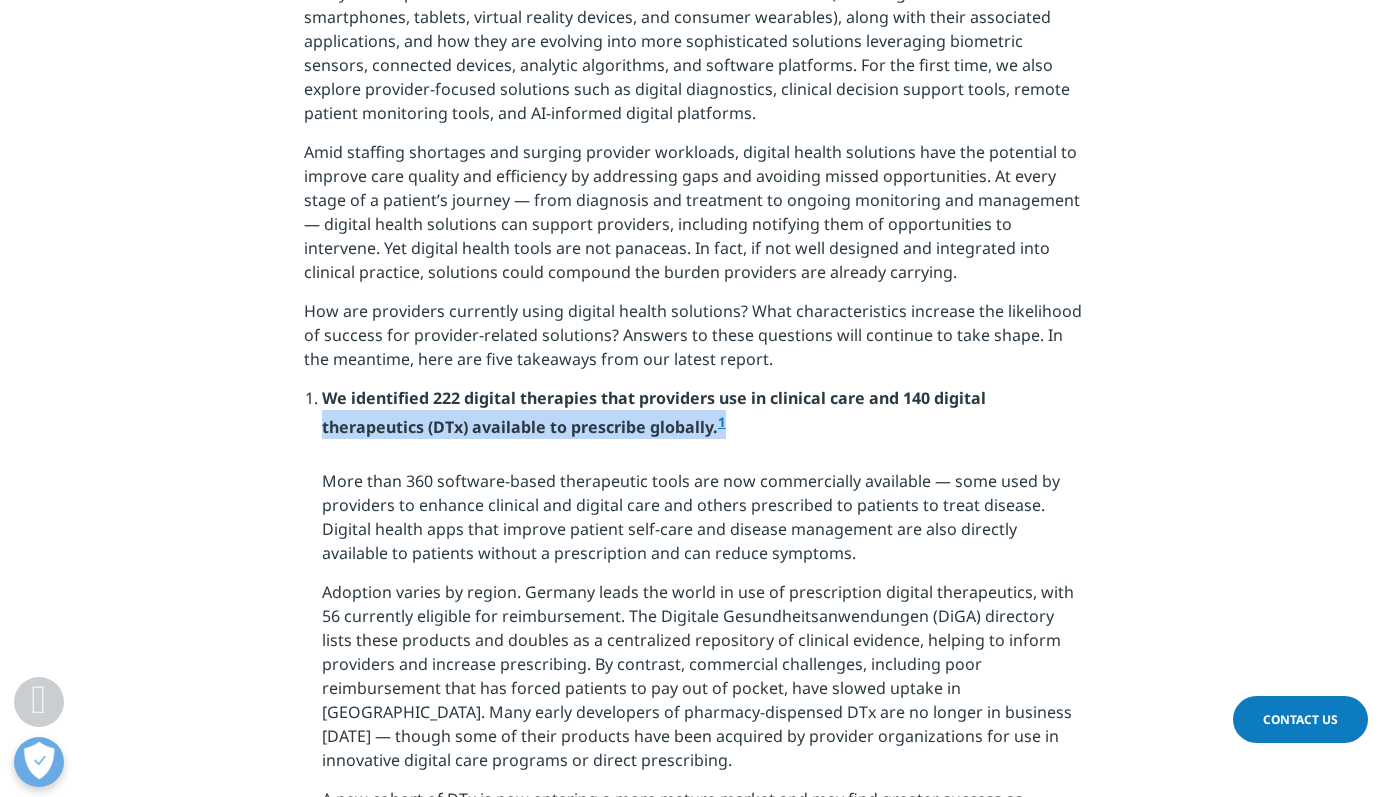 drag, startPoint x: 306, startPoint y: 427, endPoint x: 794, endPoint y: 432, distance: 488.0256 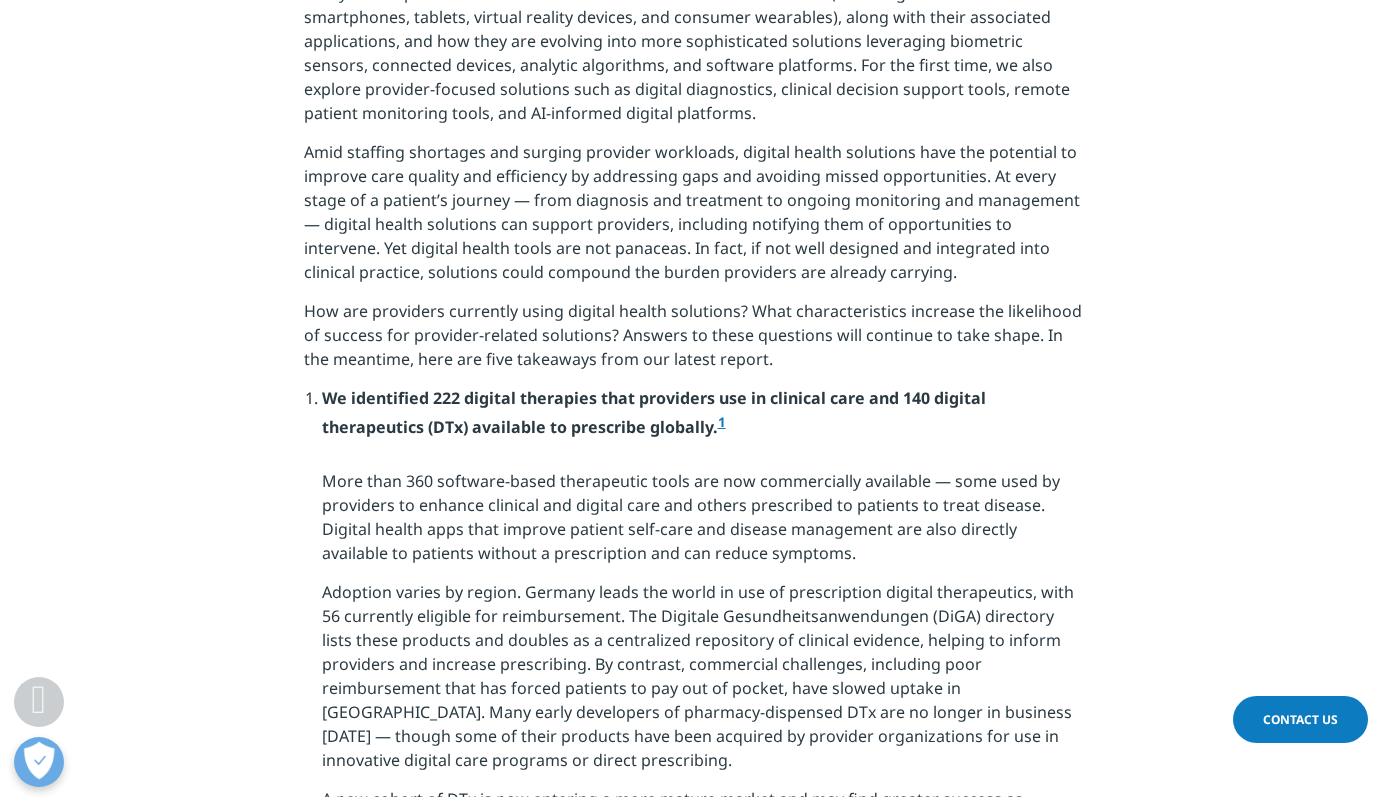 click on "We identified 222 digital therapies that providers use in clinical care and 140 digital therapeutics (DTx) available to prescribe globally. 1" at bounding box center [703, 420] 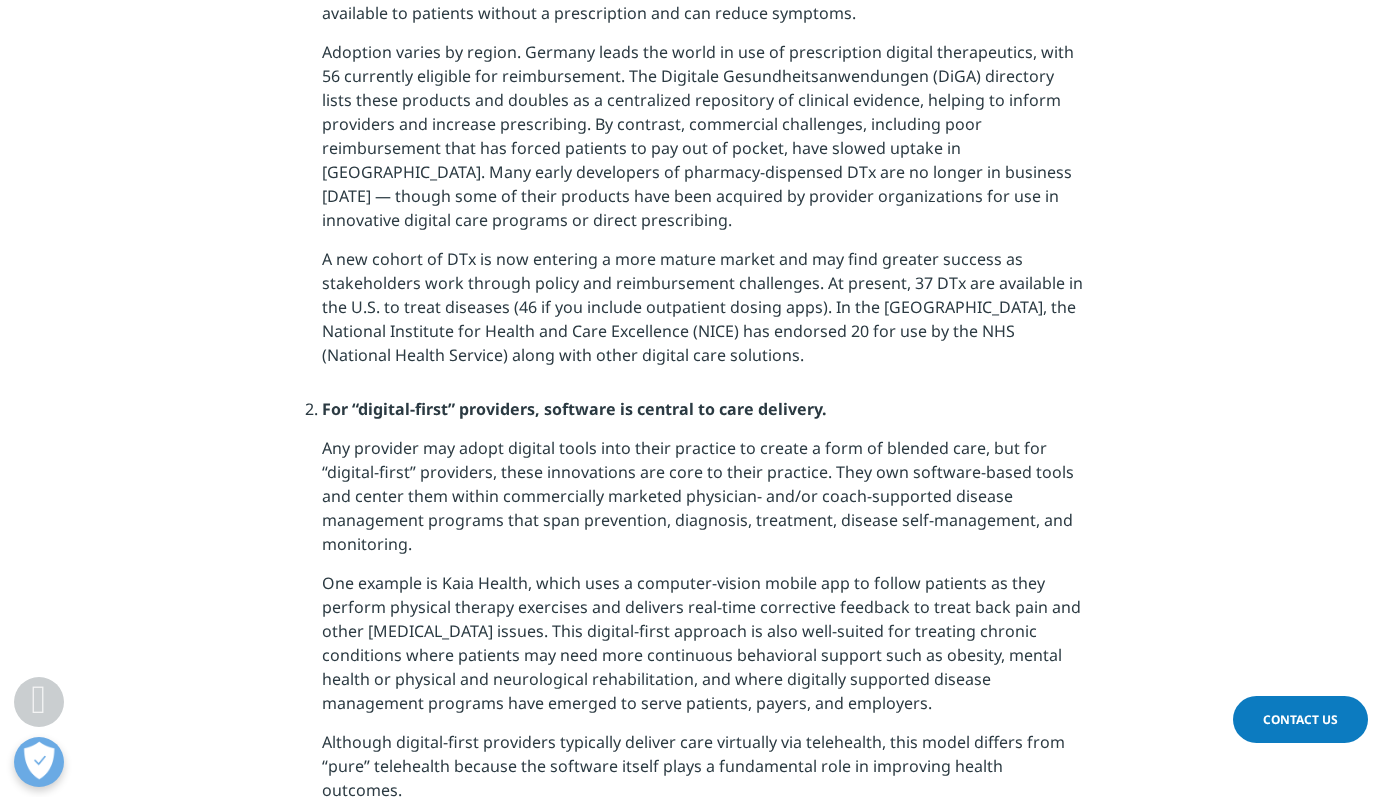 scroll, scrollTop: 1036, scrollLeft: 0, axis: vertical 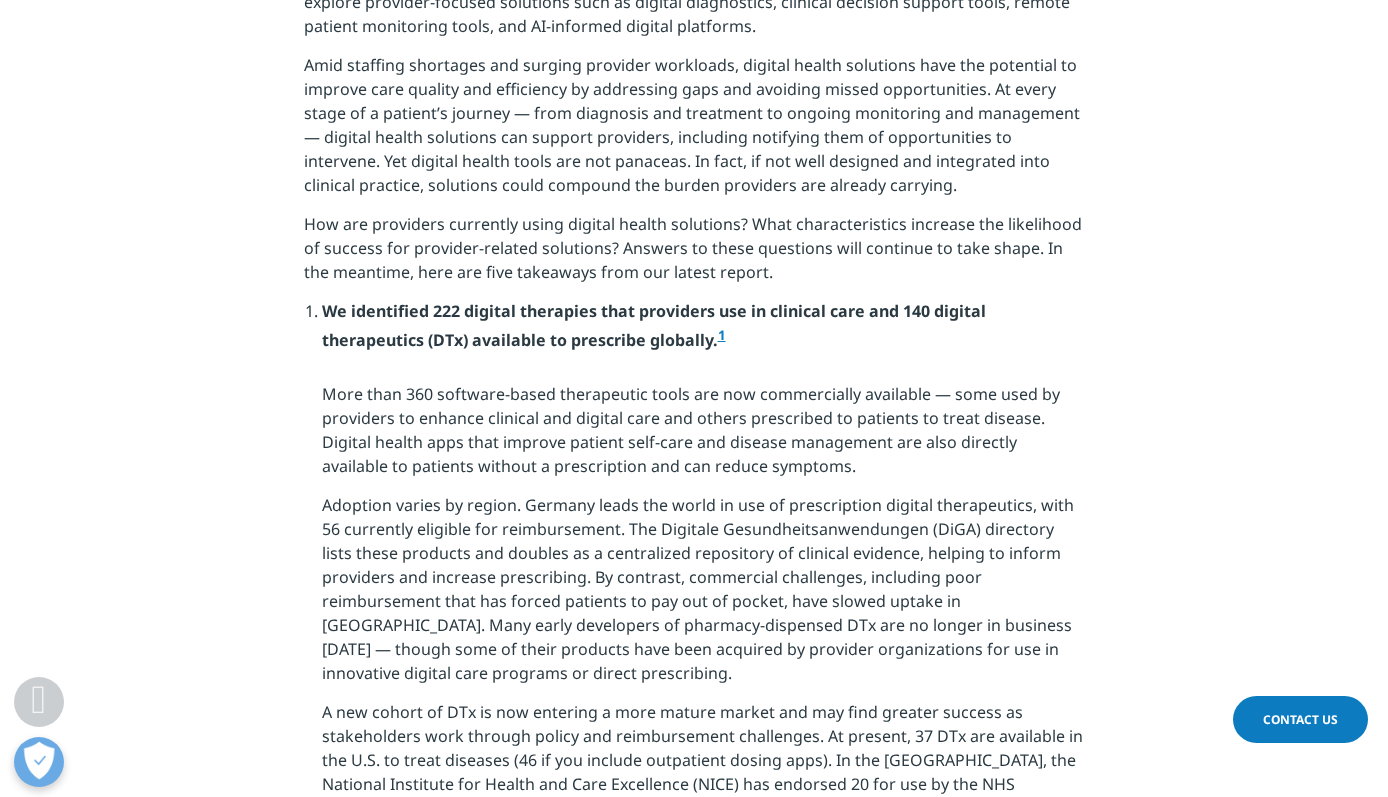 click on "1" at bounding box center [722, 335] 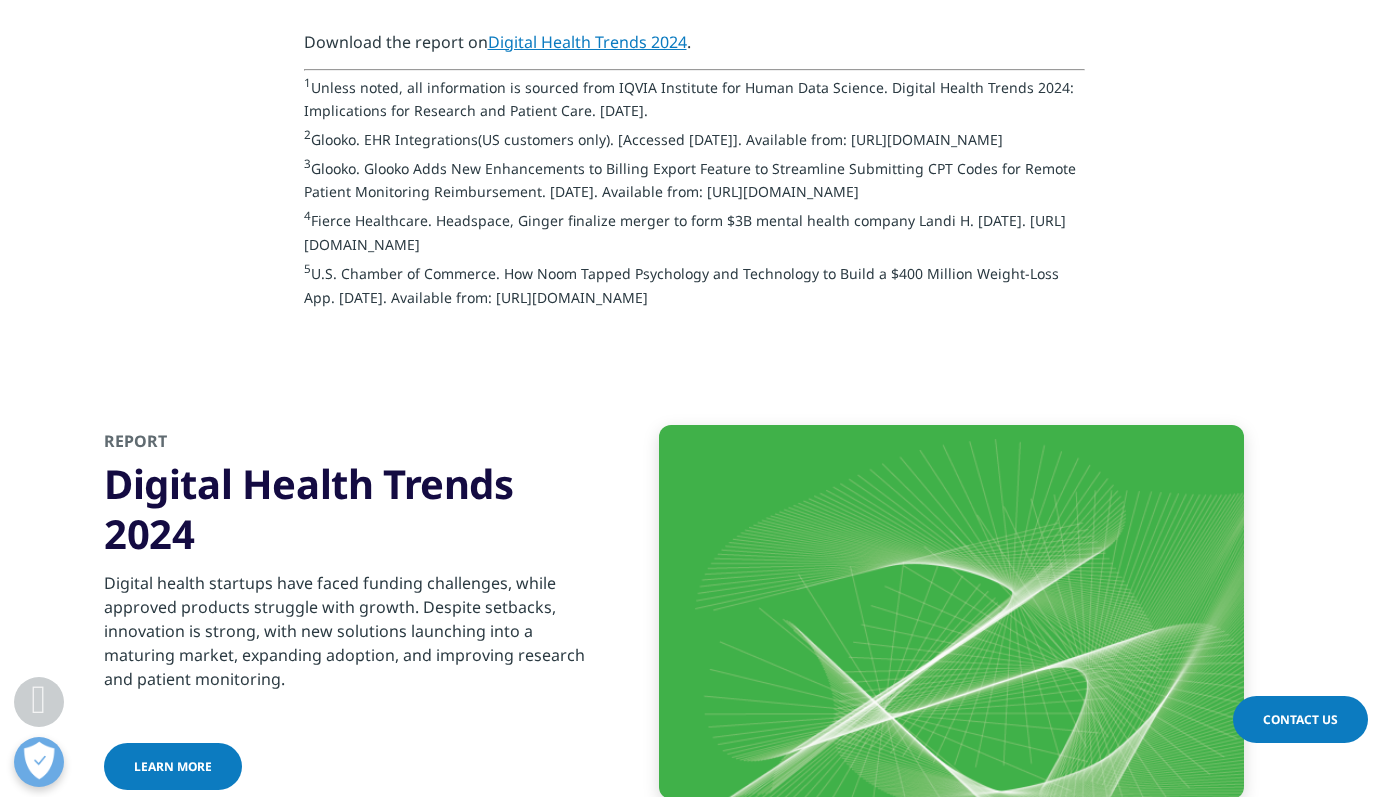 scroll, scrollTop: 3927, scrollLeft: 0, axis: vertical 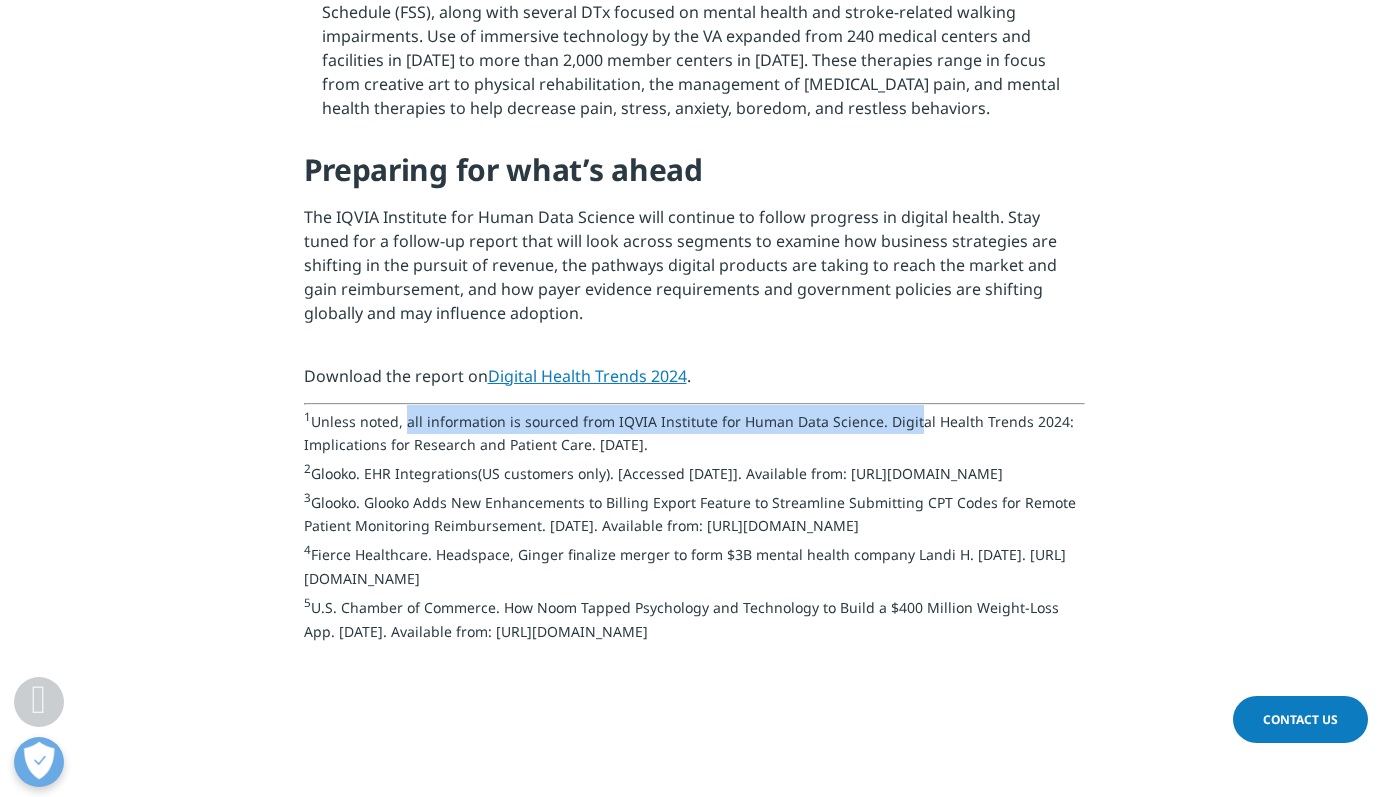 drag, startPoint x: 400, startPoint y: 346, endPoint x: 903, endPoint y: 356, distance: 503.0994 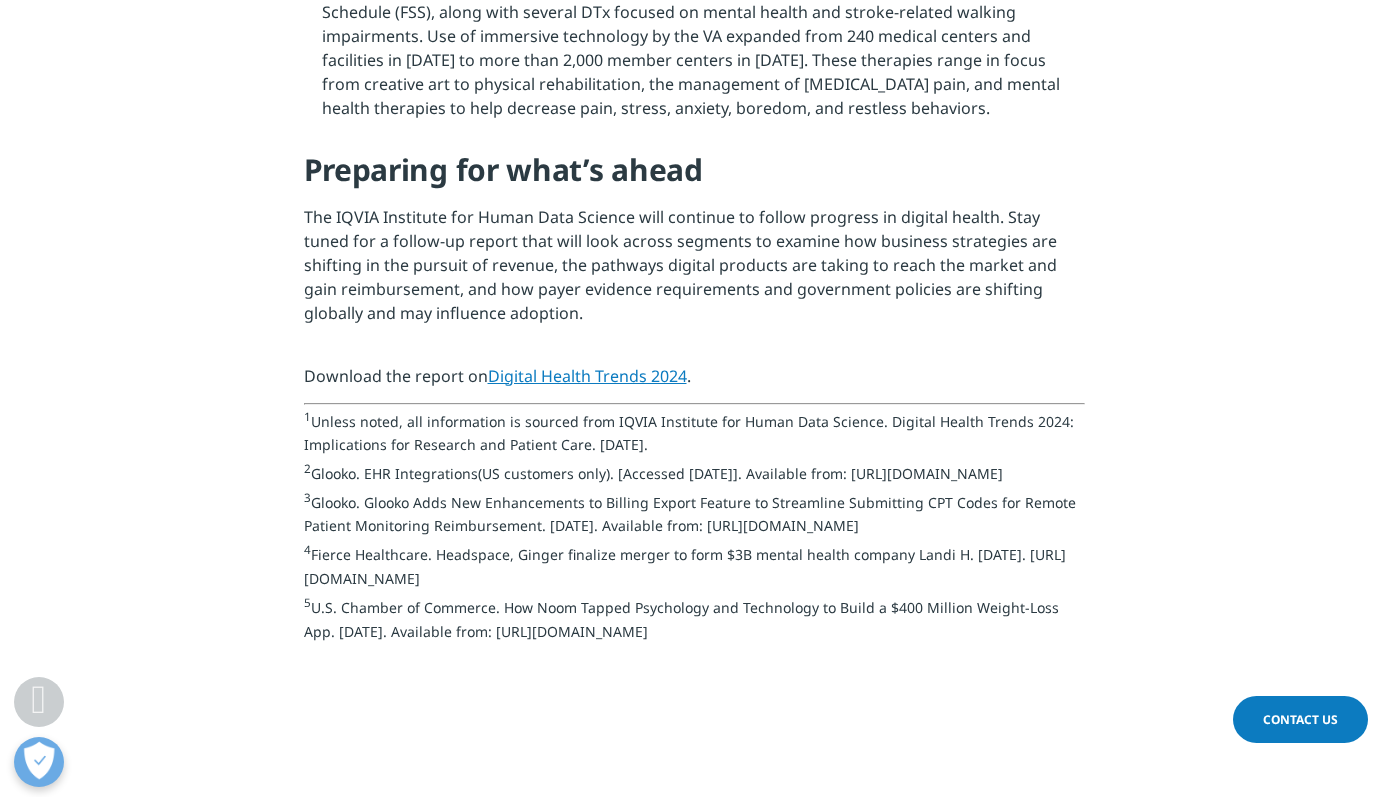 click on "1   Unless noted, all information is sourced from IQVIA Institute for Human Data Science. Digital Health Trends 2024: Implications for Research and Patient Care. December 2024.
2   Glooko. EHR Integrations(US customers only). [Accessed Jan 23, 2025]. Available from: https://developers.glooko.com/docs/ehrintegrations
3  Glooko. Glooko Adds New Enhancements to Billing Export Feature to Streamline Submitting CPT Codes for Remote Patient Monitoring Reimbursement. 2022 Mar 30. Available from: https://glooko.com/new-glooko-remote-patient-monitoring-cpt-code-reimbursement-feature/
4  Fierce Healthcare. Headspace, Ginger finalize merger to form $3B mental health company
Landi H.  Oct 14, 2021. https://www.fiercehealthcare.com/tech/headspace-ginger-finalize-3b-merger-to-offer-meditation-mindfulness-and-tele-therapy
5" at bounding box center (694, 532) 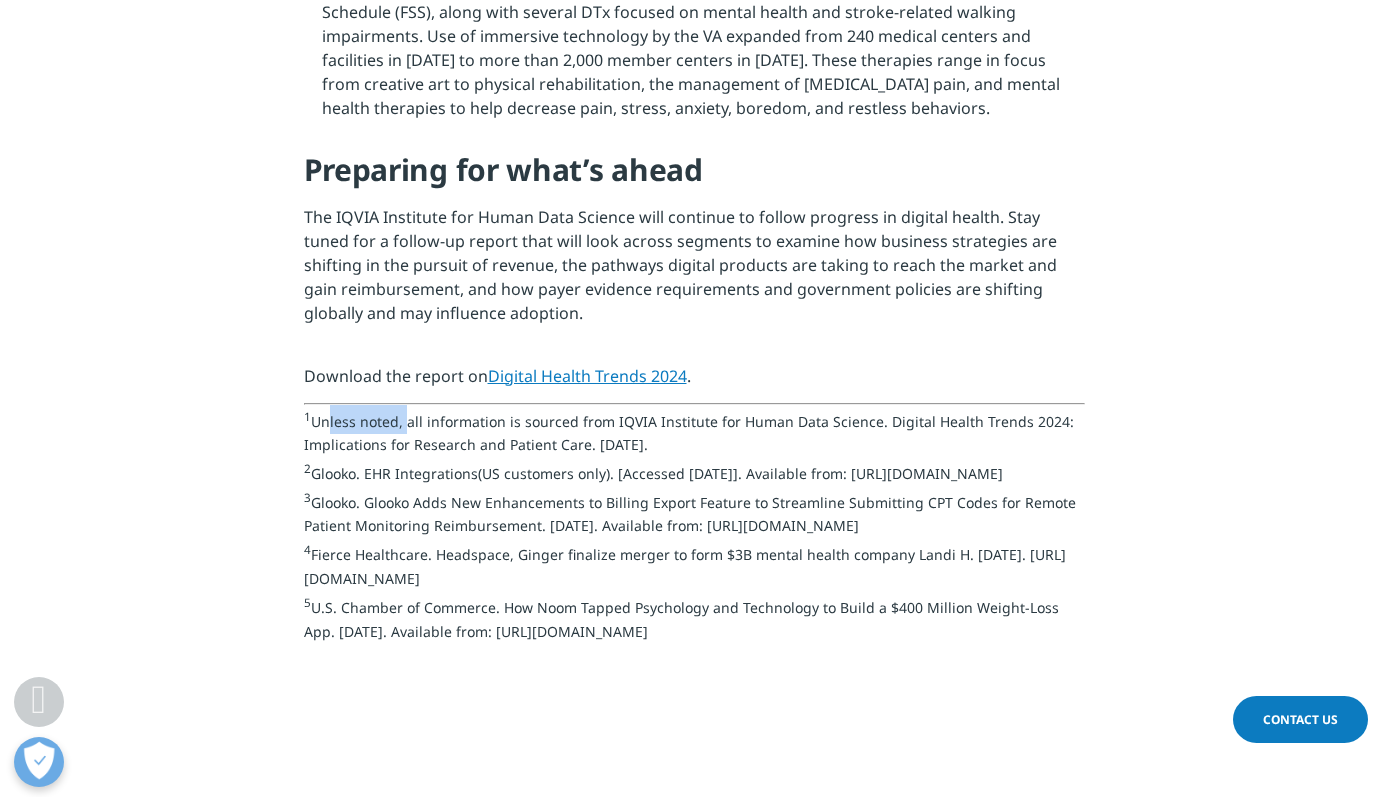 drag, startPoint x: 318, startPoint y: 349, endPoint x: 400, endPoint y: 348, distance: 82.006096 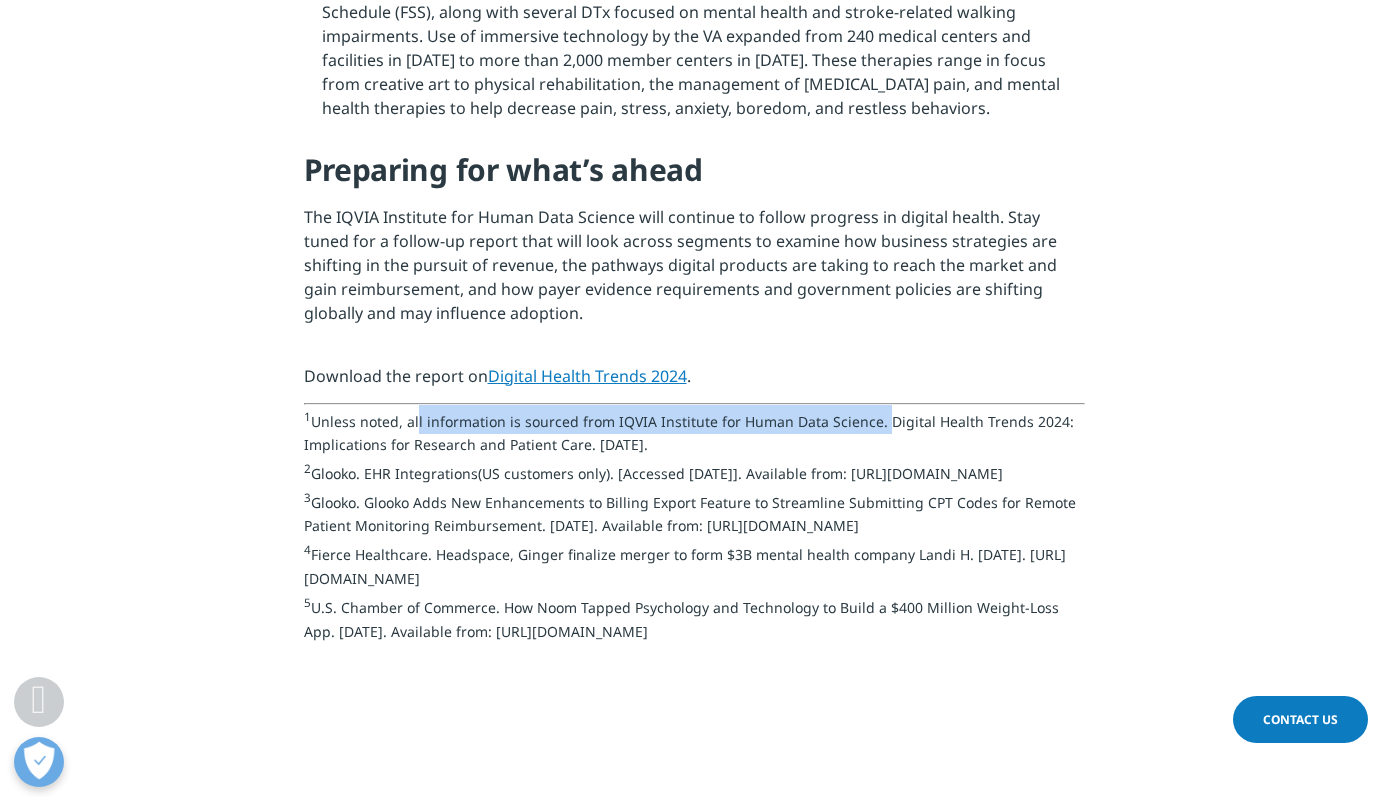 drag, startPoint x: 412, startPoint y: 350, endPoint x: 875, endPoint y: 352, distance: 463.00433 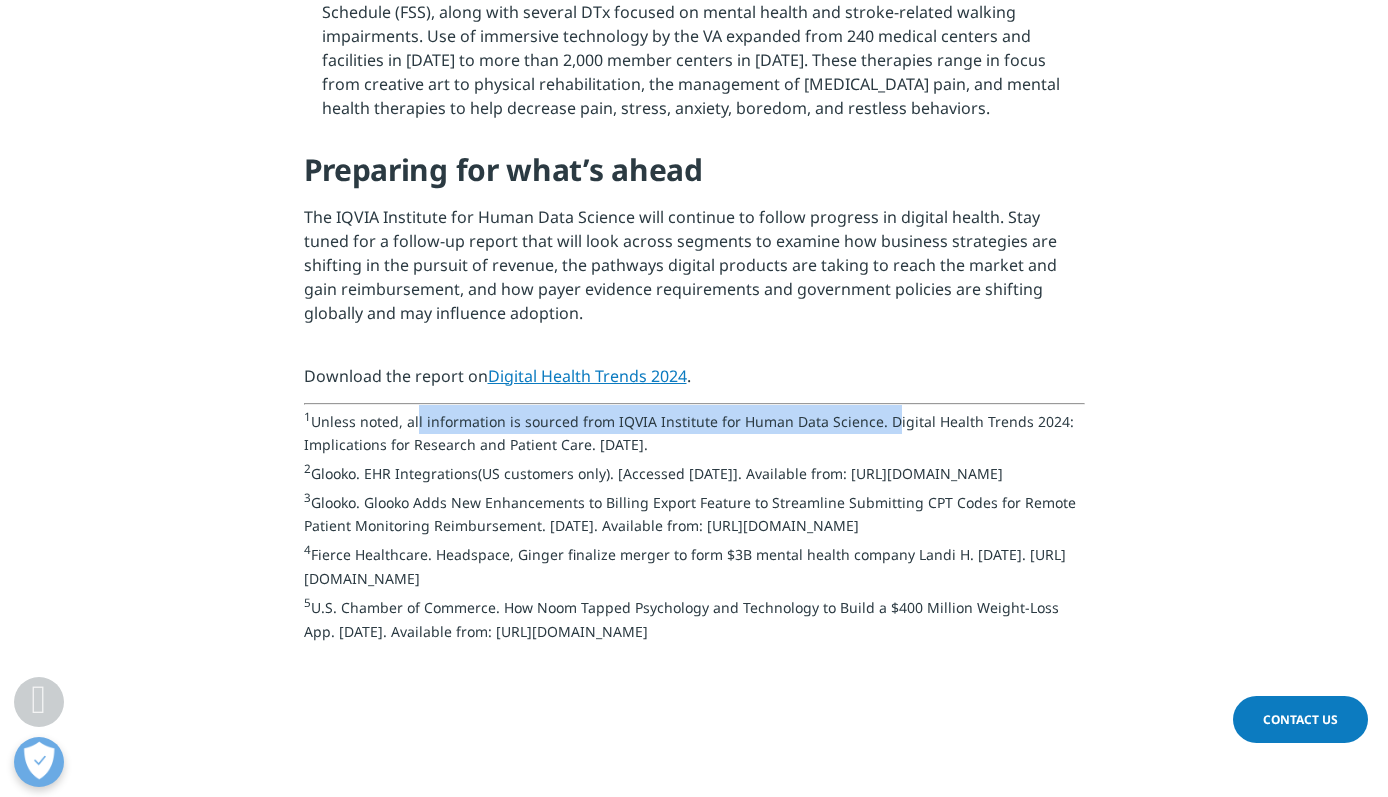 click on "1   Unless noted, all information is sourced from IQVIA Institute for Human Data Science. Digital Health Trends 2024: Implications for Research and Patient Care. December 2024.
2   Glooko. EHR Integrations(US customers only). [Accessed Jan 23, 2025]. Available from: https://developers.glooko.com/docs/ehrintegrations
3  Glooko. Glooko Adds New Enhancements to Billing Export Feature to Streamline Submitting CPT Codes for Remote Patient Monitoring Reimbursement. 2022 Mar 30. Available from: https://glooko.com/new-glooko-remote-patient-monitoring-cpt-code-reimbursement-feature/
4  Fierce Healthcare. Headspace, Ginger finalize merger to form $3B mental health company
Landi H.  Oct 14, 2021. https://www.fiercehealthcare.com/tech/headspace-ginger-finalize-3b-merger-to-offer-meditation-mindfulness-and-tele-therapy
5" at bounding box center (694, 532) 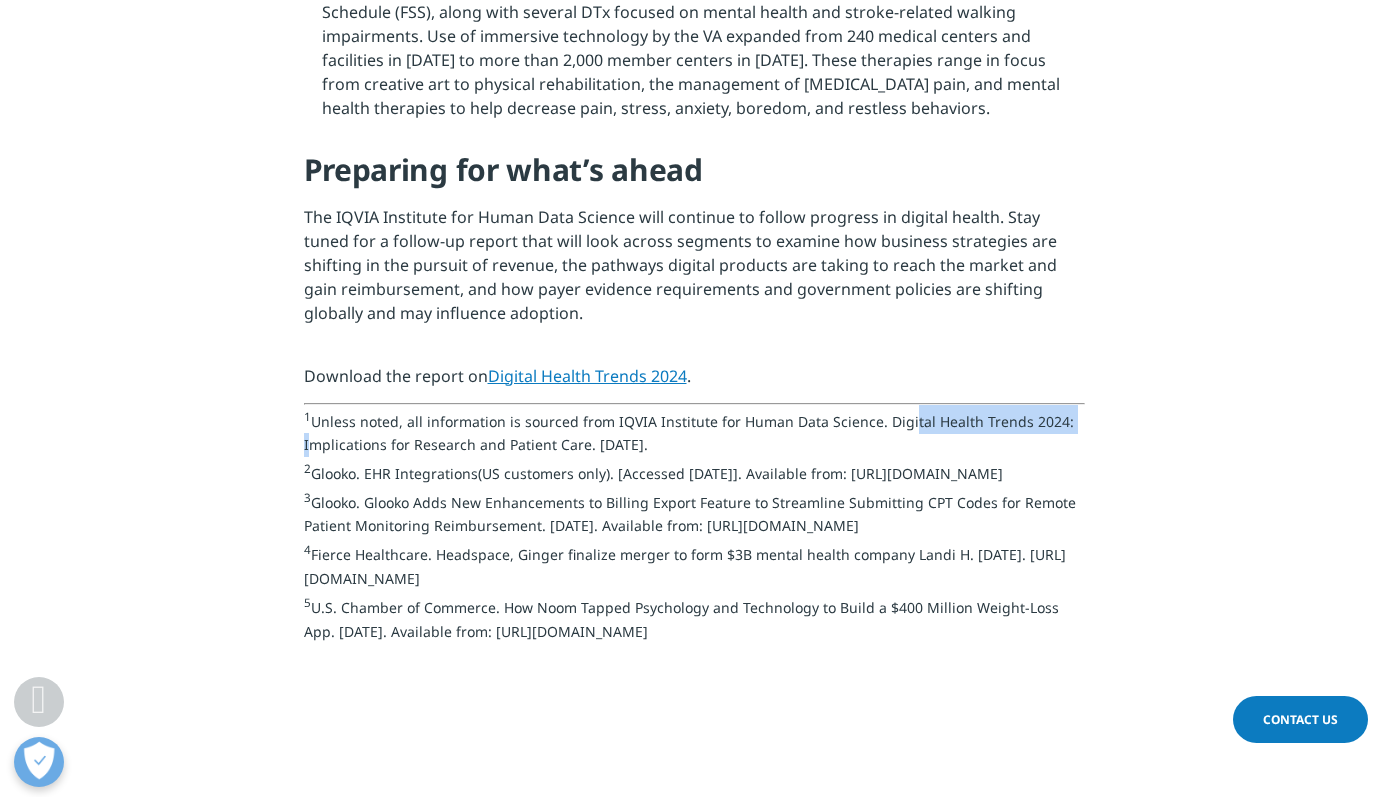 drag, startPoint x: 895, startPoint y: 351, endPoint x: 1032, endPoint y: 353, distance: 137.0146 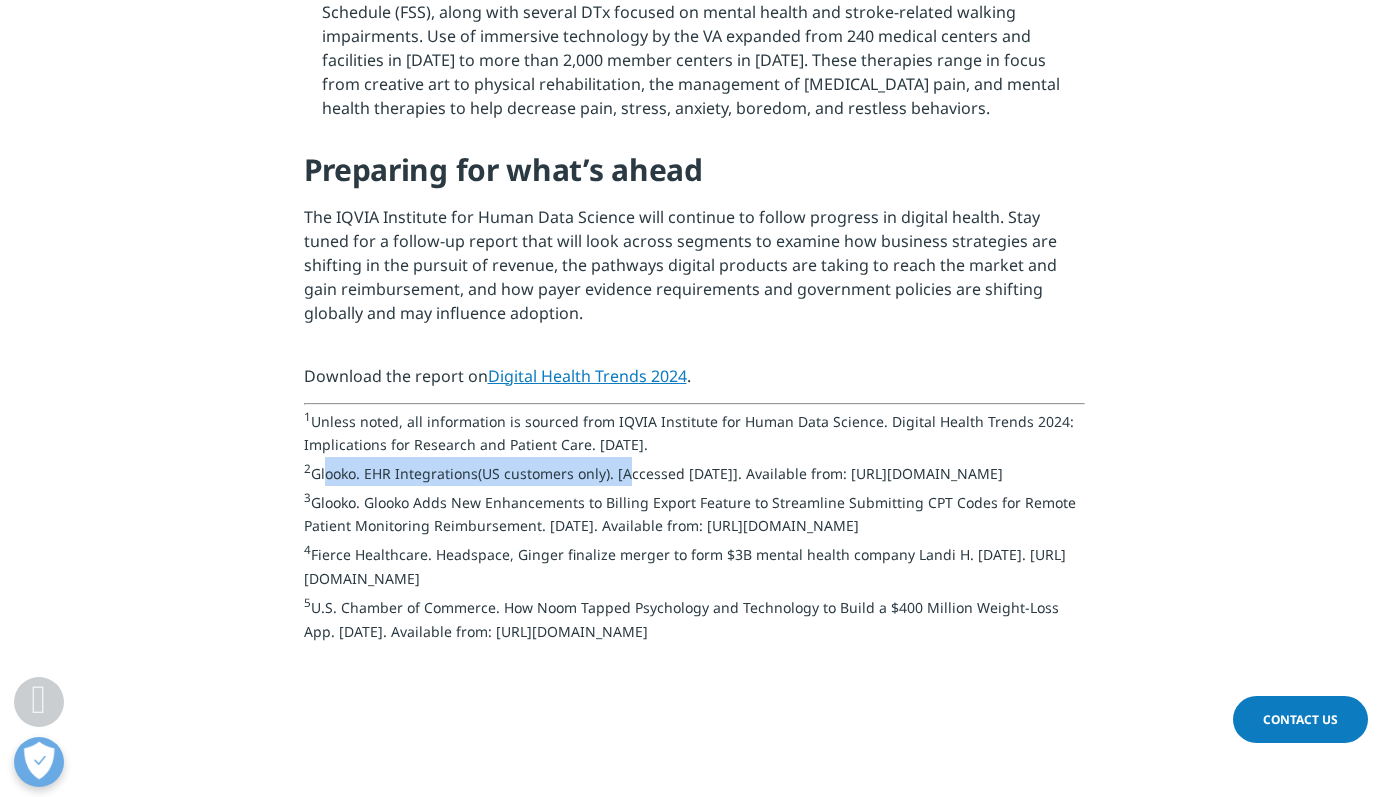 drag, startPoint x: 314, startPoint y: 400, endPoint x: 616, endPoint y: 398, distance: 302.00662 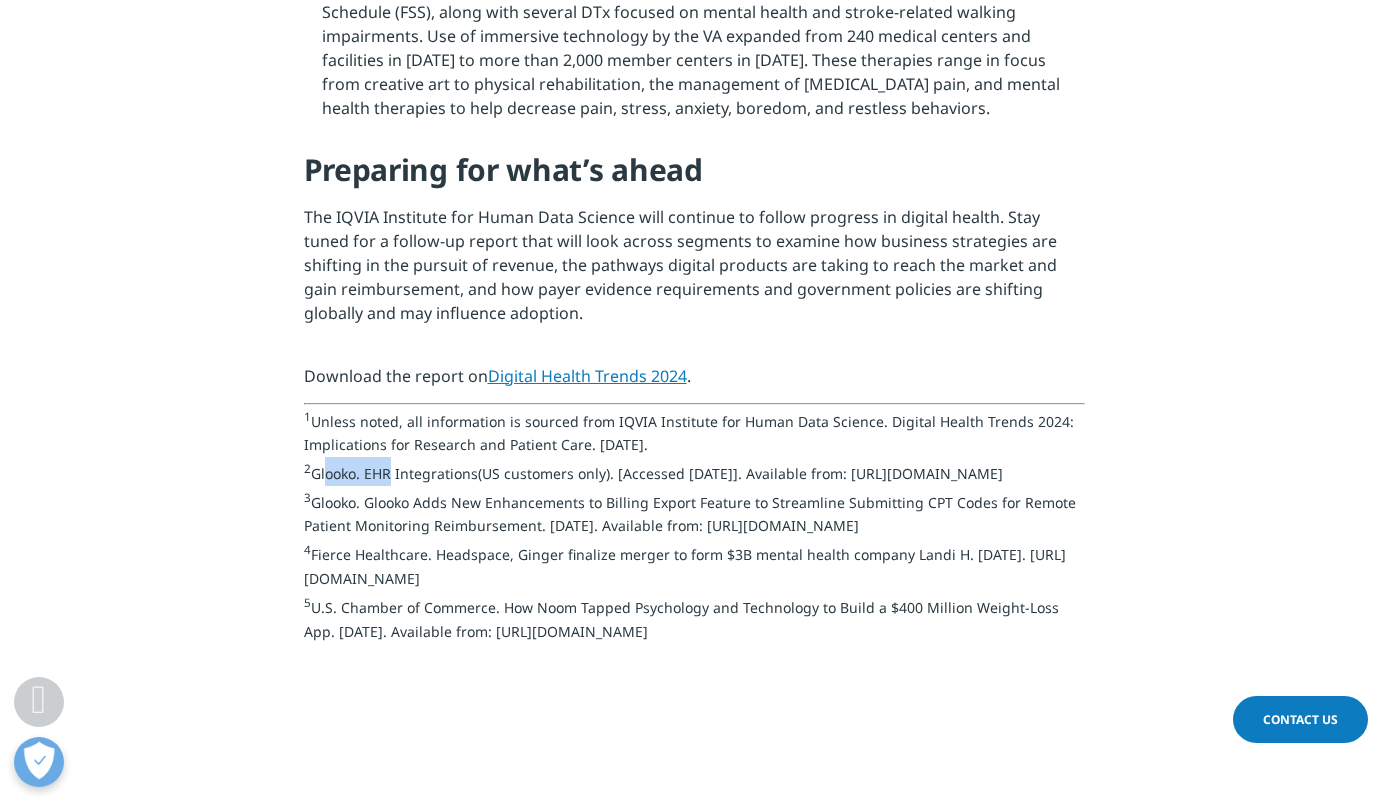drag, startPoint x: 315, startPoint y: 399, endPoint x: 376, endPoint y: 399, distance: 61 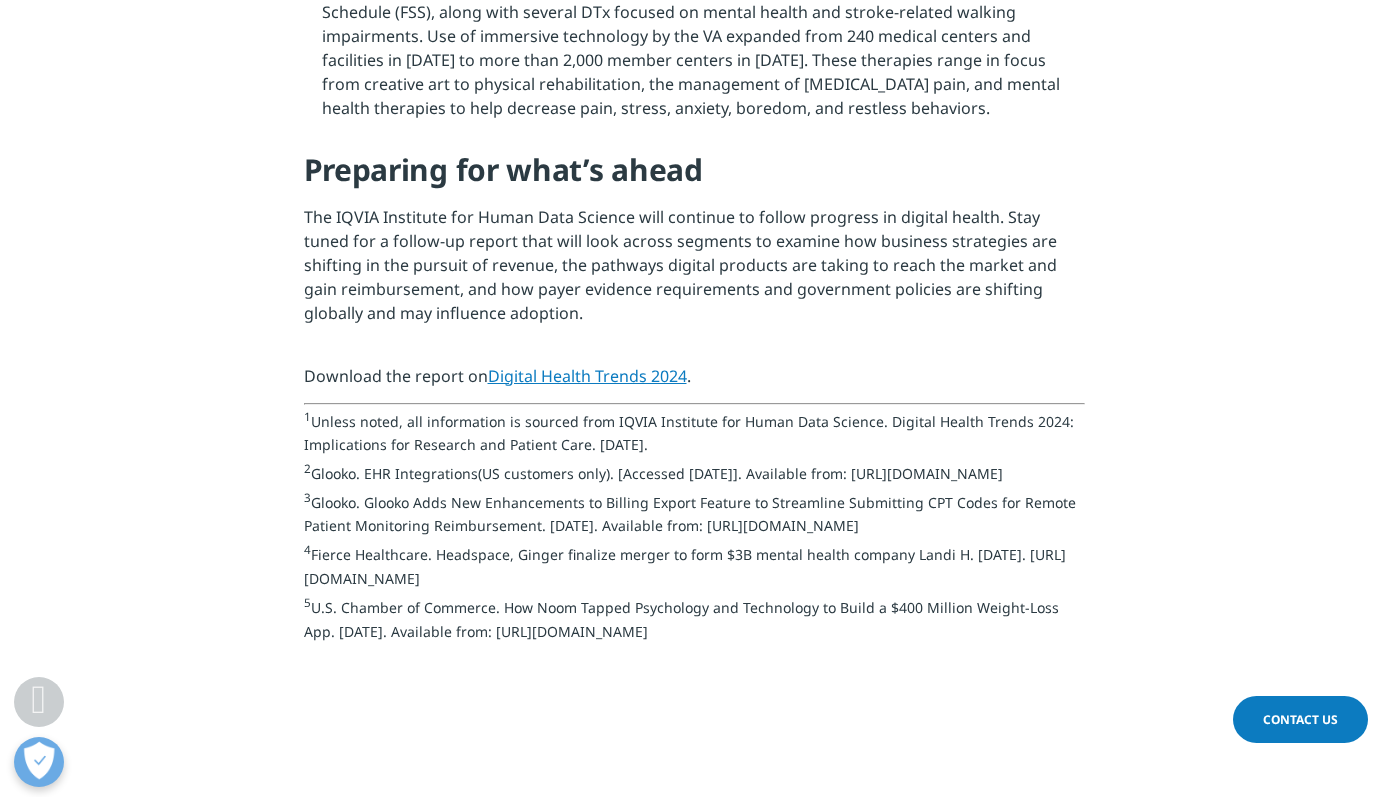 click on "1   Unless noted, all information is sourced from IQVIA Institute for Human Data Science. Digital Health Trends 2024: Implications for Research and Patient Care. December 2024.
2   Glooko. EHR Integrations(US customers only). [Accessed Jan 23, 2025]. Available from: https://developers.glooko.com/docs/ehrintegrations
3  Glooko. Glooko Adds New Enhancements to Billing Export Feature to Streamline Submitting CPT Codes for Remote Patient Monitoring Reimbursement. 2022 Mar 30. Available from: https://glooko.com/new-glooko-remote-patient-monitoring-cpt-code-reimbursement-feature/
4  Fierce Healthcare. Headspace, Ginger finalize merger to form $3B mental health company
Landi H.  Oct 14, 2021. https://www.fiercehealthcare.com/tech/headspace-ginger-finalize-3b-merger-to-offer-meditation-mindfulness-and-tele-therapy
5" at bounding box center (694, 532) 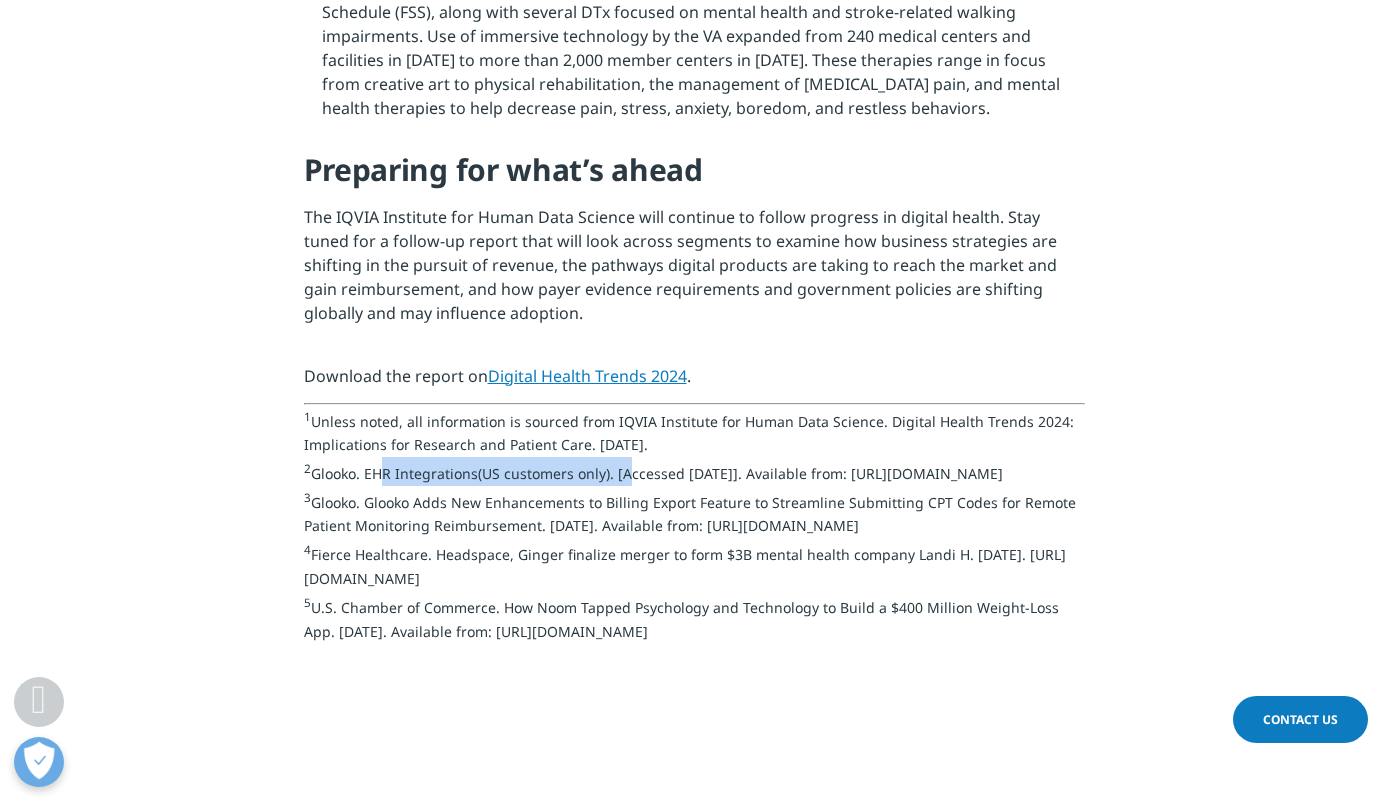 drag, startPoint x: 369, startPoint y: 401, endPoint x: 615, endPoint y: 405, distance: 246.03252 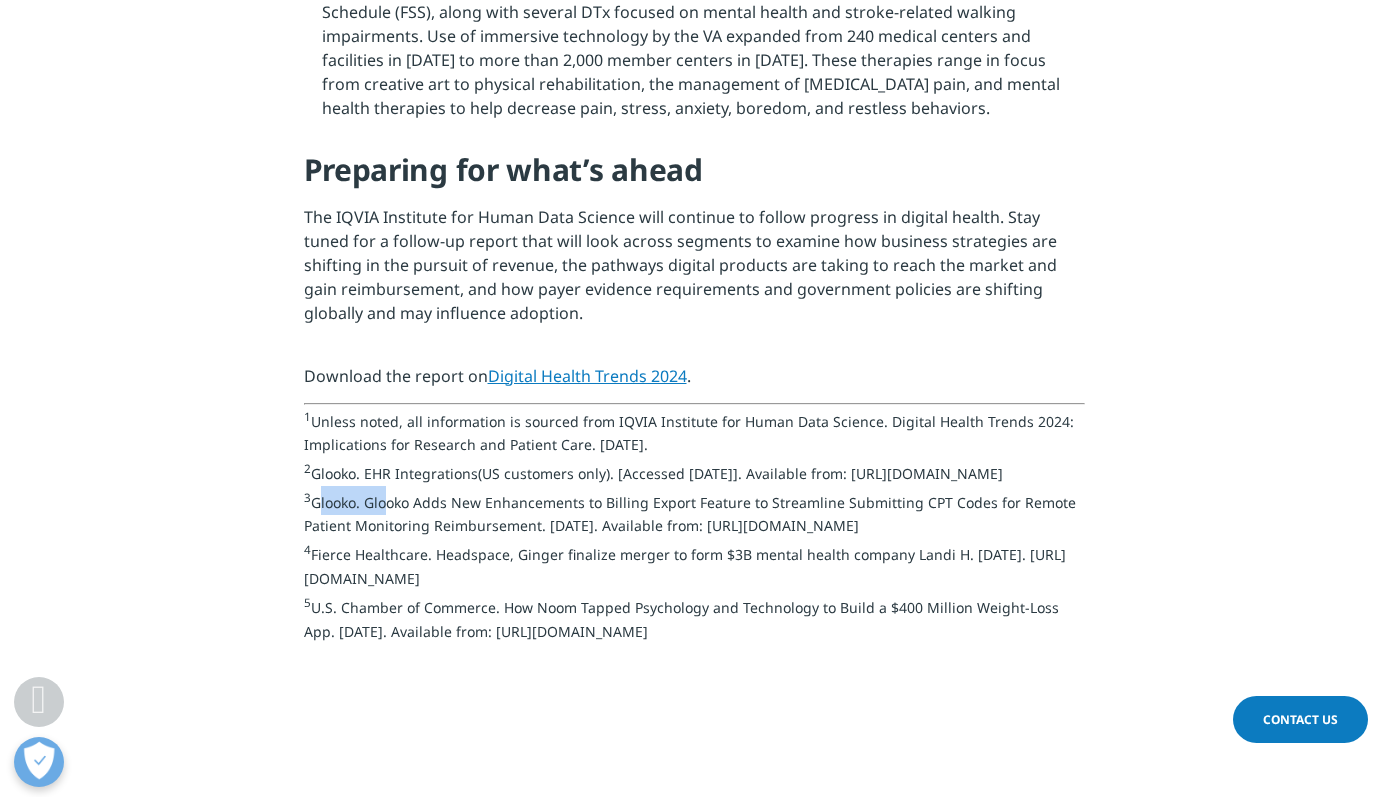 drag, startPoint x: 318, startPoint y: 451, endPoint x: 380, endPoint y: 454, distance: 62.072536 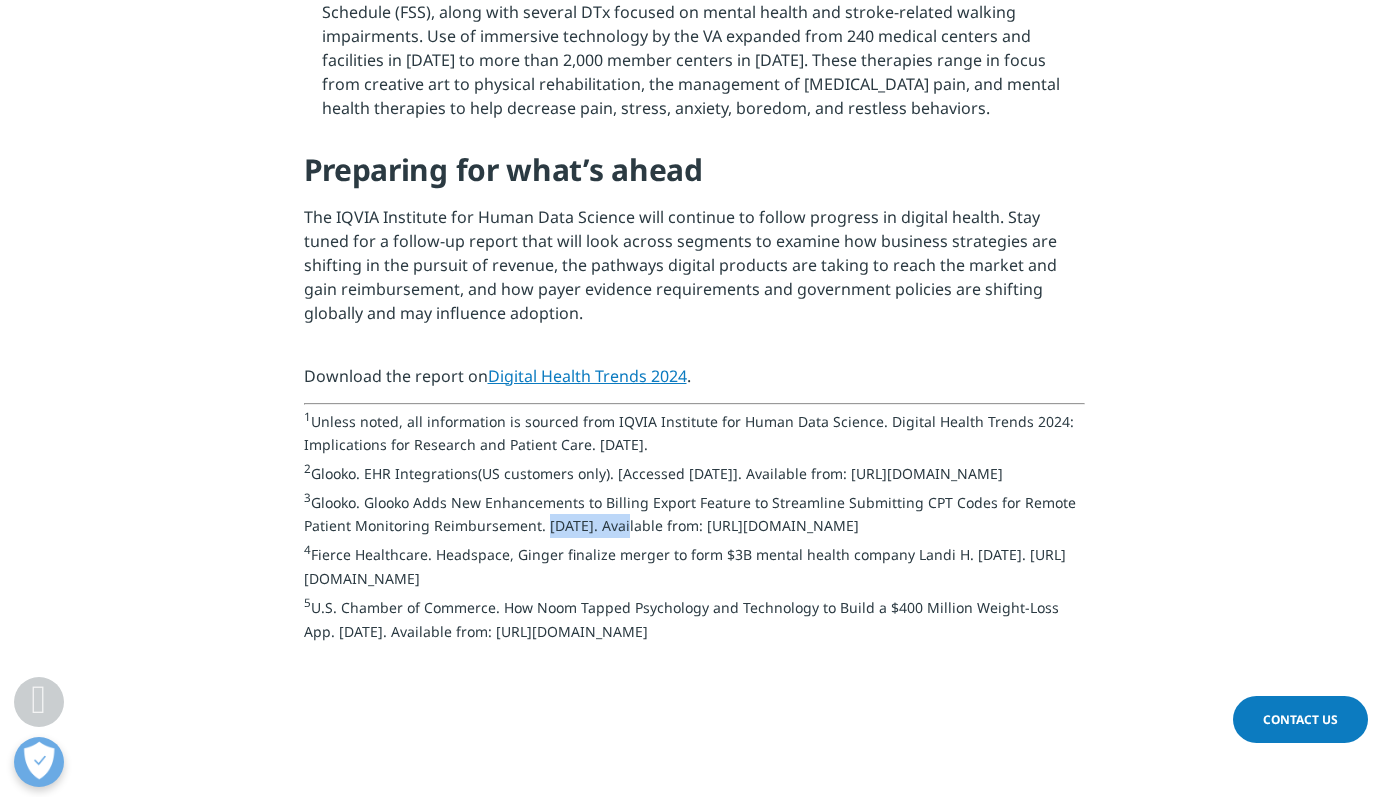 drag, startPoint x: 541, startPoint y: 473, endPoint x: 627, endPoint y: 473, distance: 86 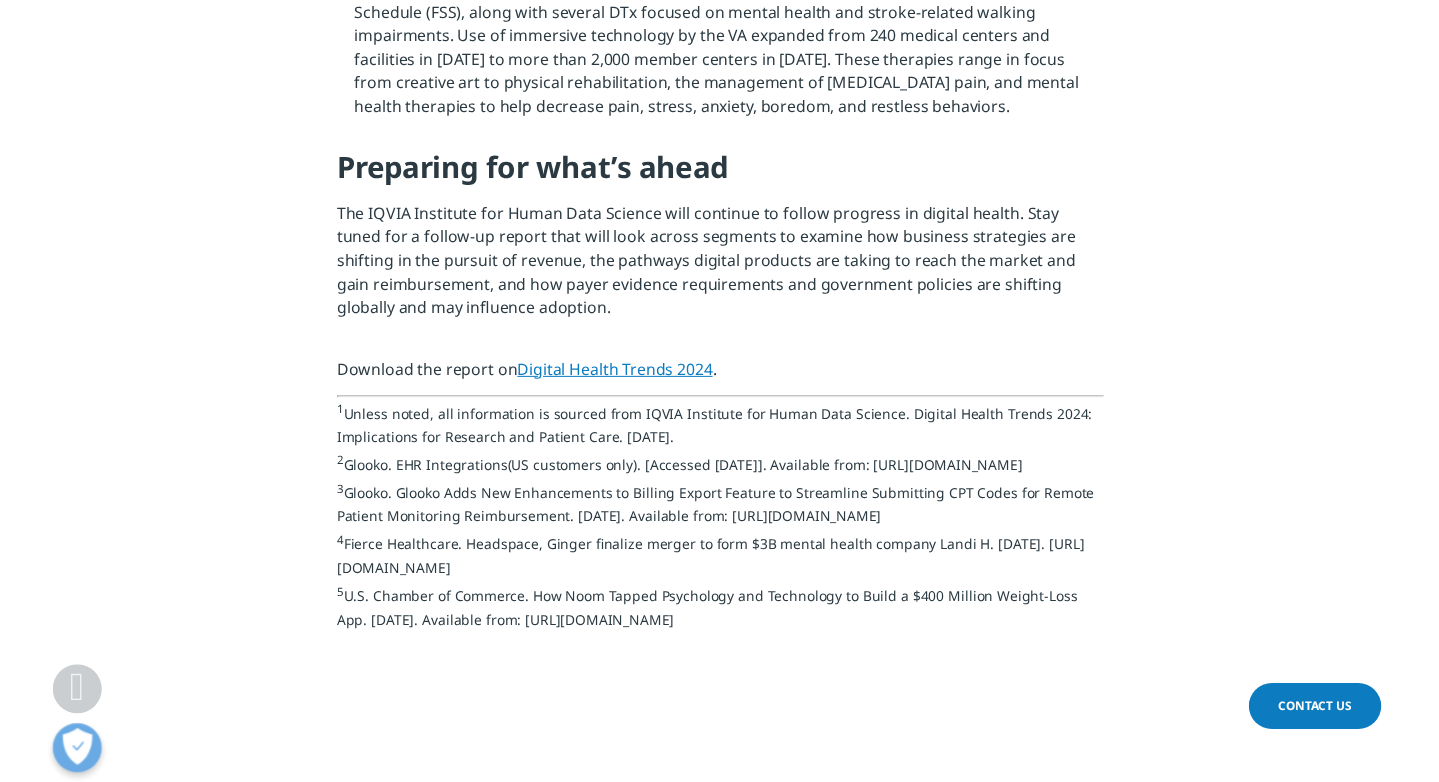 scroll, scrollTop: 3952, scrollLeft: 0, axis: vertical 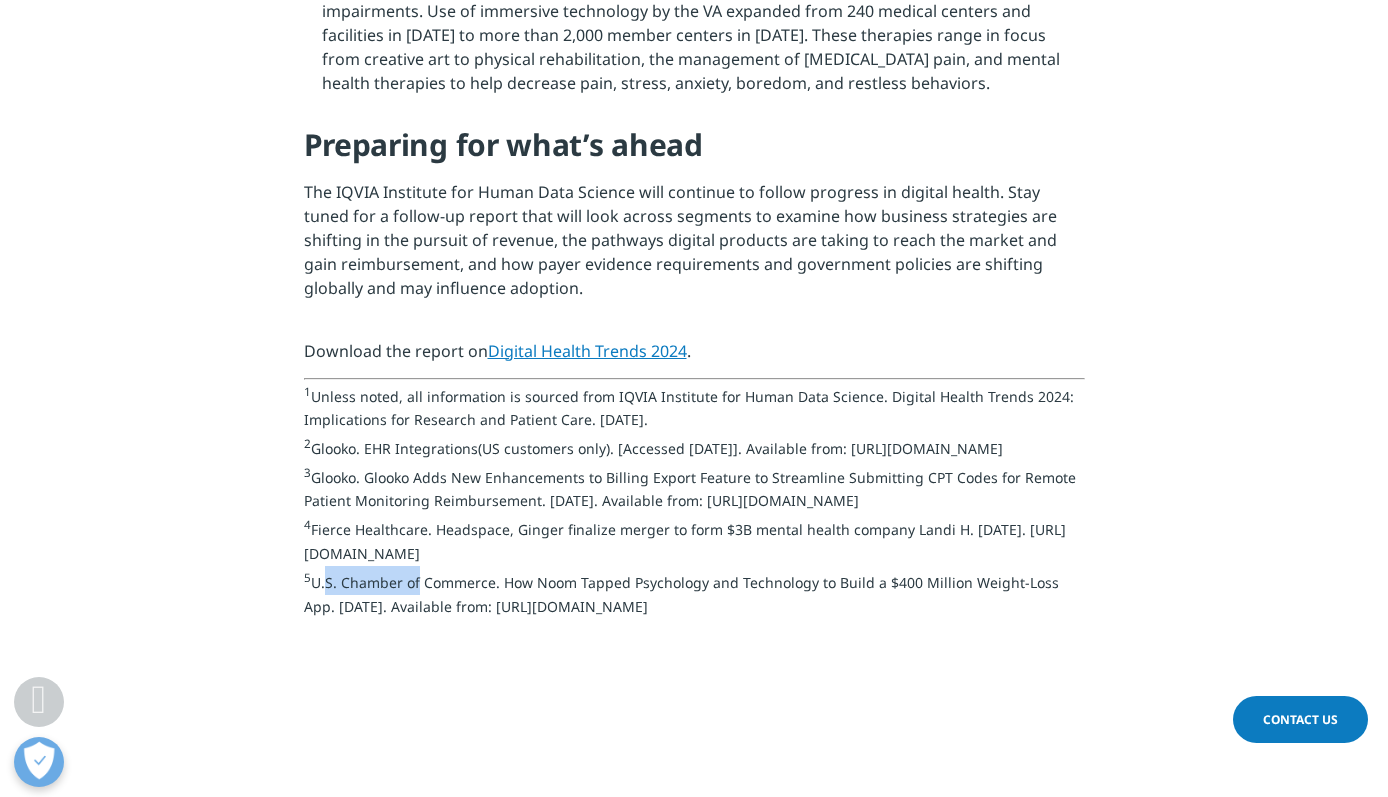 drag, startPoint x: 320, startPoint y: 577, endPoint x: 416, endPoint y: 575, distance: 96.02083 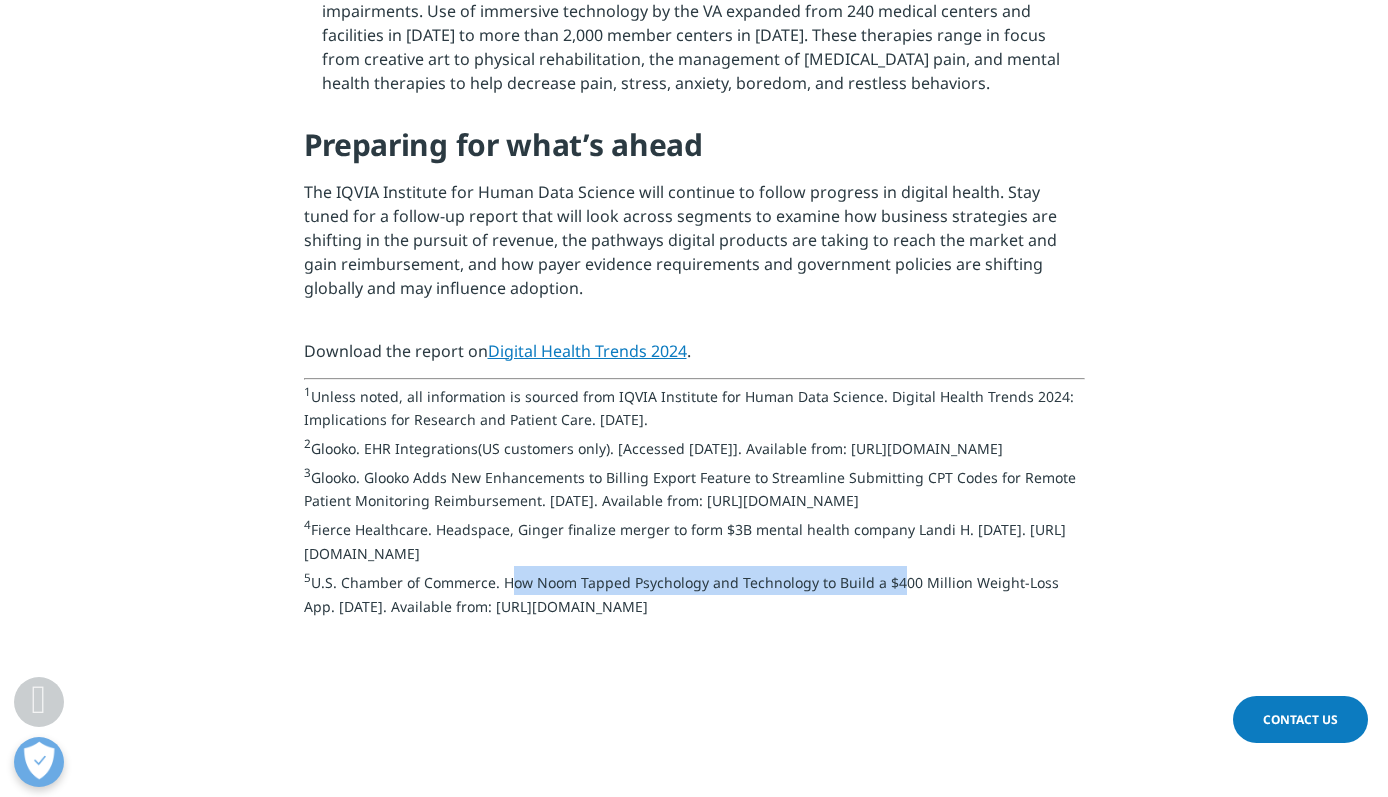 drag, startPoint x: 504, startPoint y: 579, endPoint x: 893, endPoint y: 580, distance: 389.00128 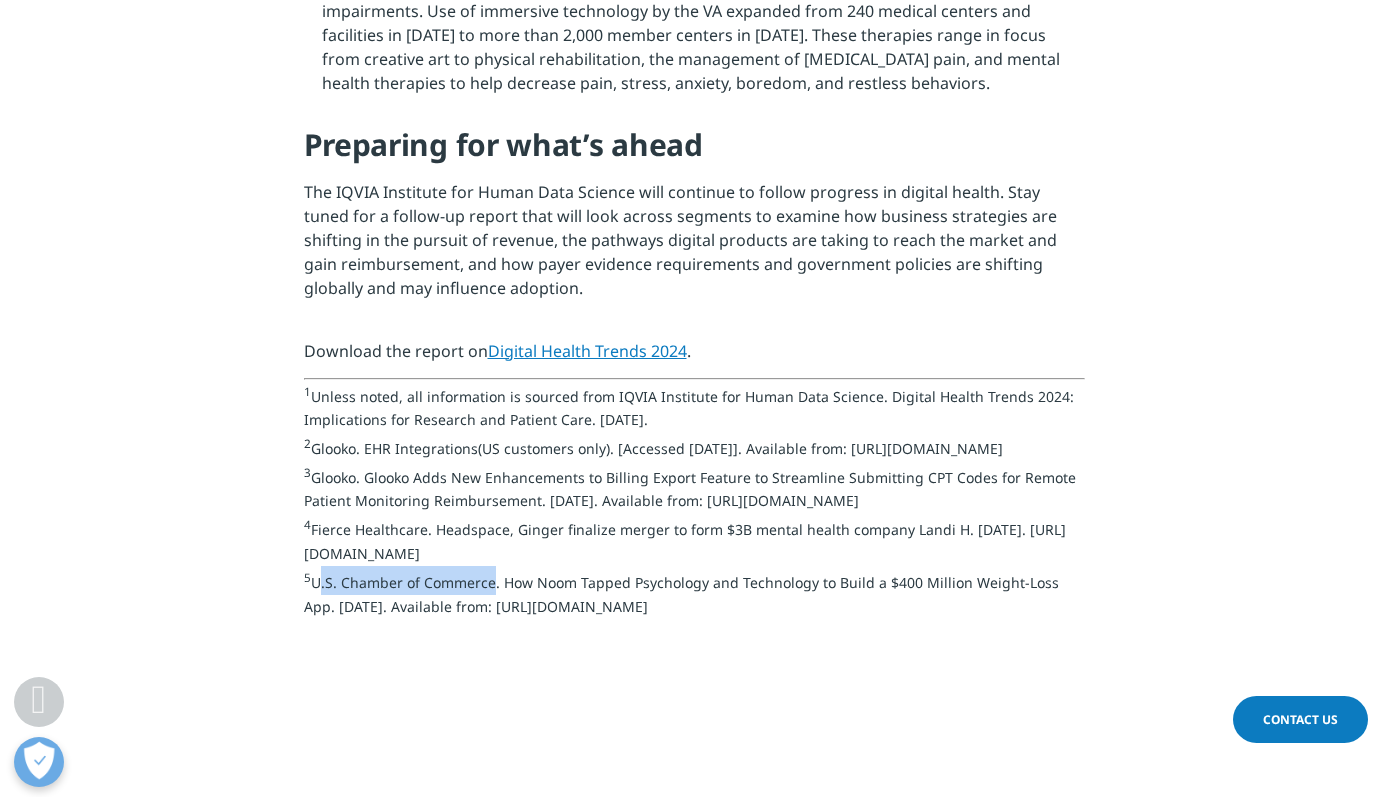 drag, startPoint x: 315, startPoint y: 575, endPoint x: 490, endPoint y: 580, distance: 175.07141 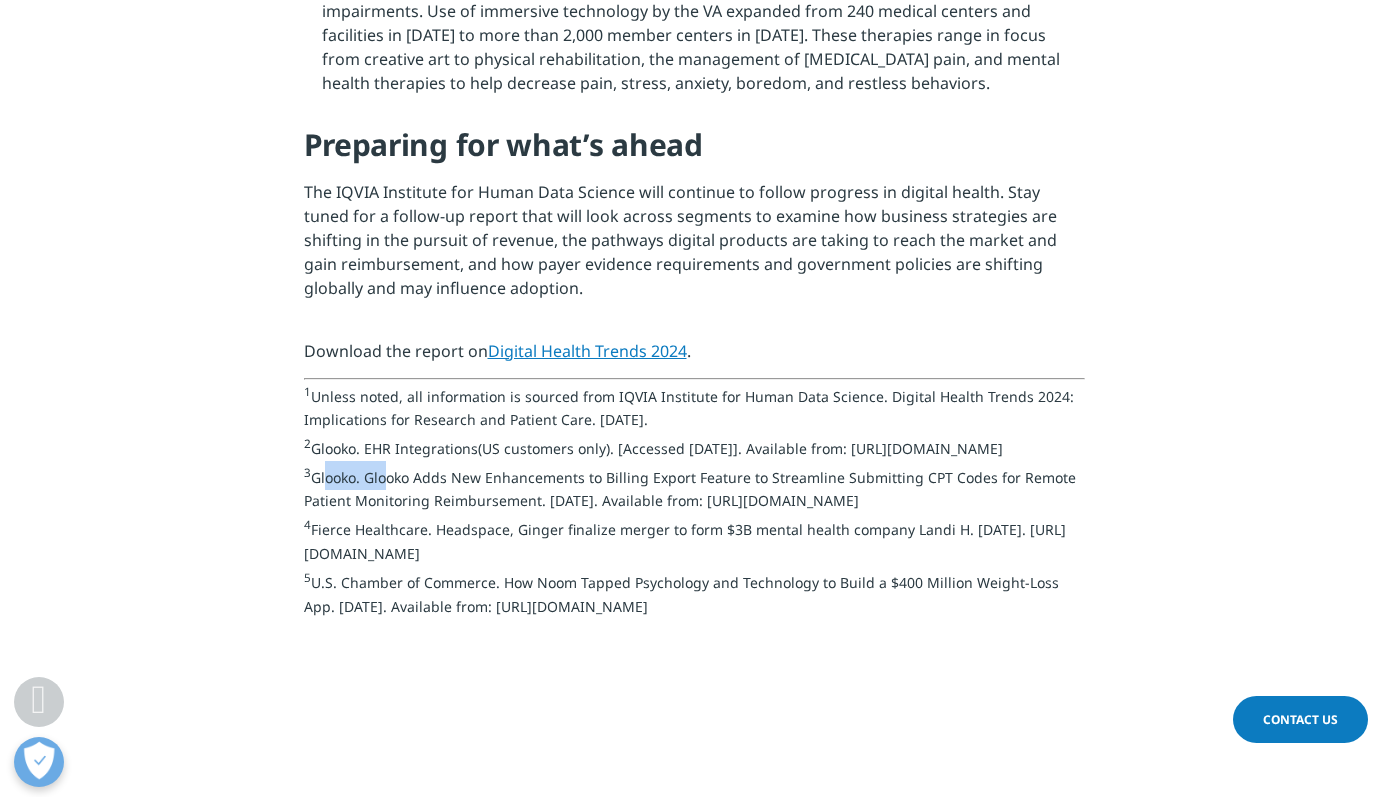 drag, startPoint x: 320, startPoint y: 428, endPoint x: 380, endPoint y: 427, distance: 60.00833 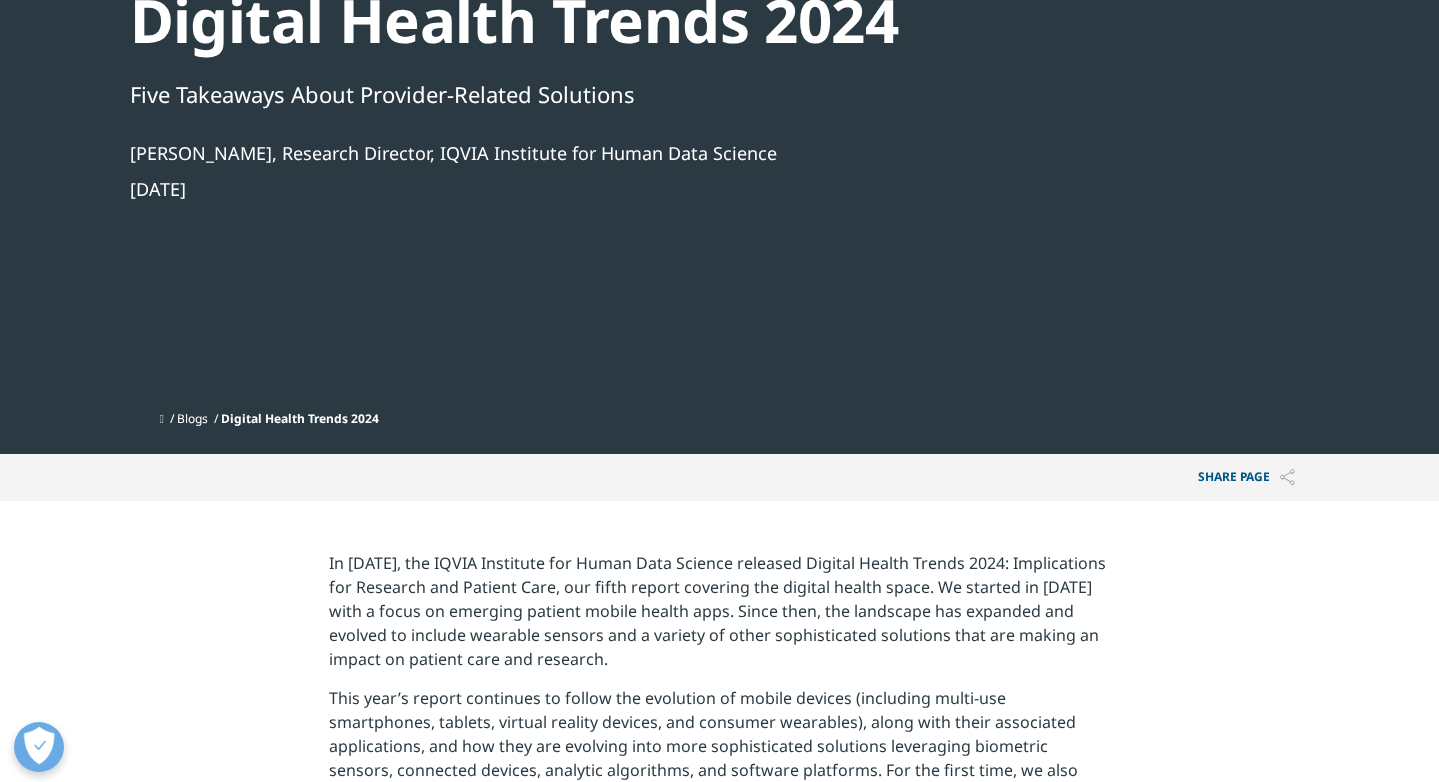 scroll, scrollTop: 0, scrollLeft: 0, axis: both 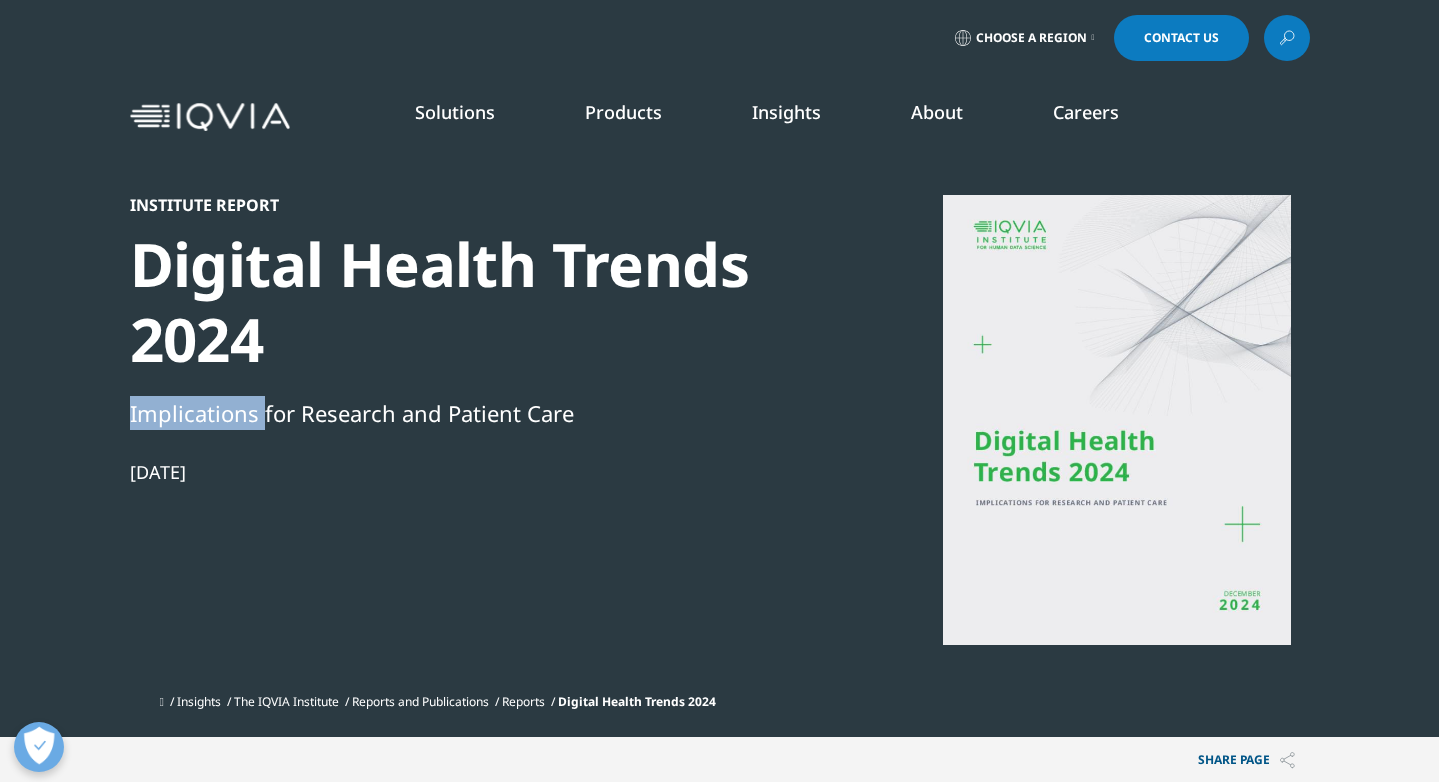 drag, startPoint x: 131, startPoint y: 416, endPoint x: 261, endPoint y: 426, distance: 130.38405 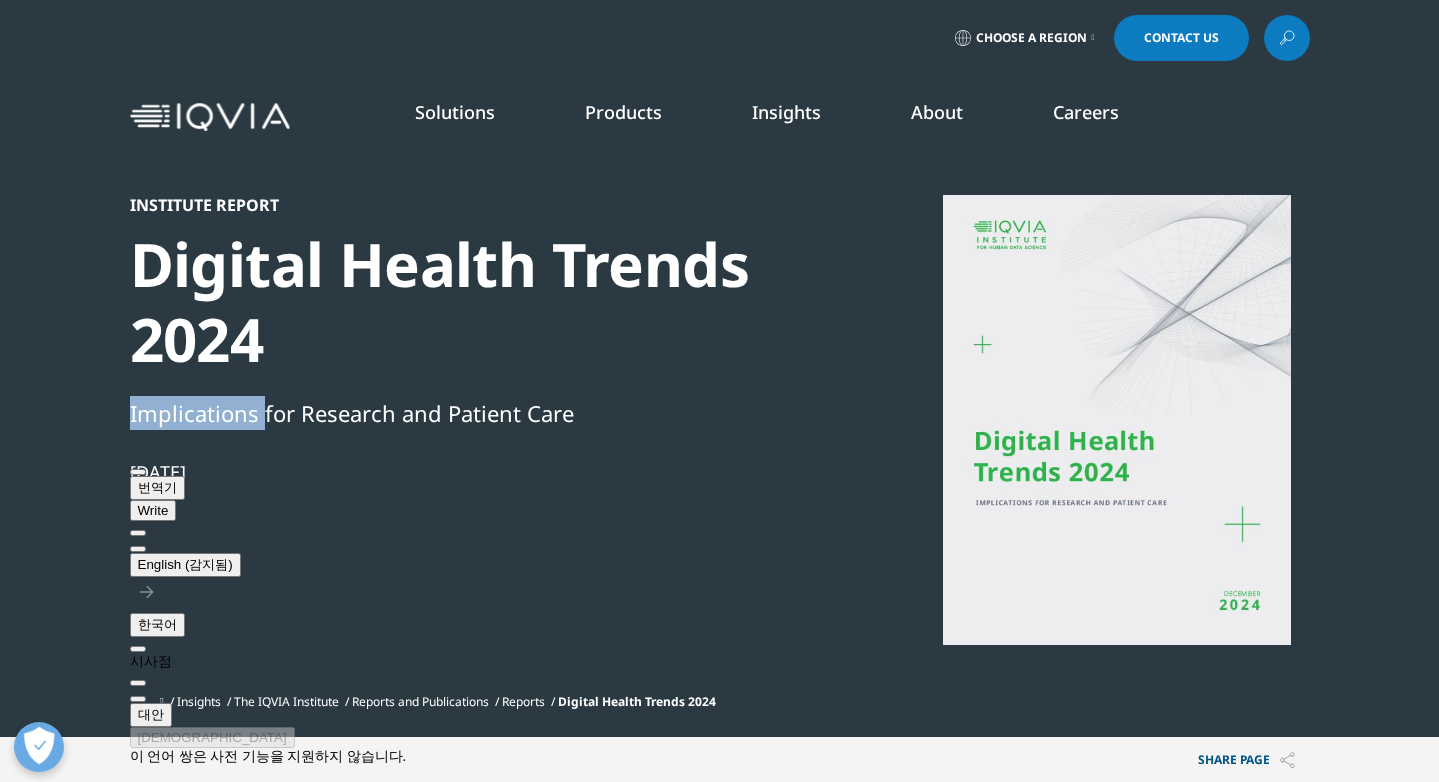 click on "Write" 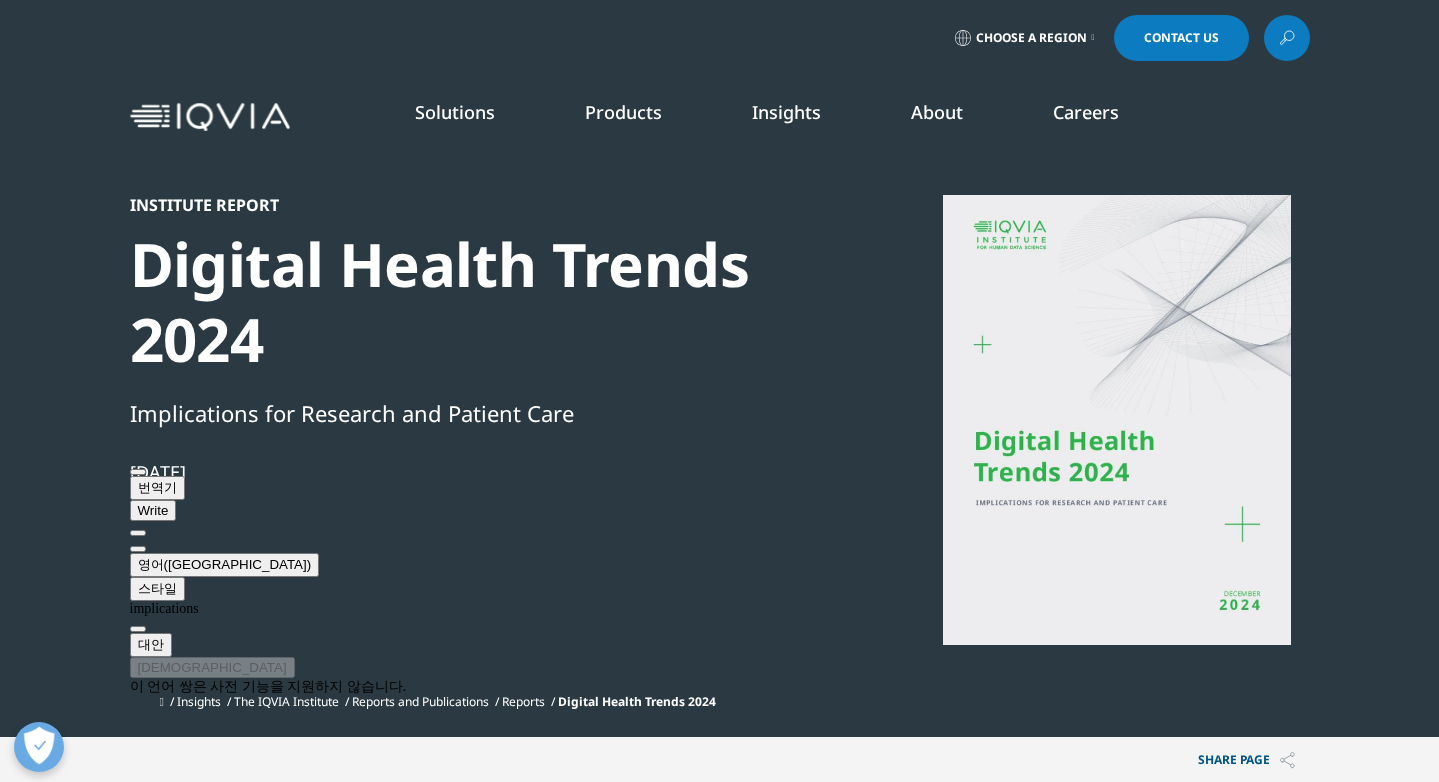 click on "Digital Health Trends 2024" at bounding box center [473, 302] 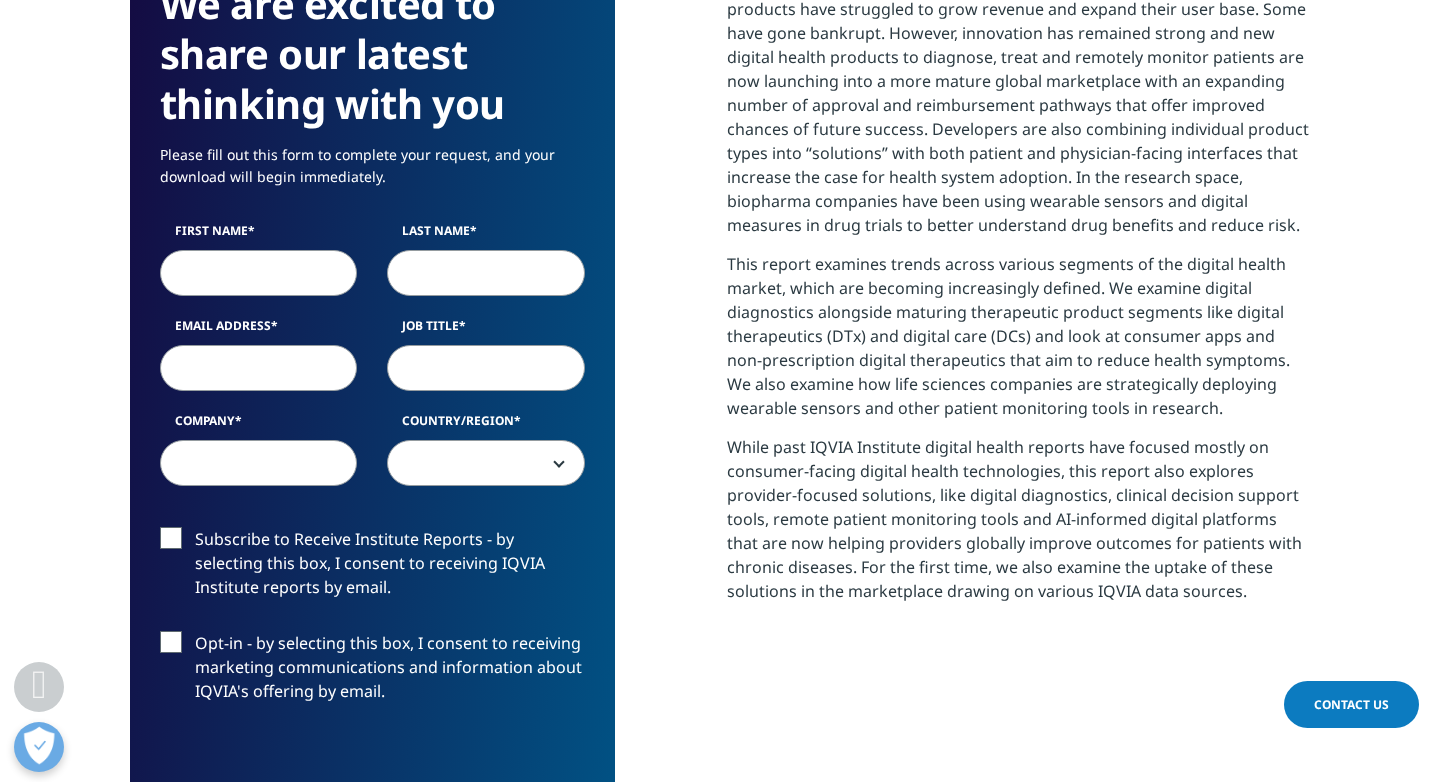 scroll, scrollTop: 584, scrollLeft: 0, axis: vertical 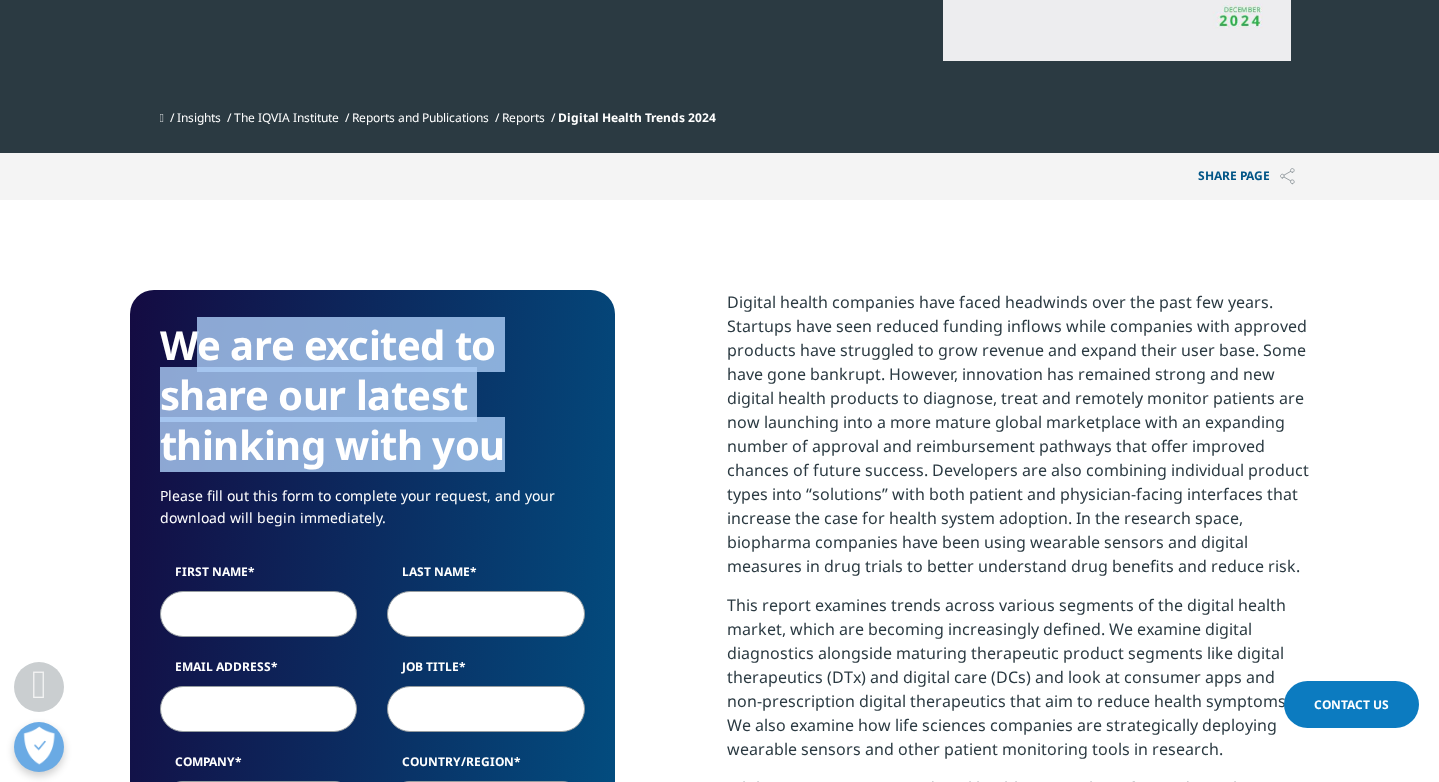 drag, startPoint x: 181, startPoint y: 346, endPoint x: 557, endPoint y: 473, distance: 396.869 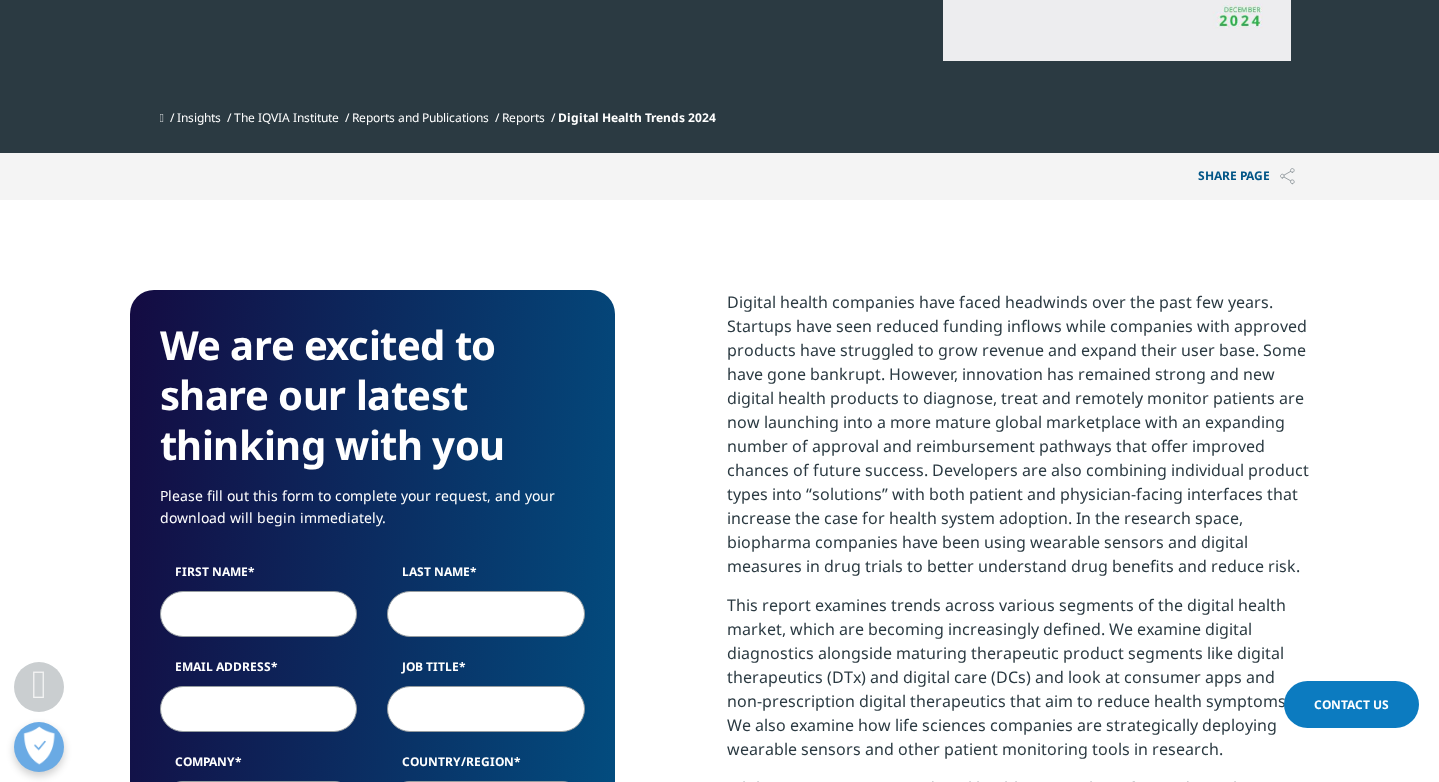 click on "Please fill out this form to complete your request, and your download will begin immediately." at bounding box center [372, 514] 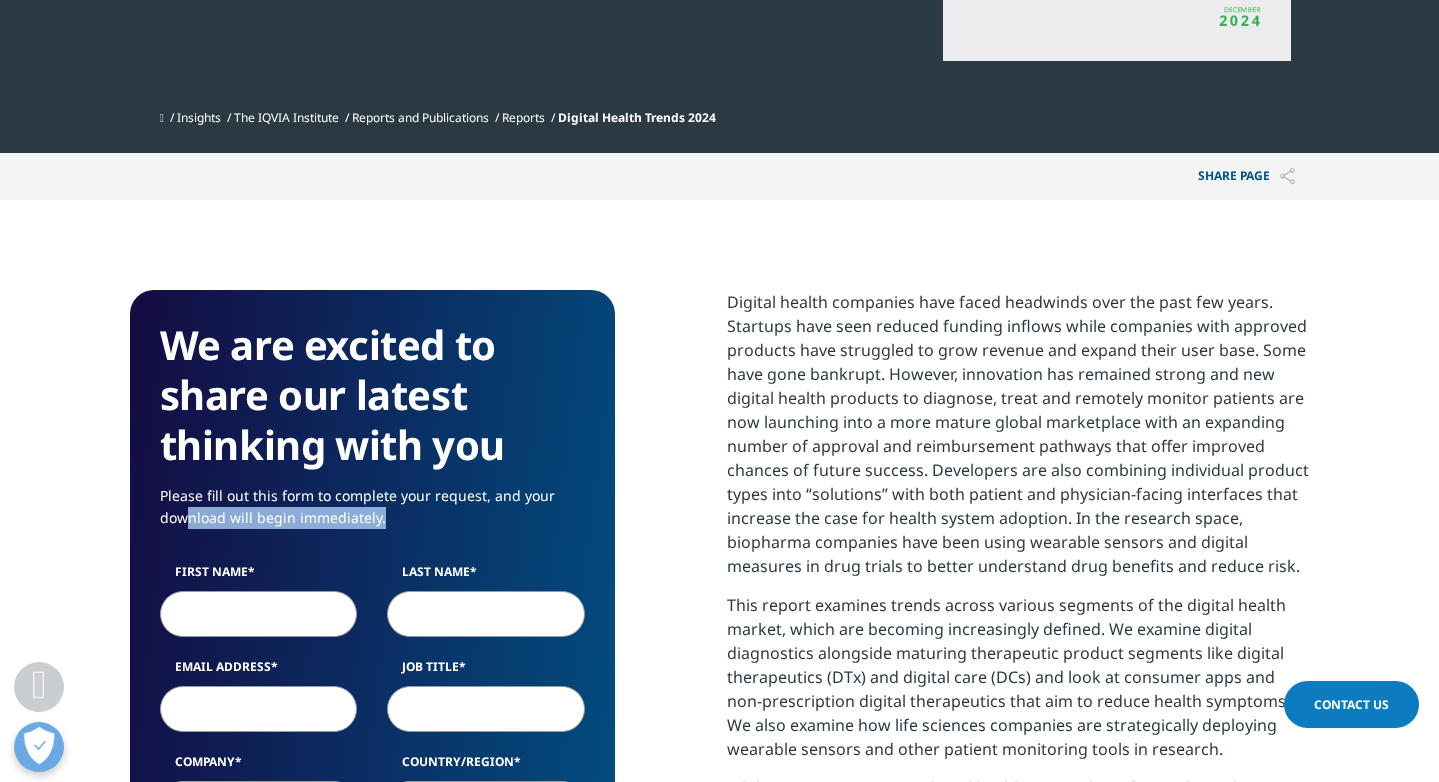 drag, startPoint x: 190, startPoint y: 523, endPoint x: 385, endPoint y: 522, distance: 195.00256 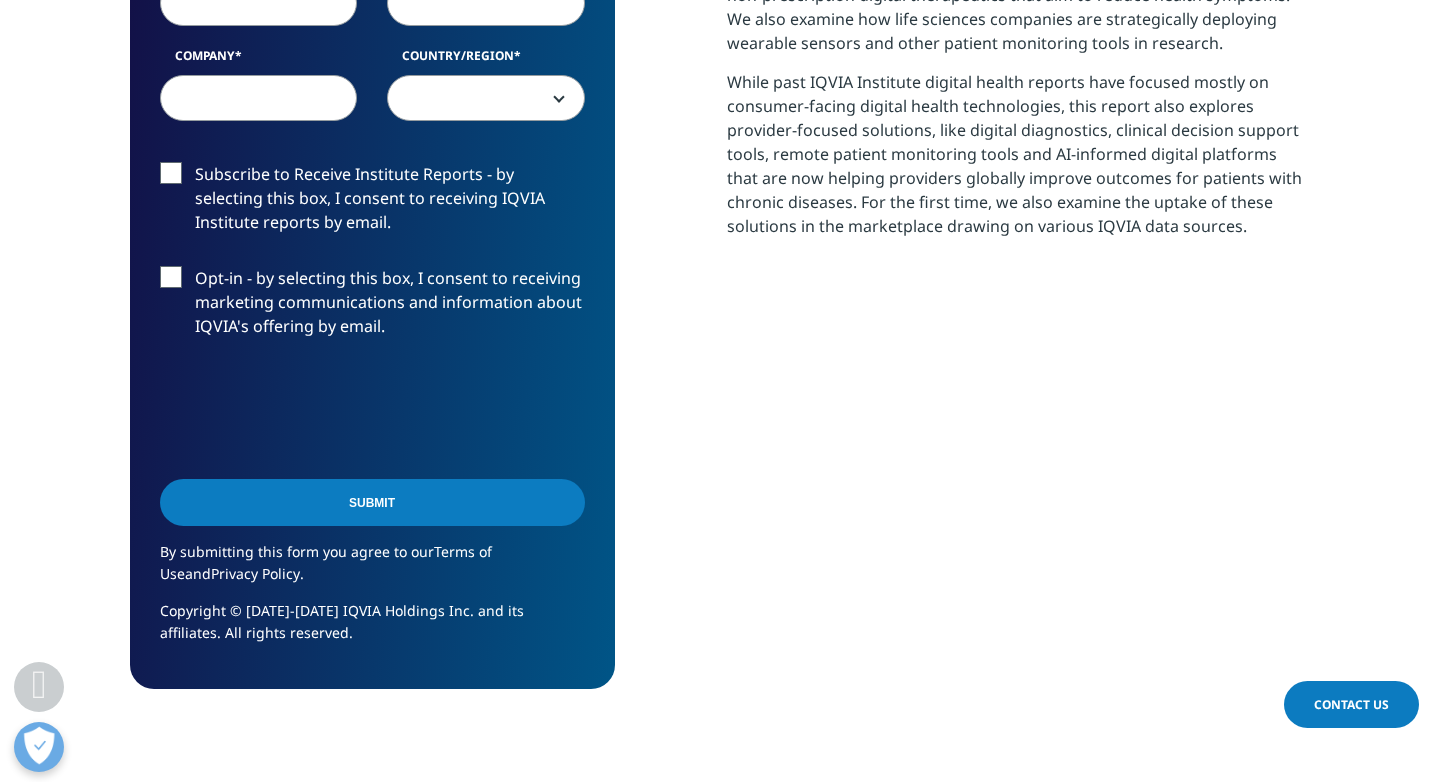 scroll, scrollTop: 953, scrollLeft: 0, axis: vertical 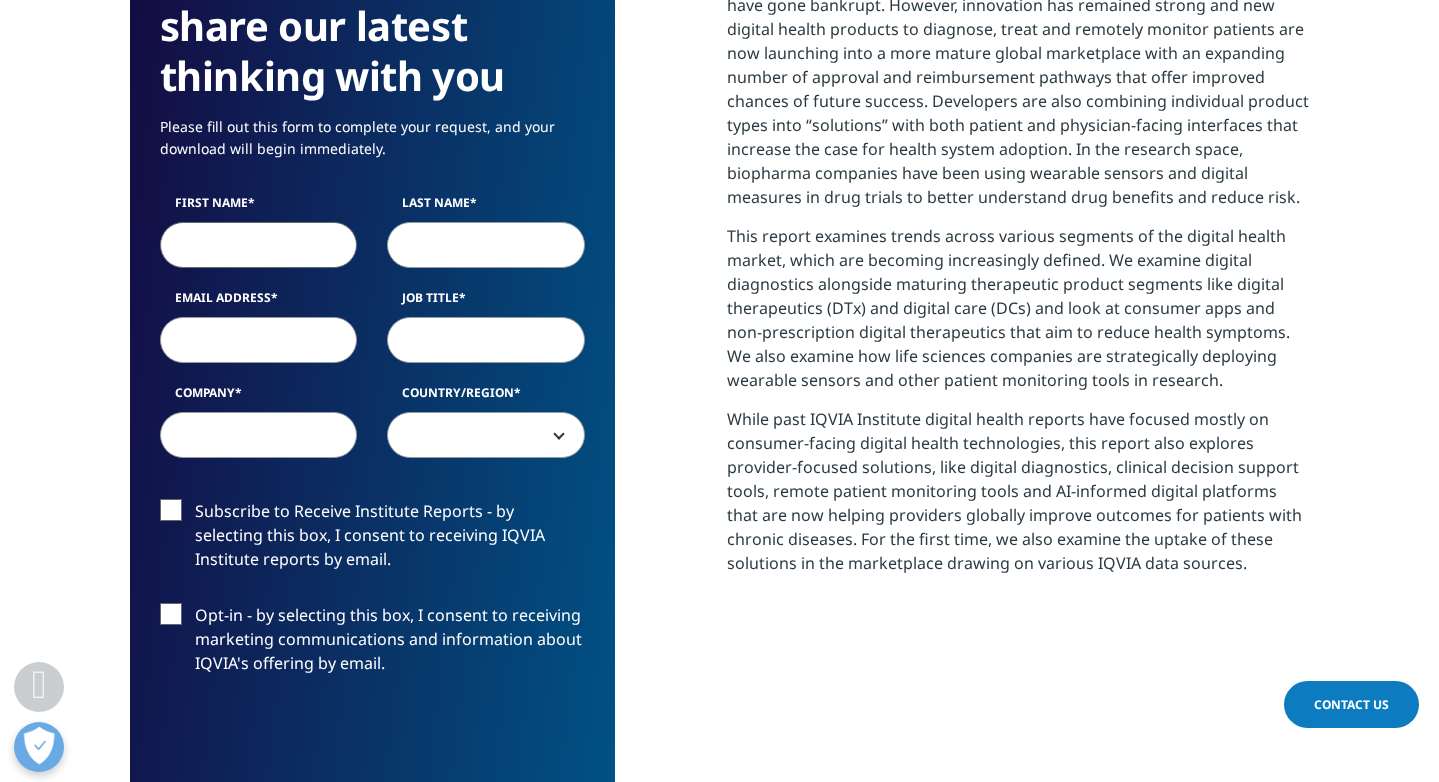 click on "First Name" at bounding box center (259, 245) 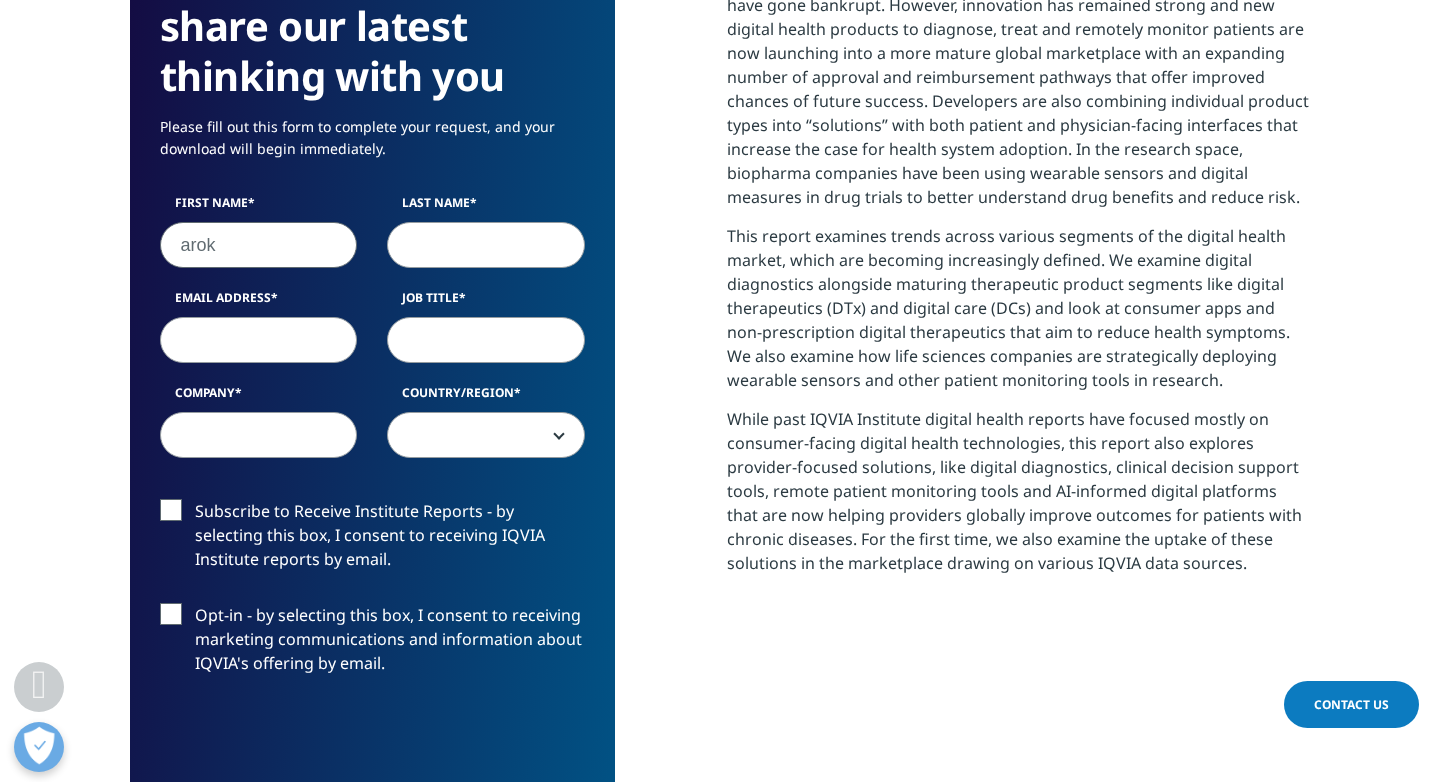 type on "[PERSON_NAME]" 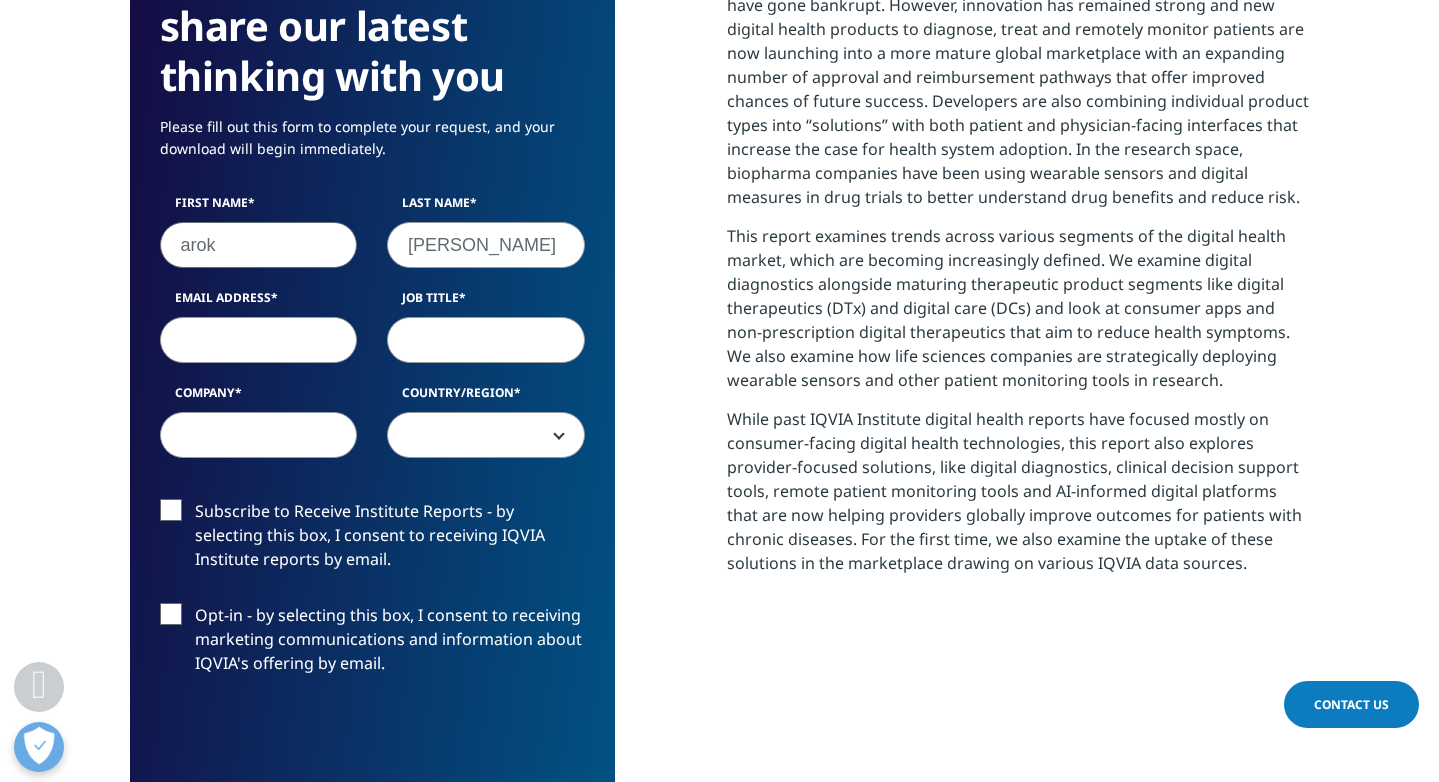 type on "[EMAIL_ADDRESS][DOMAIN_NAME]" 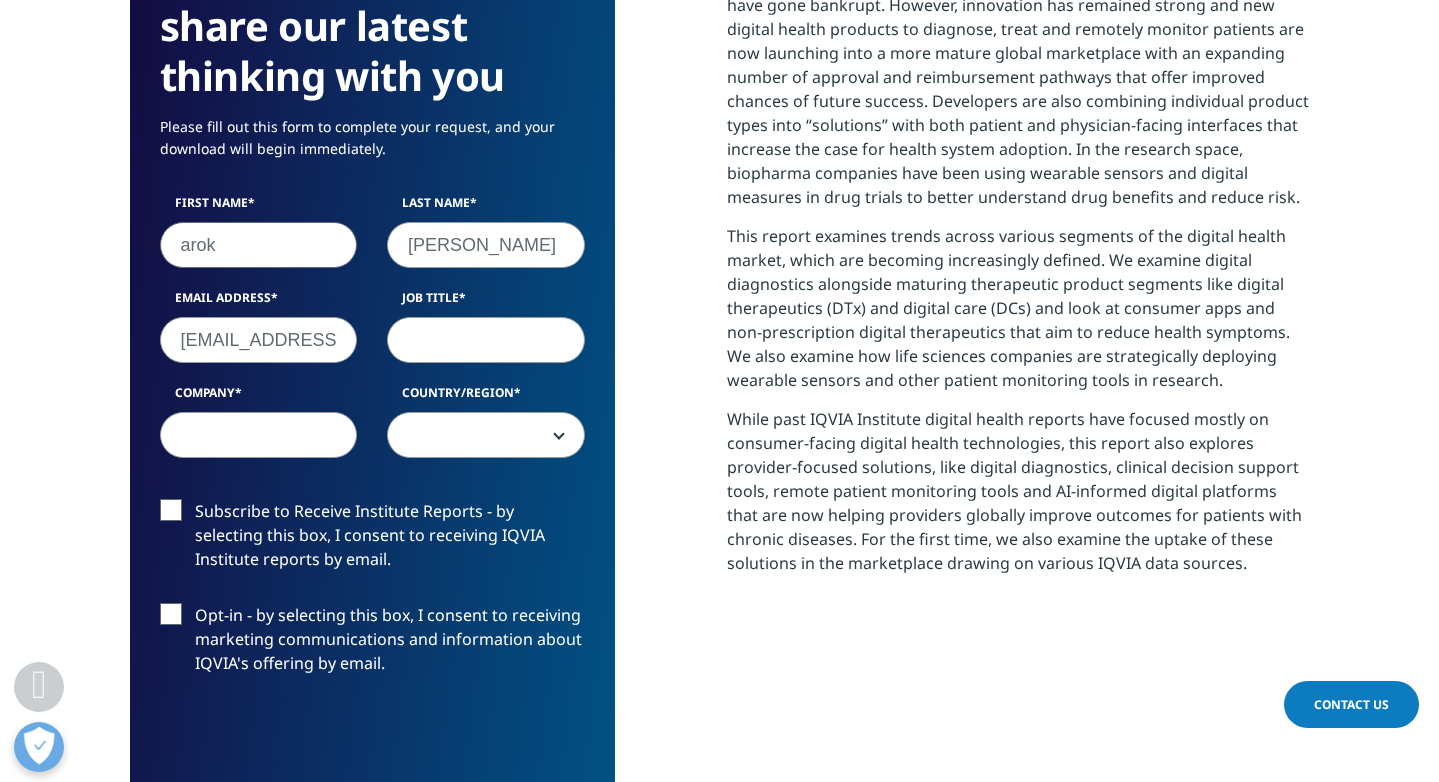 select on "[GEOGRAPHIC_DATA]" 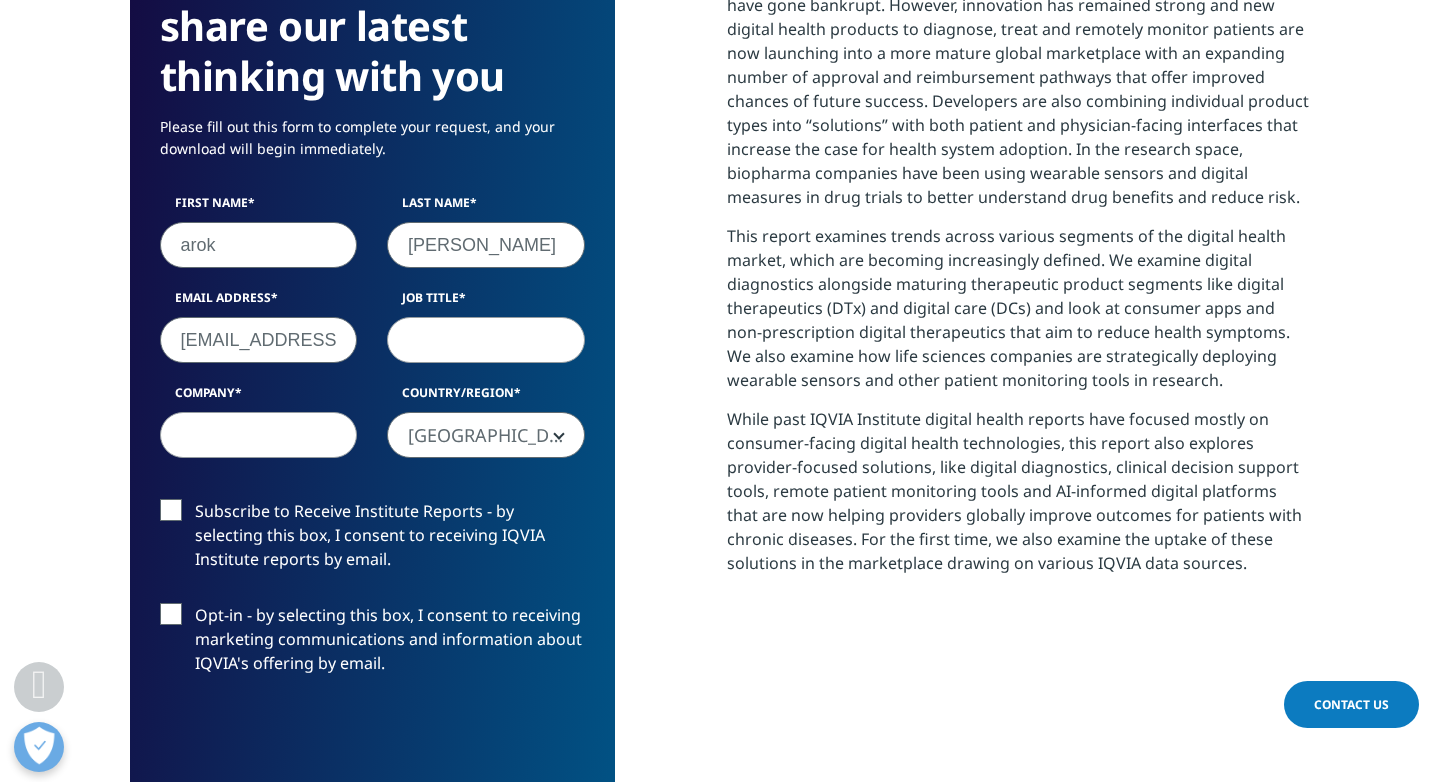 click on "Job Title" at bounding box center [486, 340] 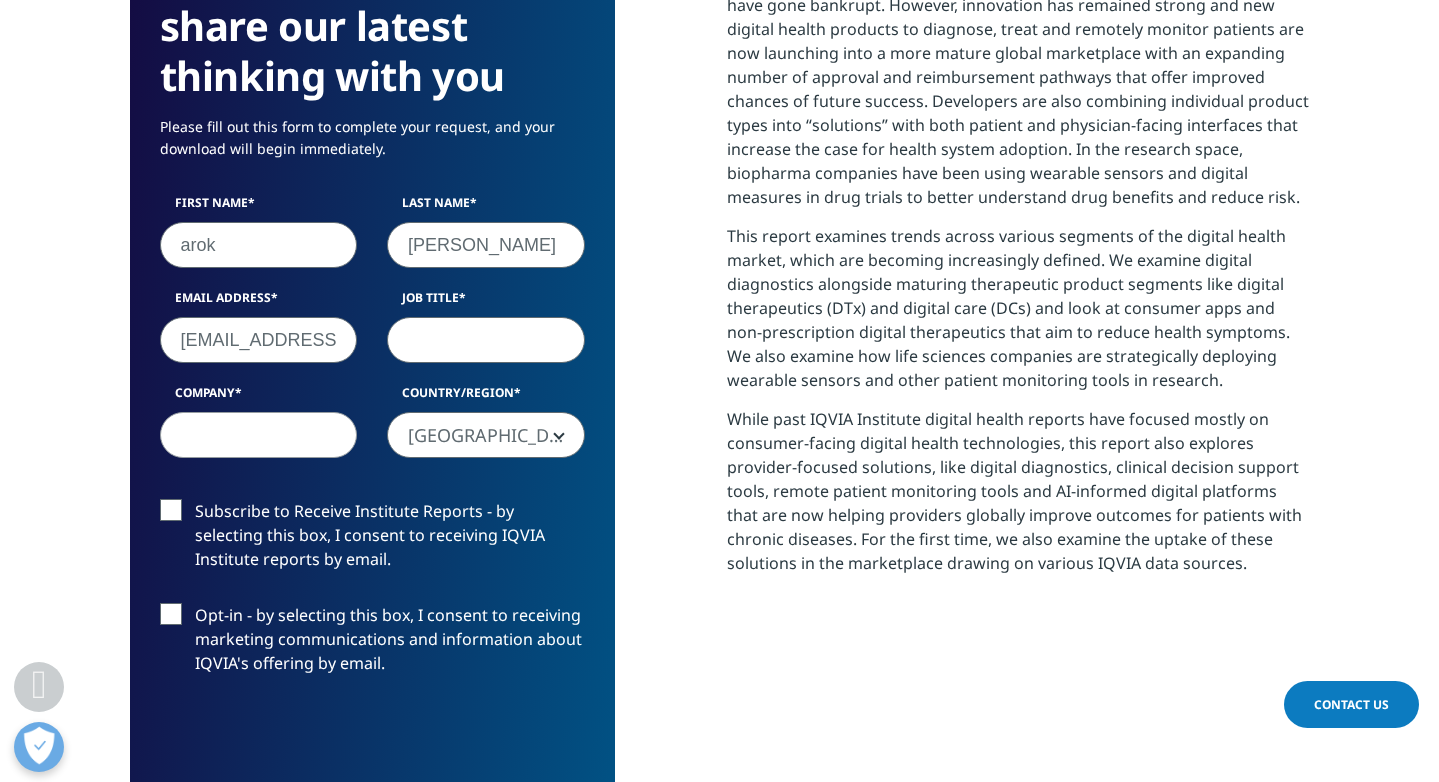 type on "D" 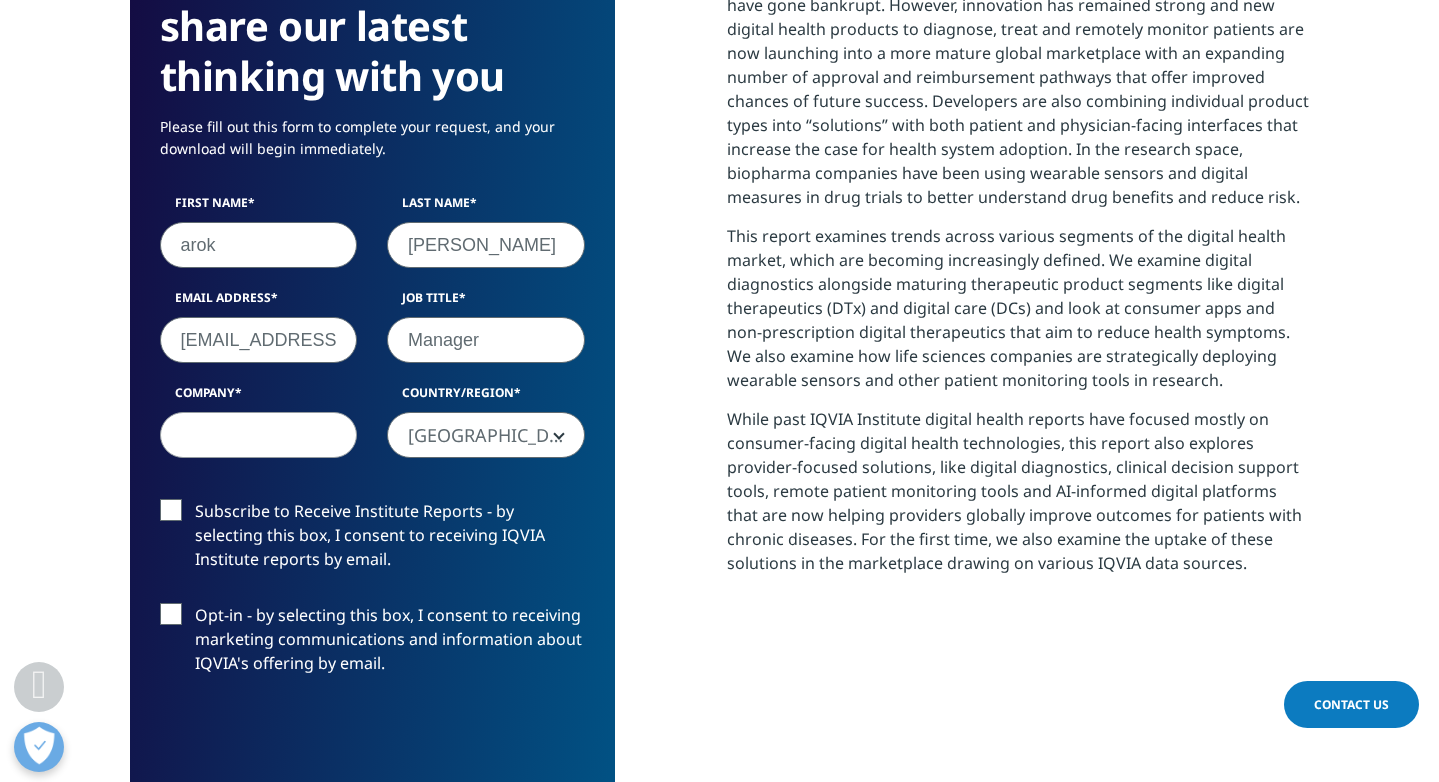 type on "Manager" 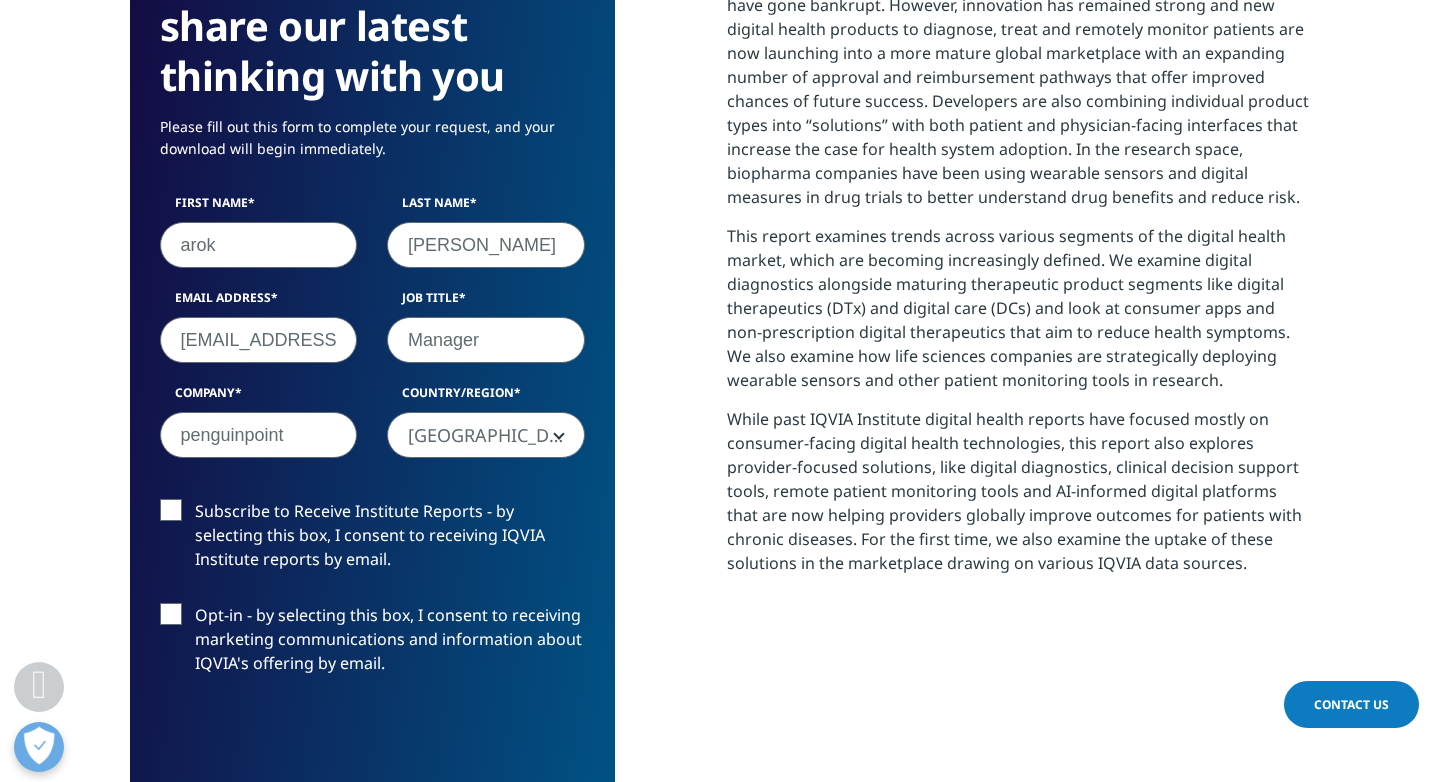 type on "penguinpoint" 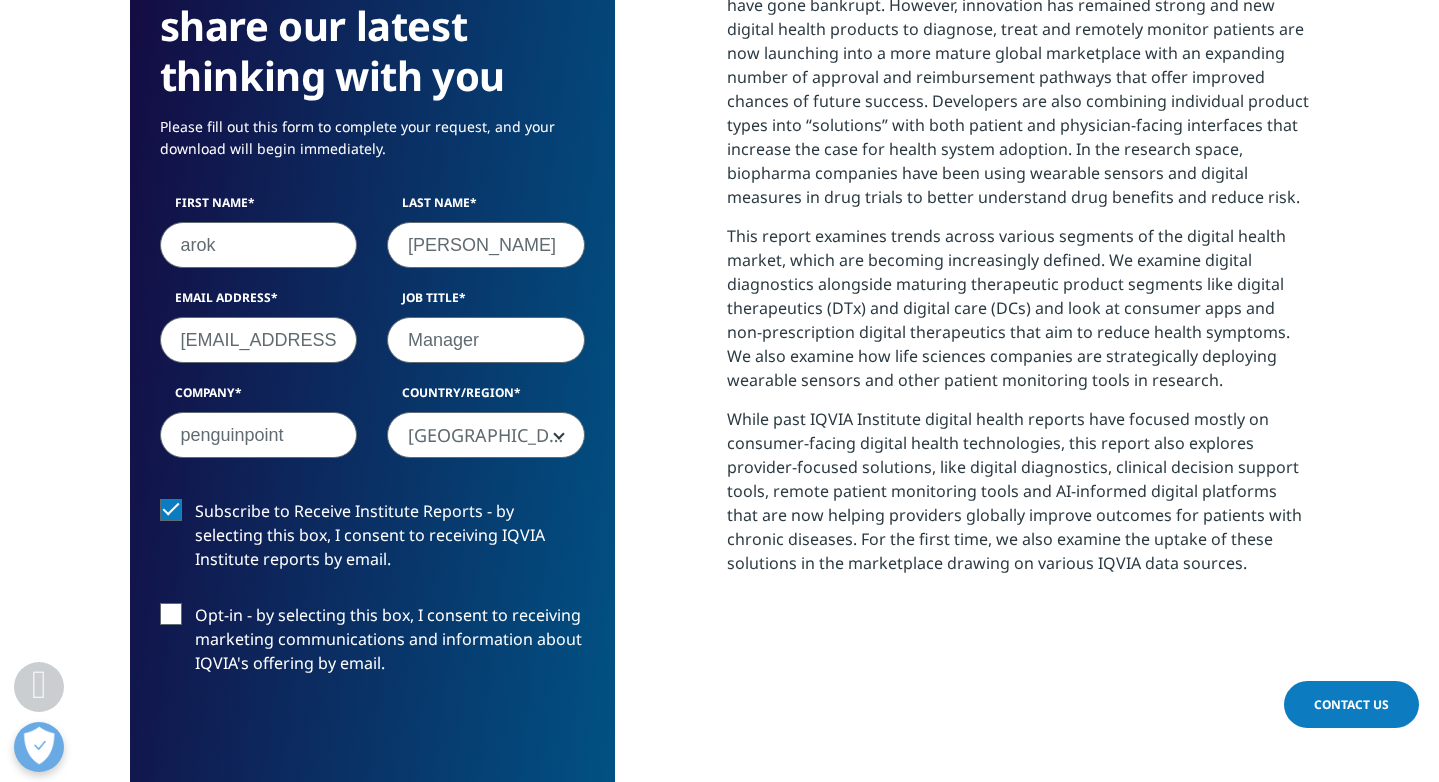 click on "Opt-in - by selecting this box, I consent to receiving marketing communications and information about IQVIA's offering by email." at bounding box center [372, 644] 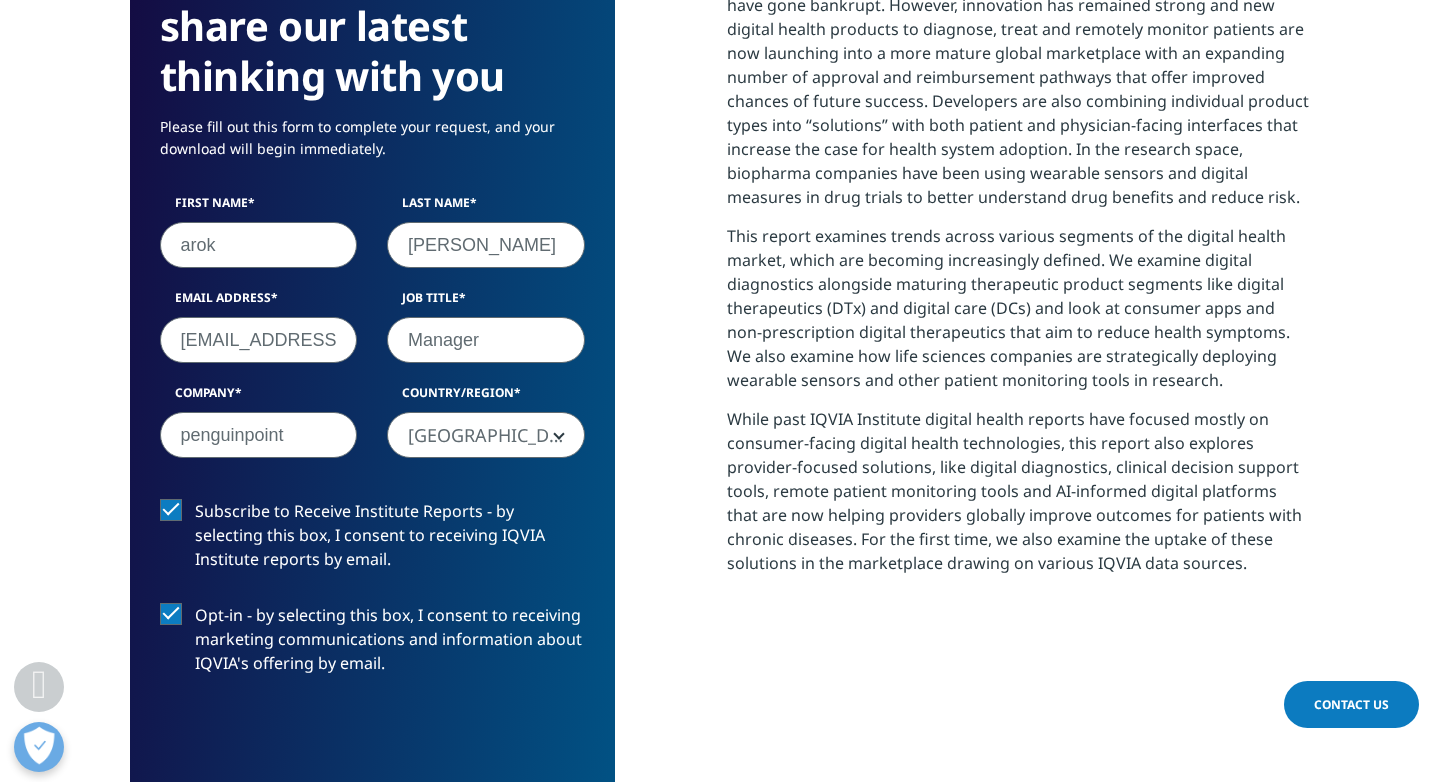 scroll, scrollTop: 1064, scrollLeft: 0, axis: vertical 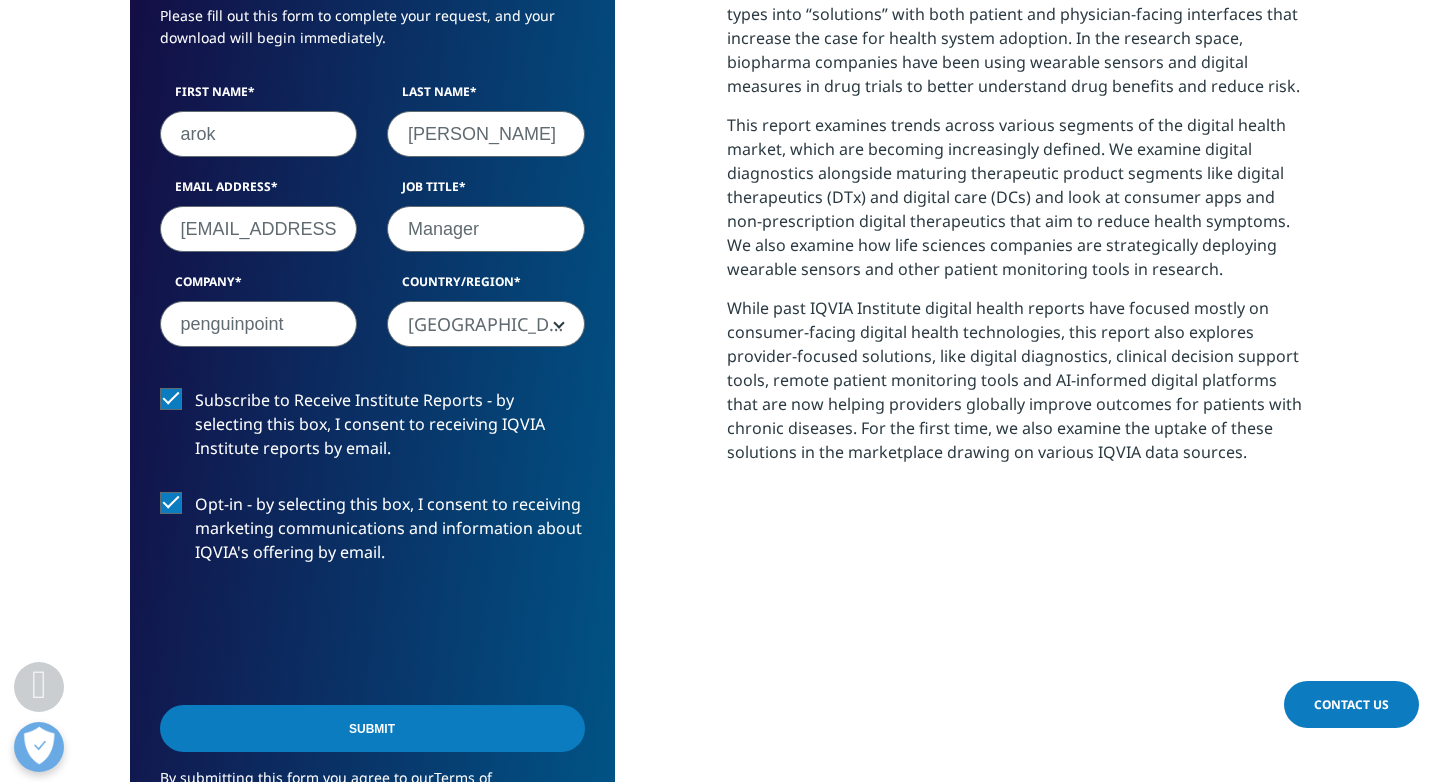 click on "Submit" at bounding box center (372, 728) 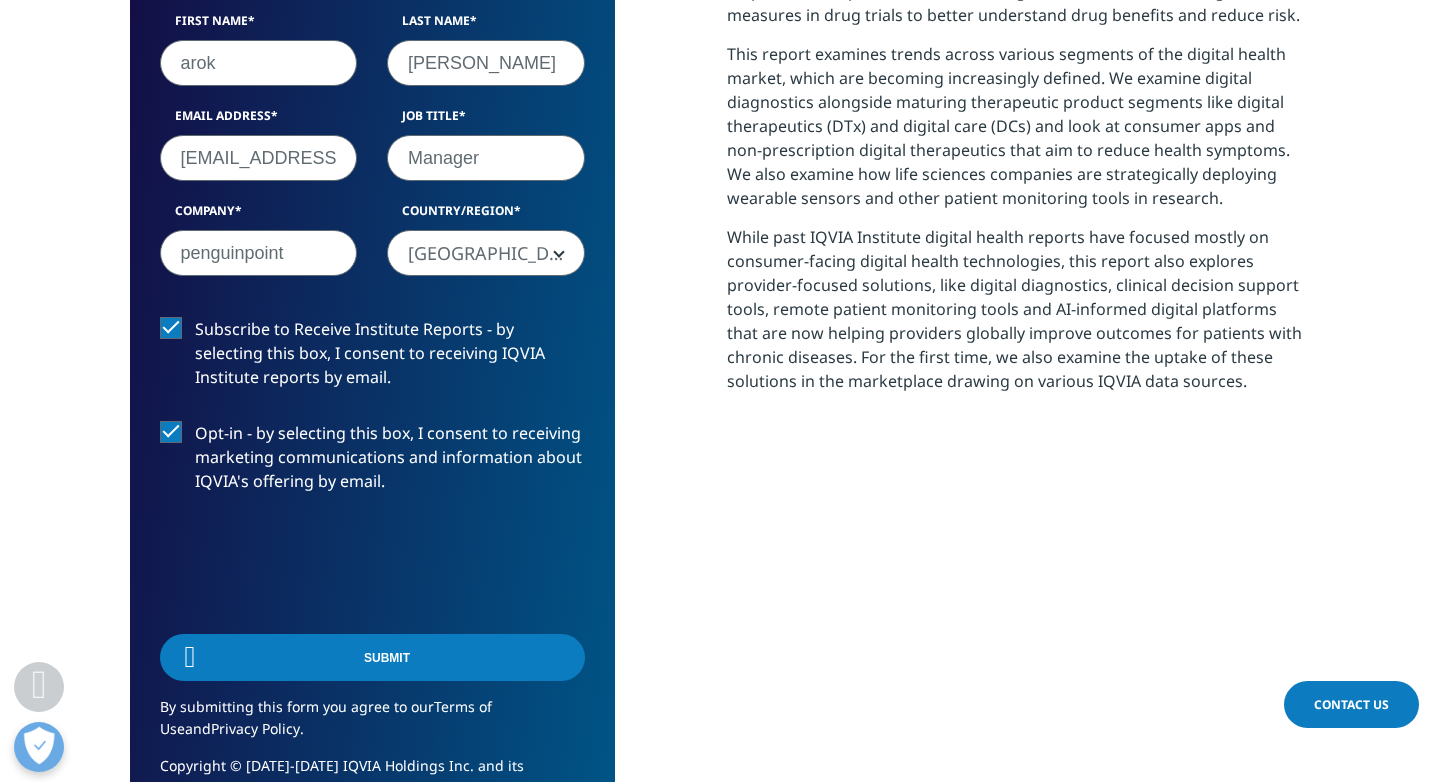 scroll, scrollTop: 1329, scrollLeft: 0, axis: vertical 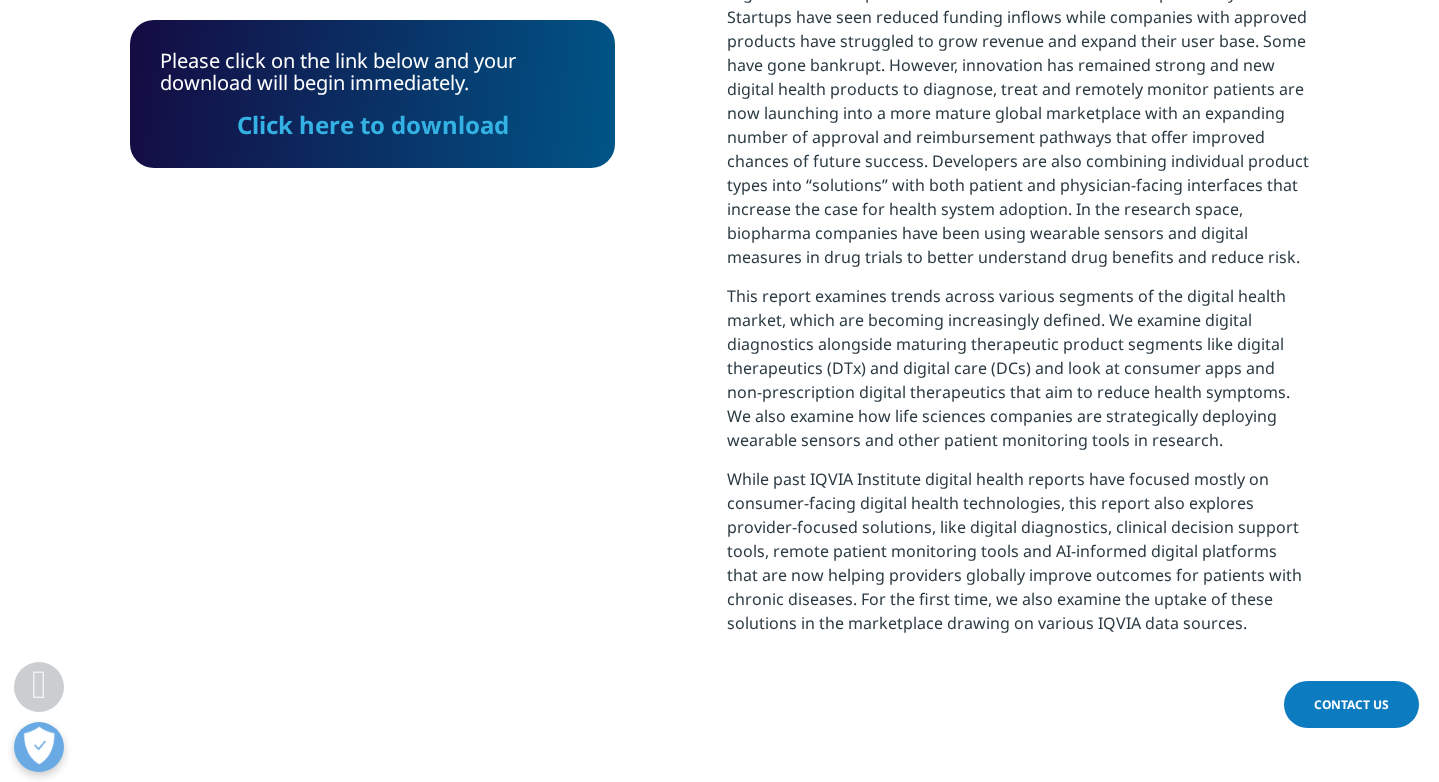 click on "Click here to download" at bounding box center (373, 124) 